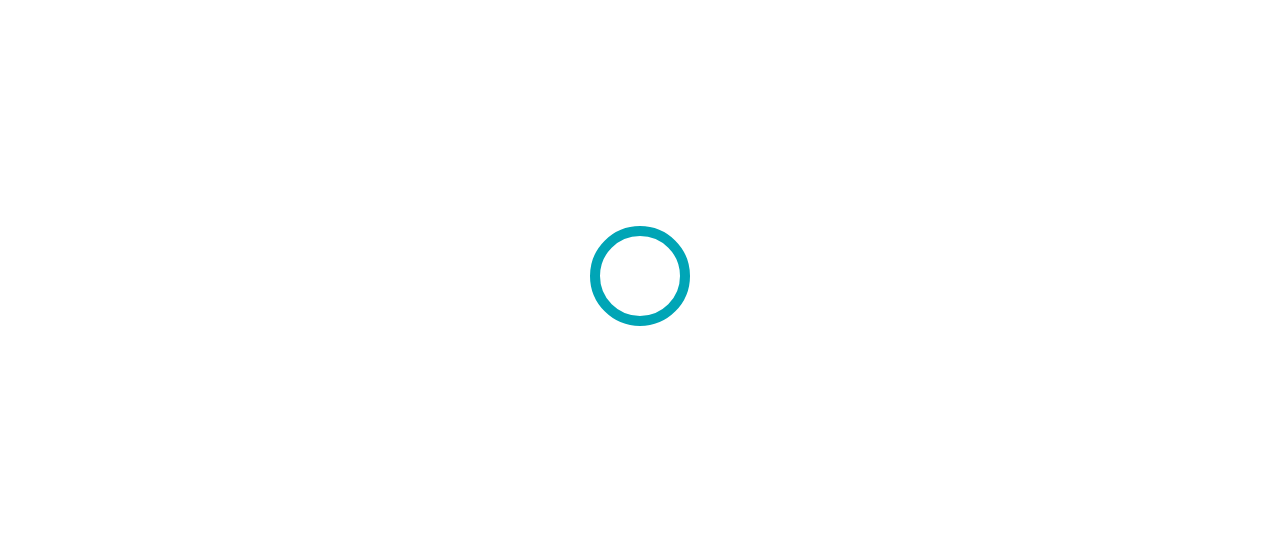 scroll, scrollTop: 0, scrollLeft: 0, axis: both 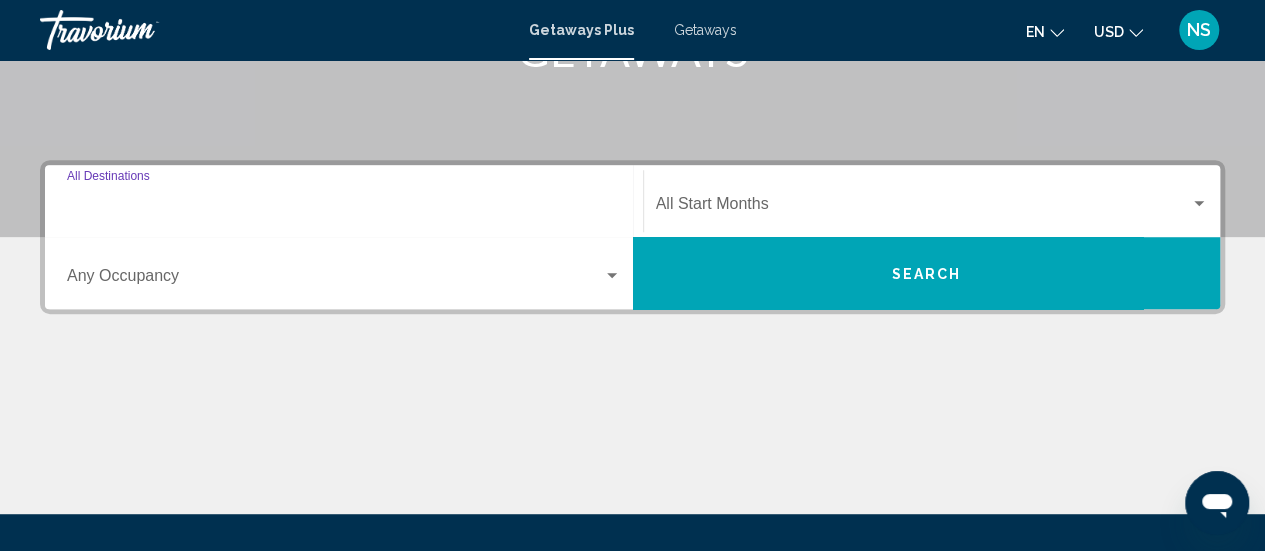 click on "Destination All Destinations" at bounding box center (344, 208) 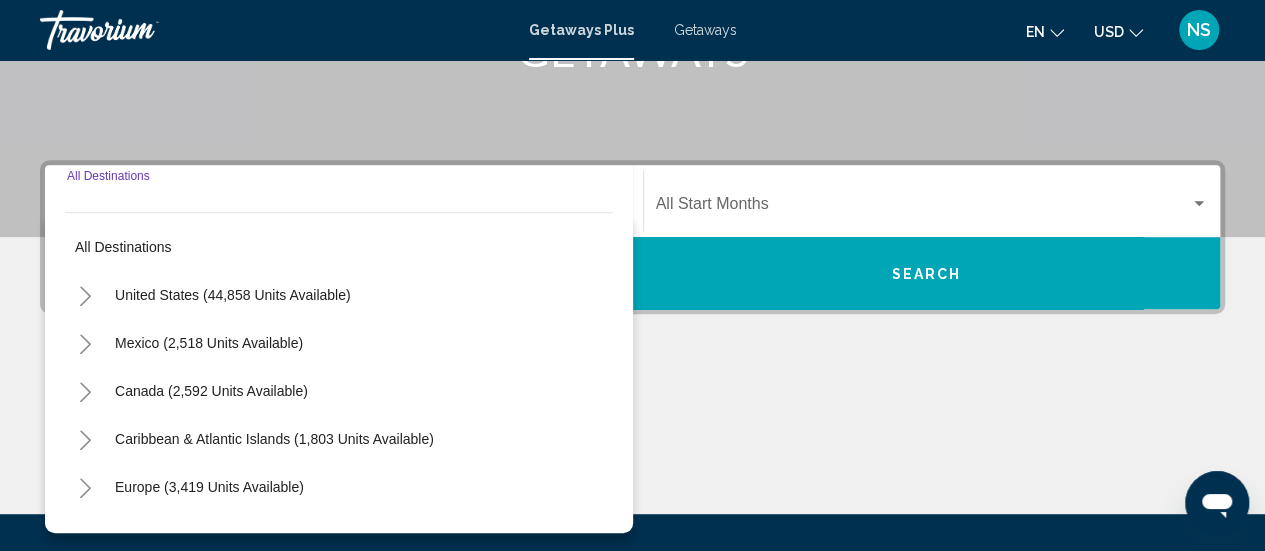 scroll, scrollTop: 458, scrollLeft: 0, axis: vertical 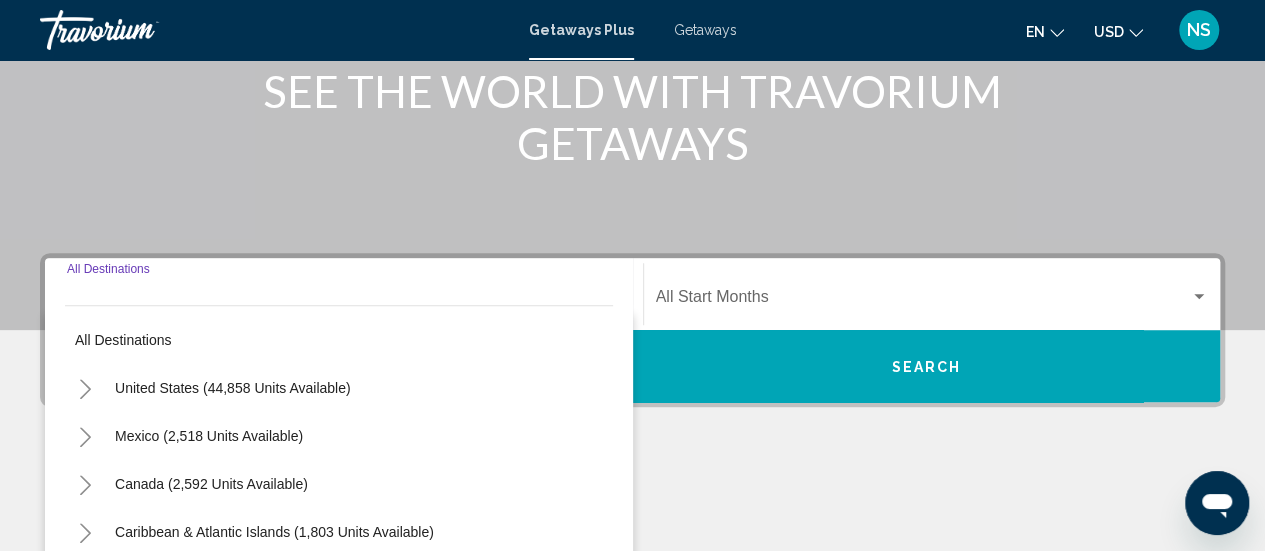 click on "Destination All Destinations" at bounding box center [344, 301] 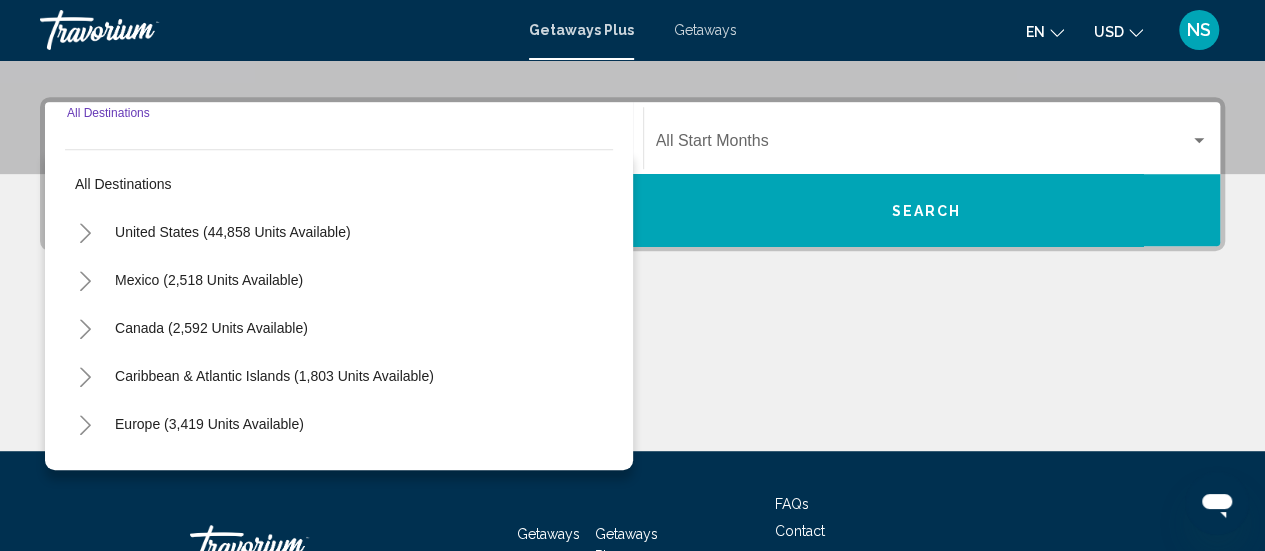 scroll, scrollTop: 458, scrollLeft: 0, axis: vertical 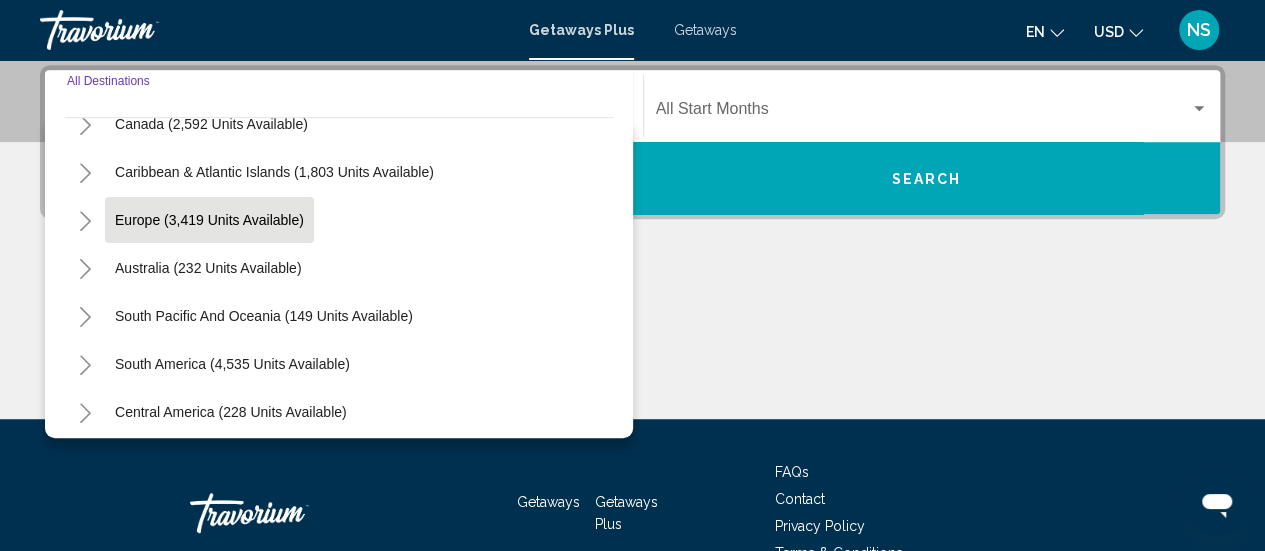 click on "Europe (3,419 units available)" at bounding box center (208, 268) 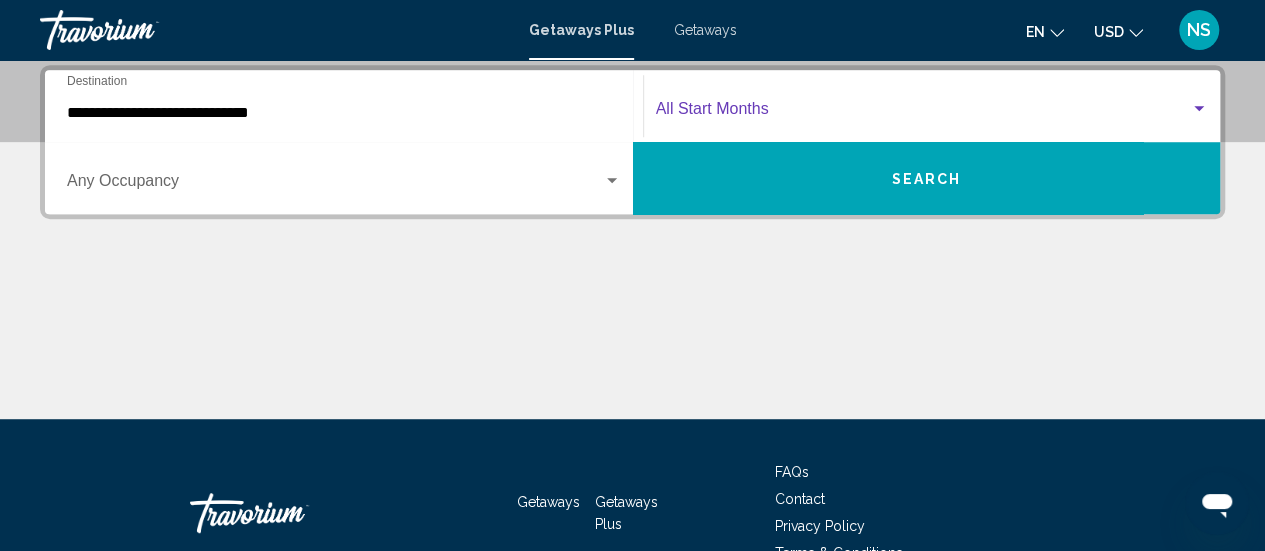click at bounding box center [923, 113] 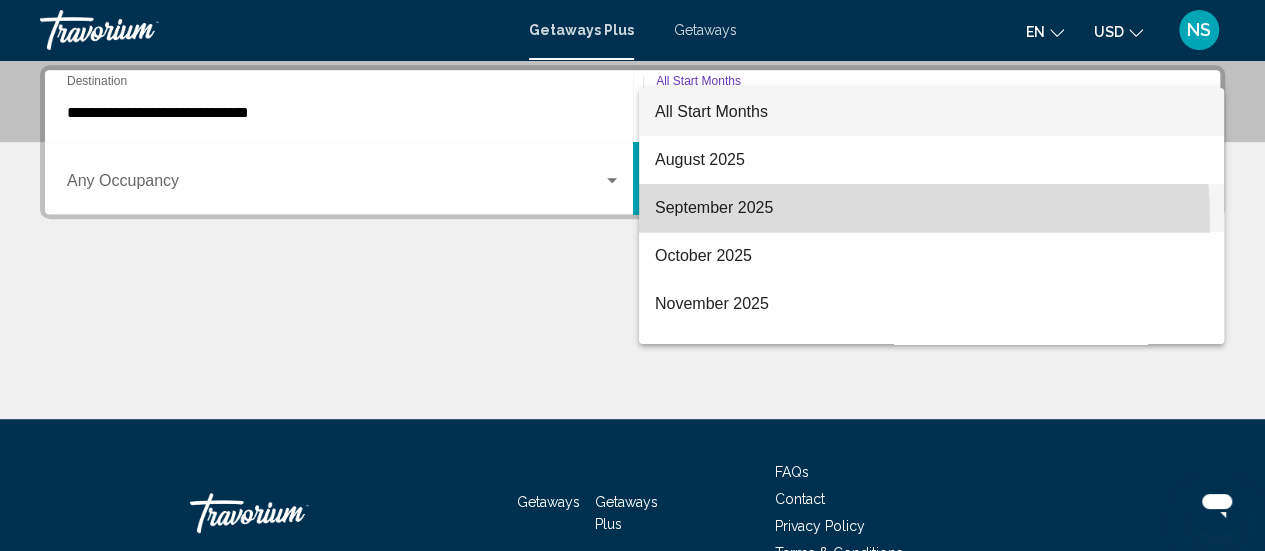 click on "September 2025" at bounding box center [931, 208] 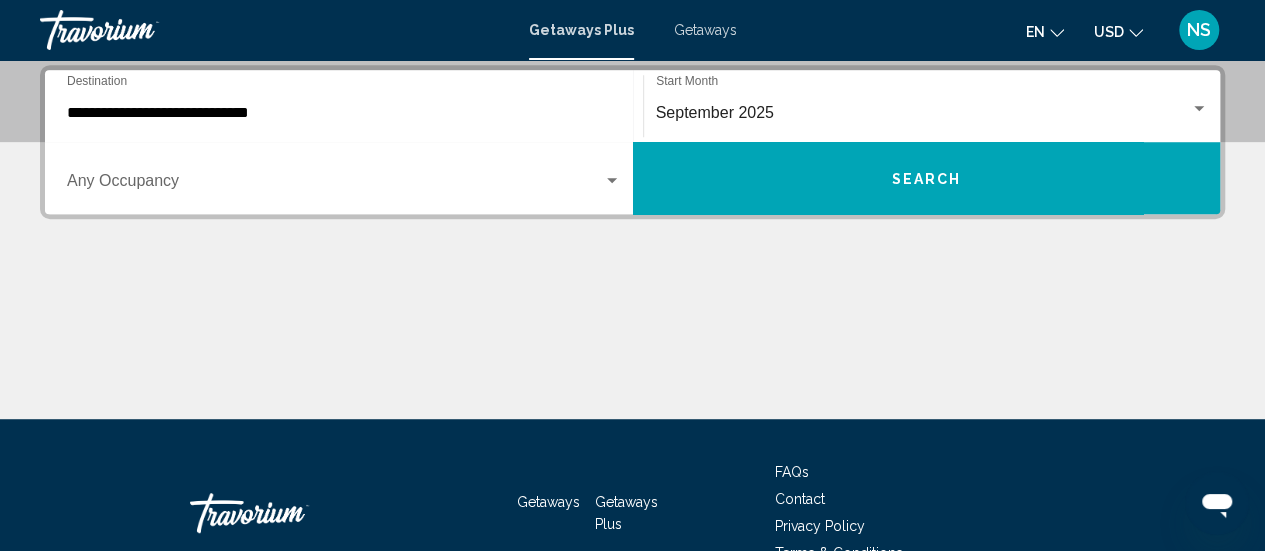 click on "Occupancy Any Occupancy" at bounding box center (344, 178) 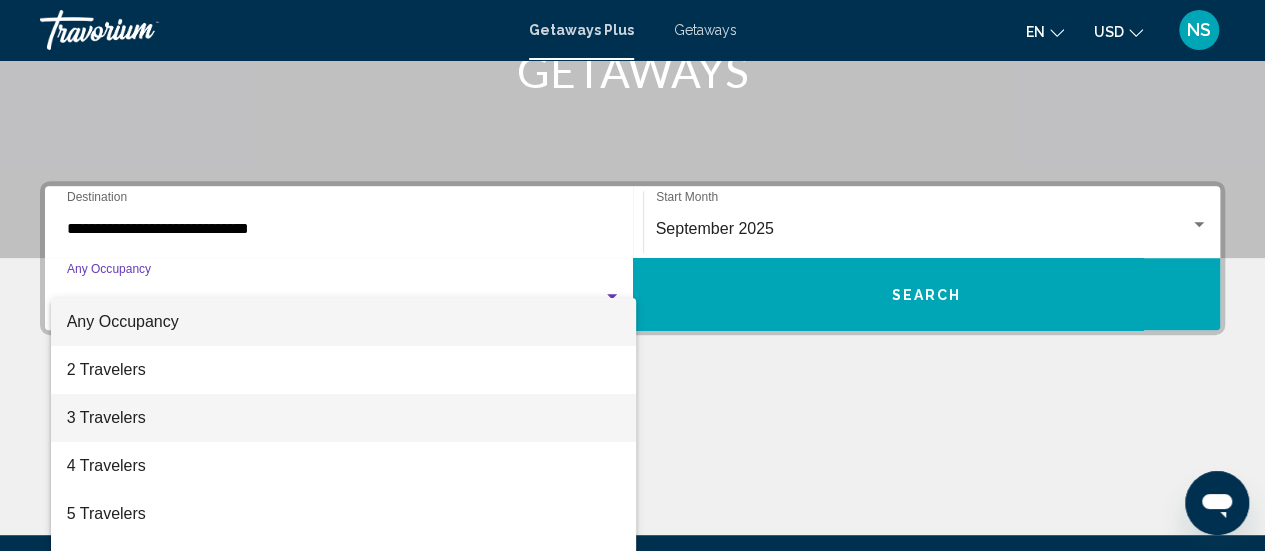 scroll, scrollTop: 320, scrollLeft: 0, axis: vertical 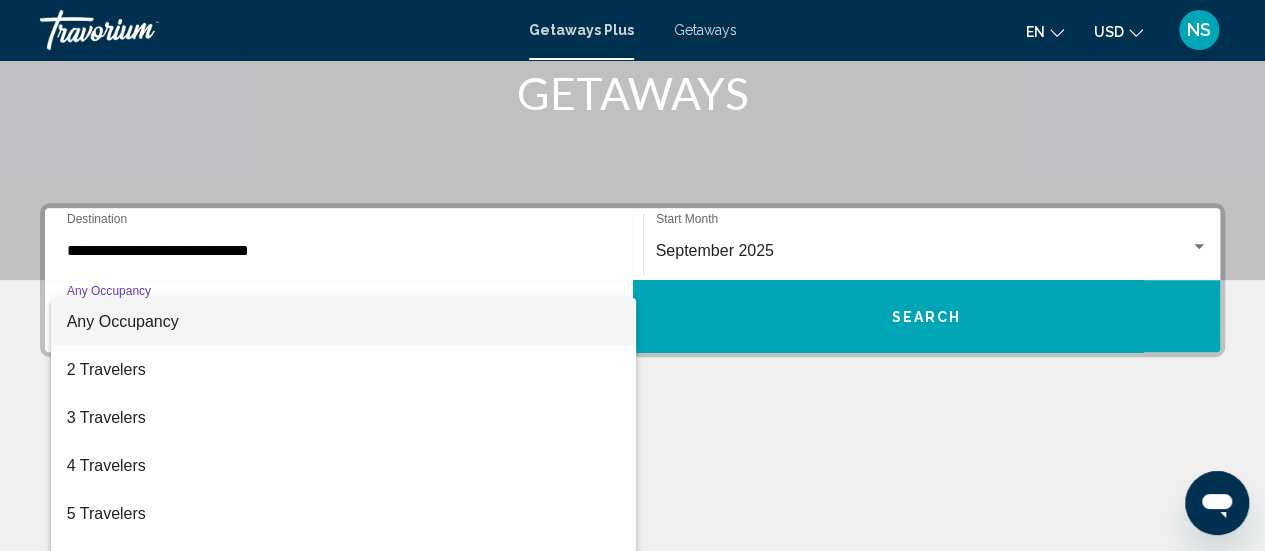 click at bounding box center (632, 275) 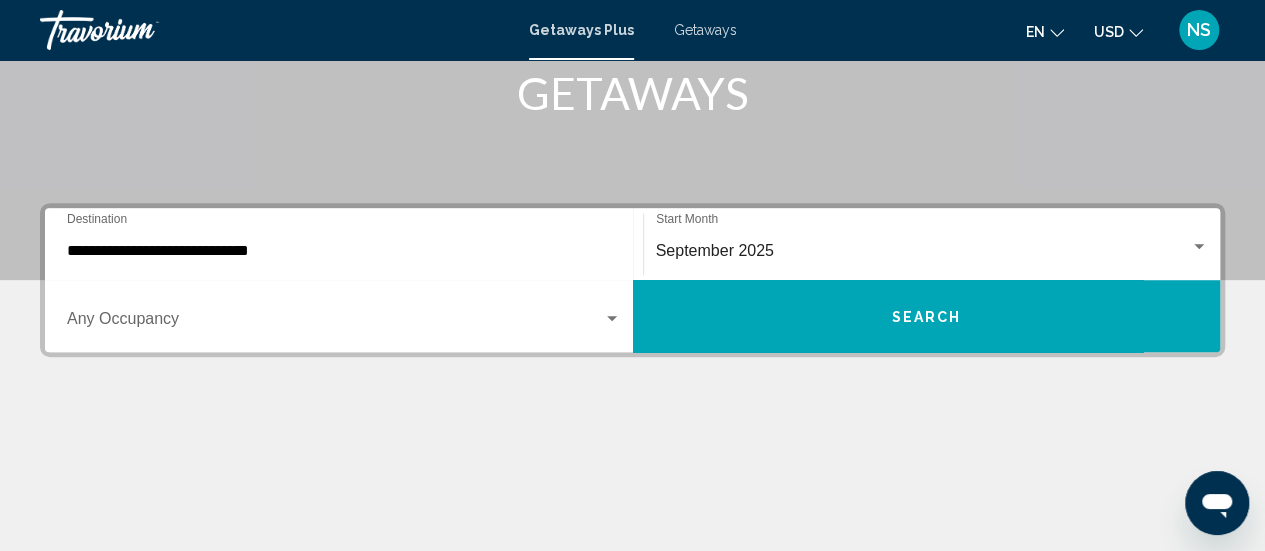 click at bounding box center (612, 319) 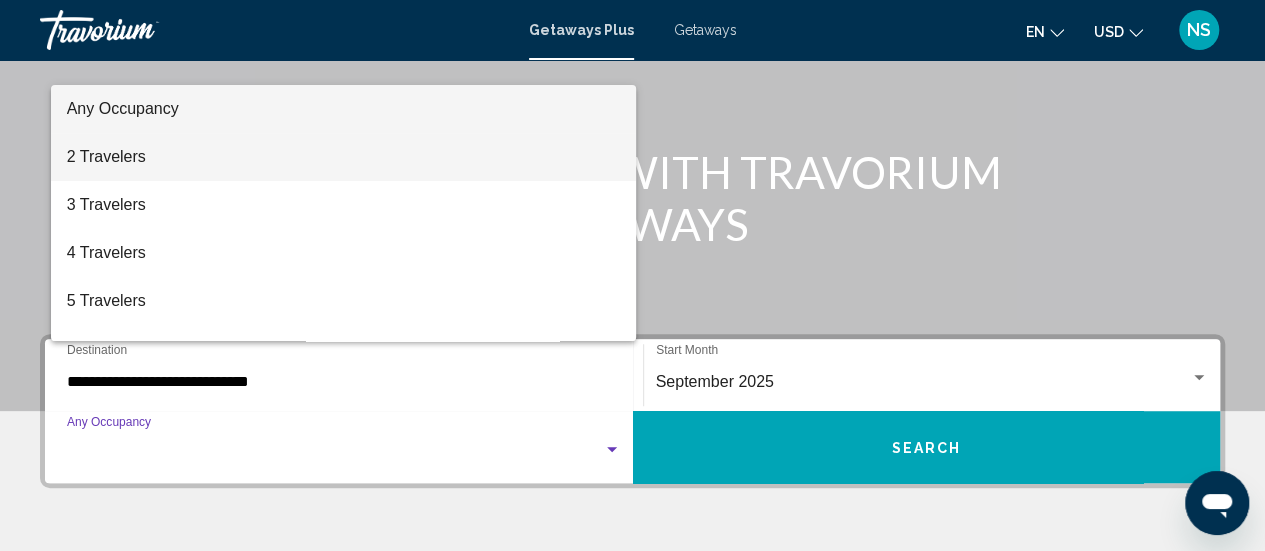 scroll, scrollTop: 176, scrollLeft: 0, axis: vertical 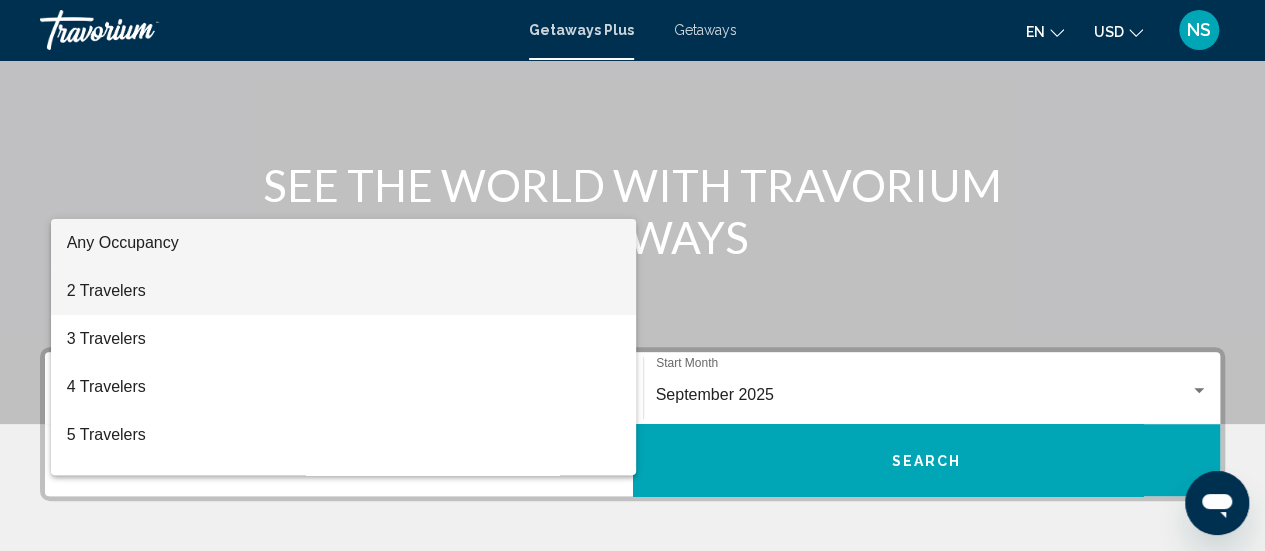 click on "2 Travelers" at bounding box center [344, 291] 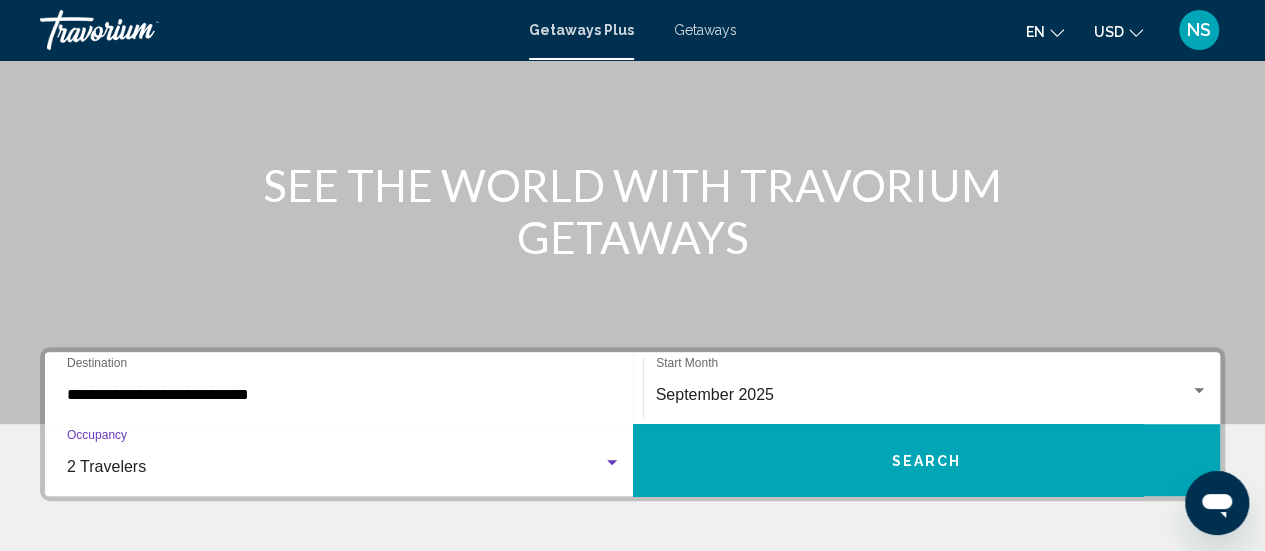 click on "Search" at bounding box center (926, 461) 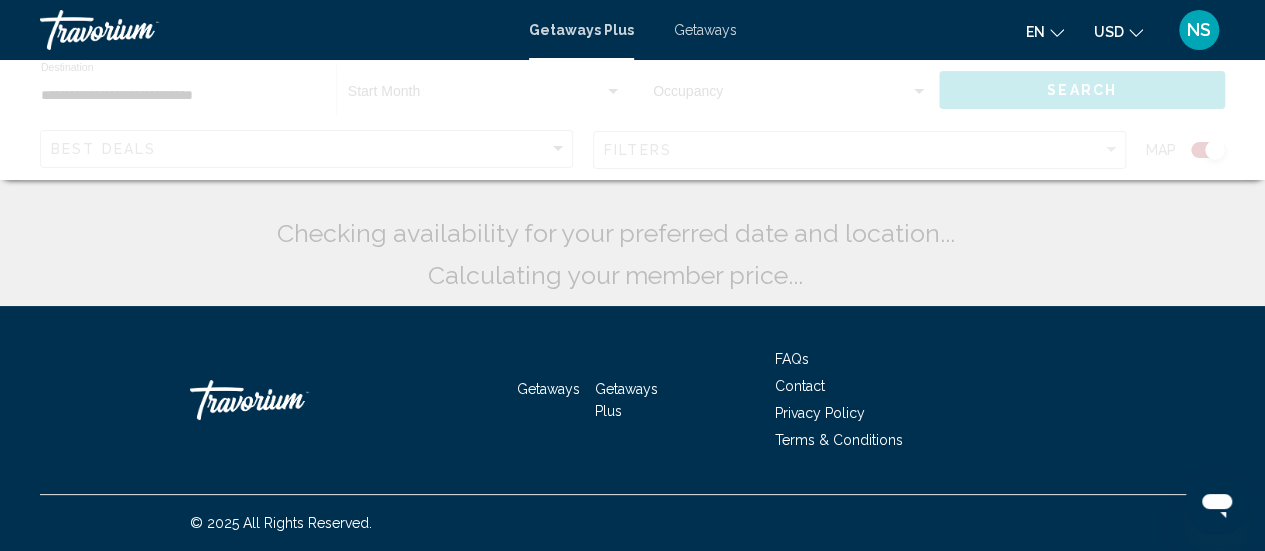 scroll, scrollTop: 0, scrollLeft: 0, axis: both 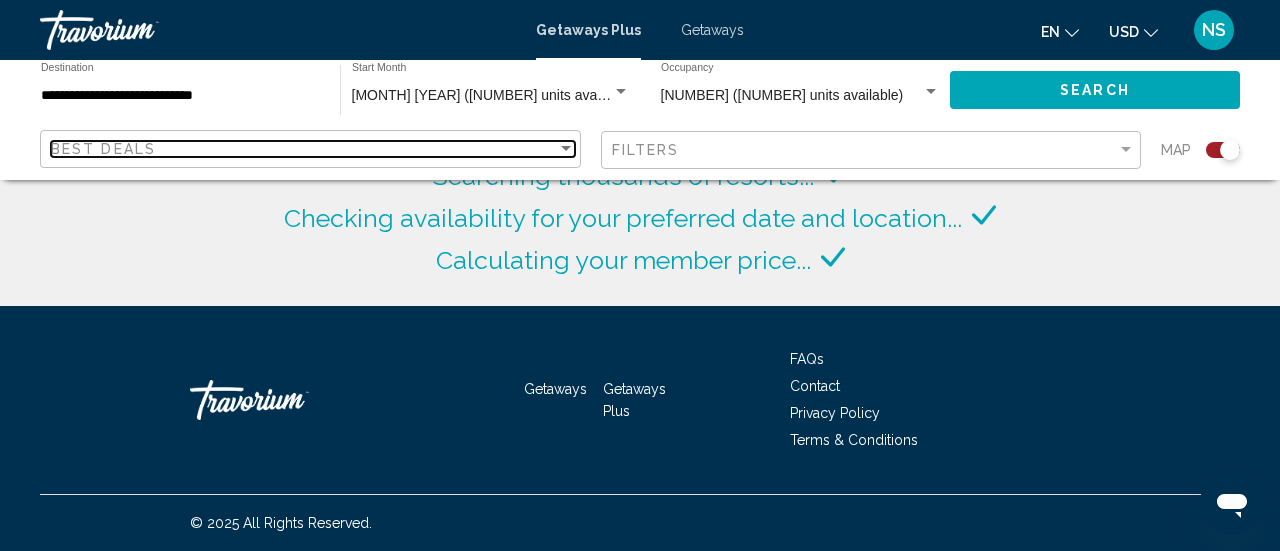 click at bounding box center [566, 149] 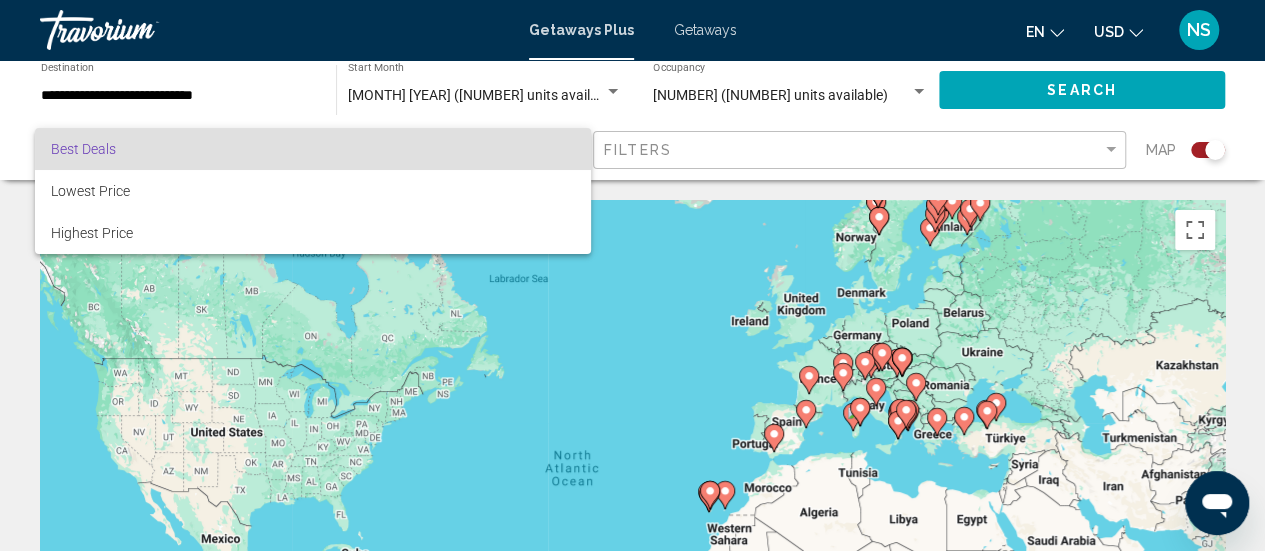 click at bounding box center [632, 275] 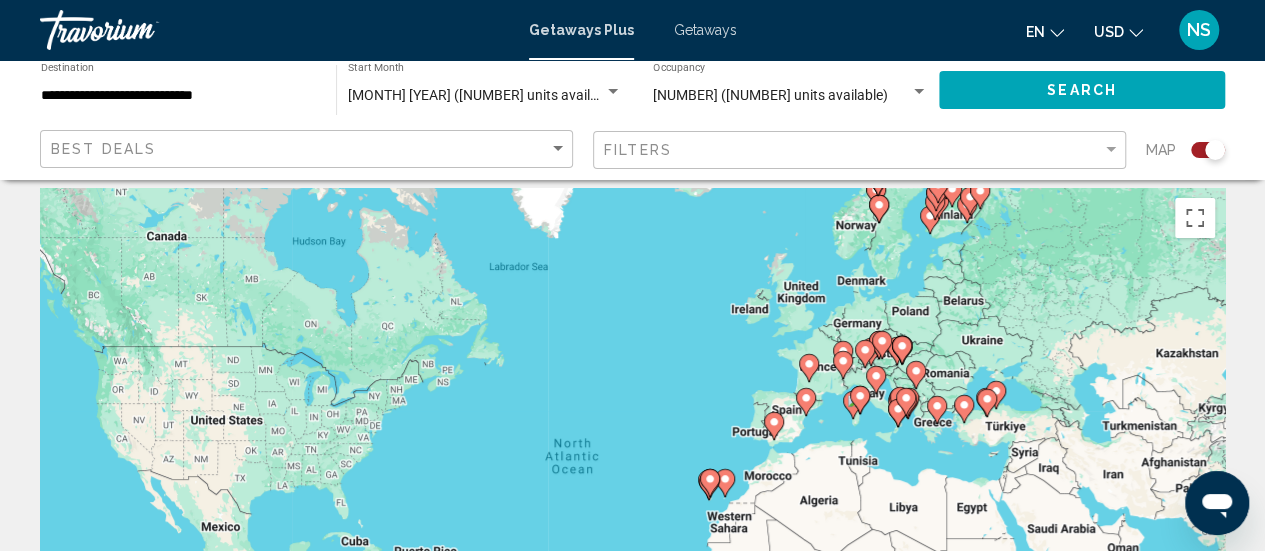 scroll, scrollTop: 0, scrollLeft: 0, axis: both 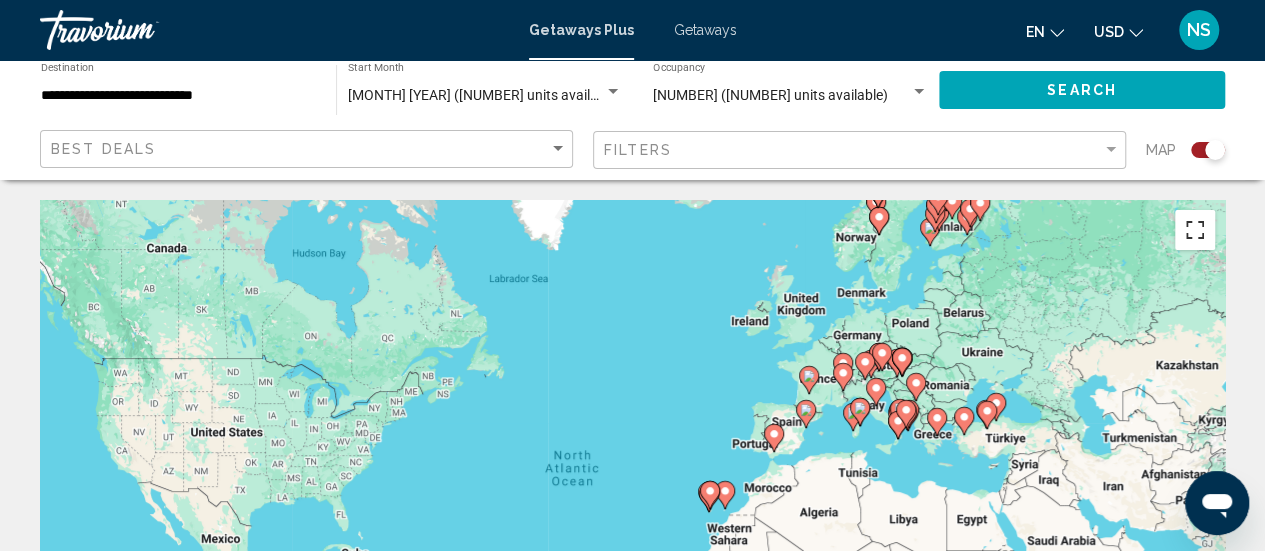 drag, startPoint x: 1202, startPoint y: 229, endPoint x: 1202, endPoint y: 353, distance: 124 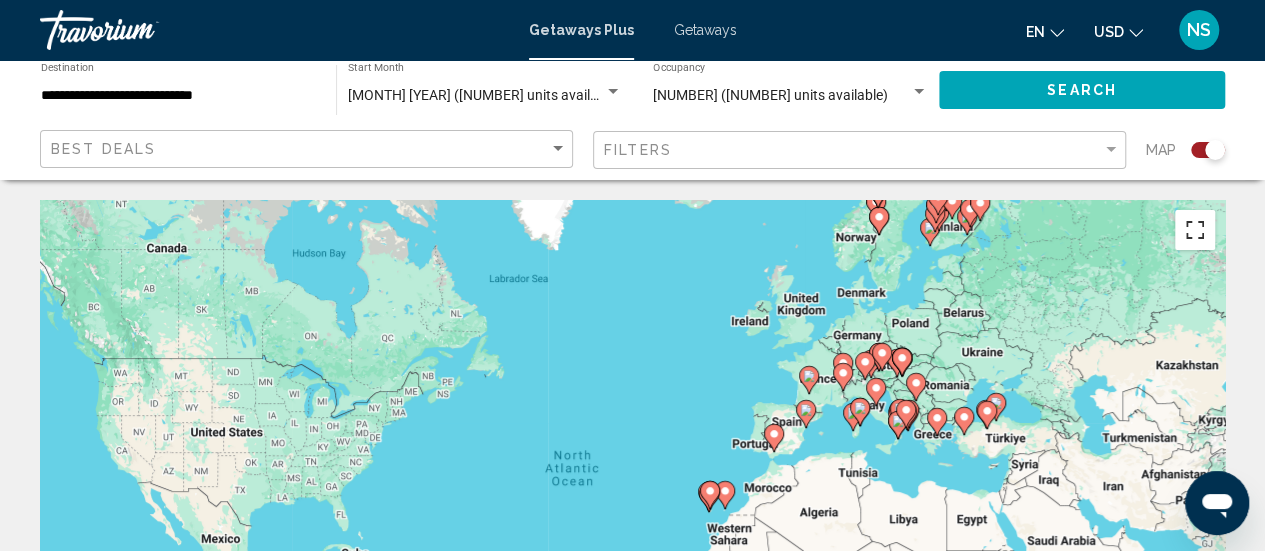 click at bounding box center (1195, 230) 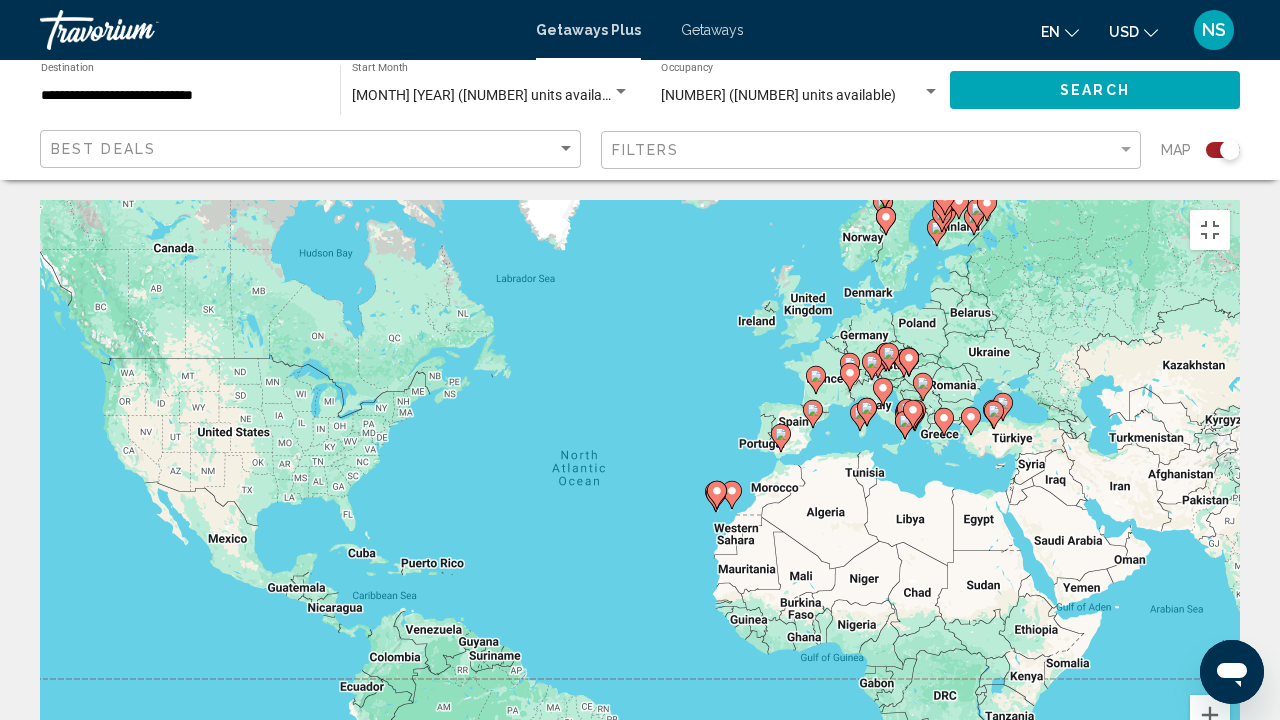 click 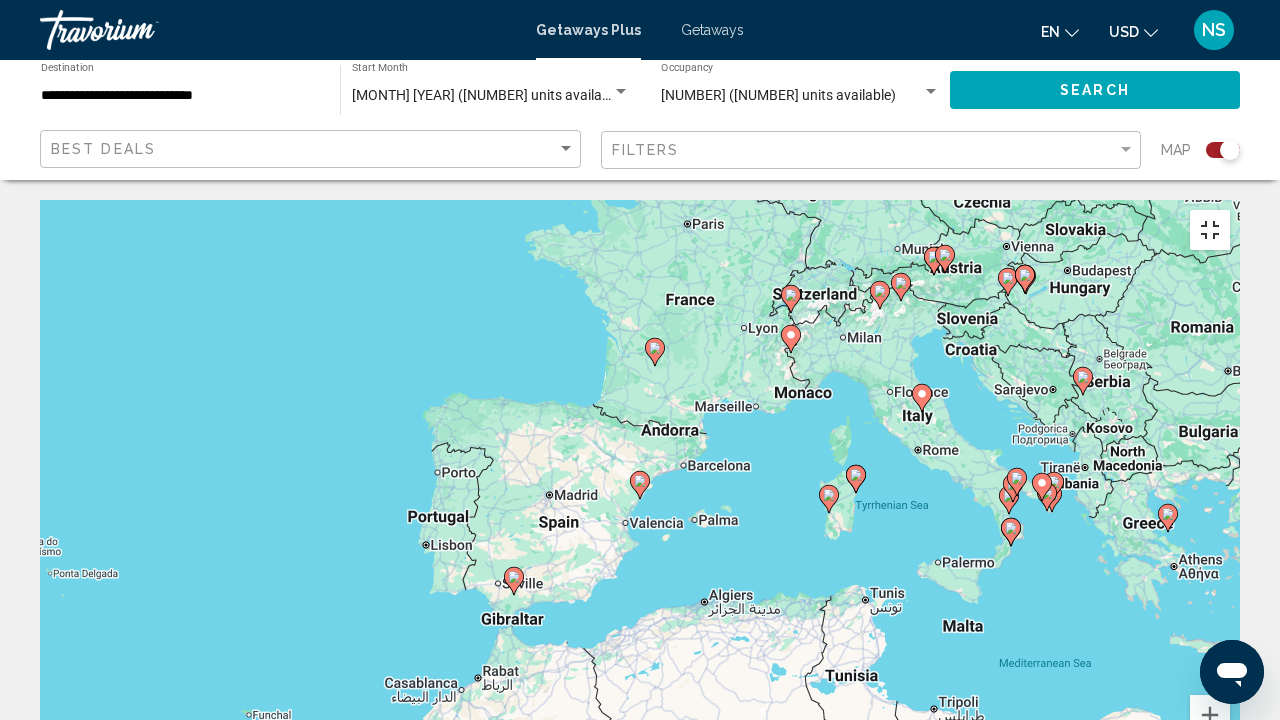 click at bounding box center (1210, 230) 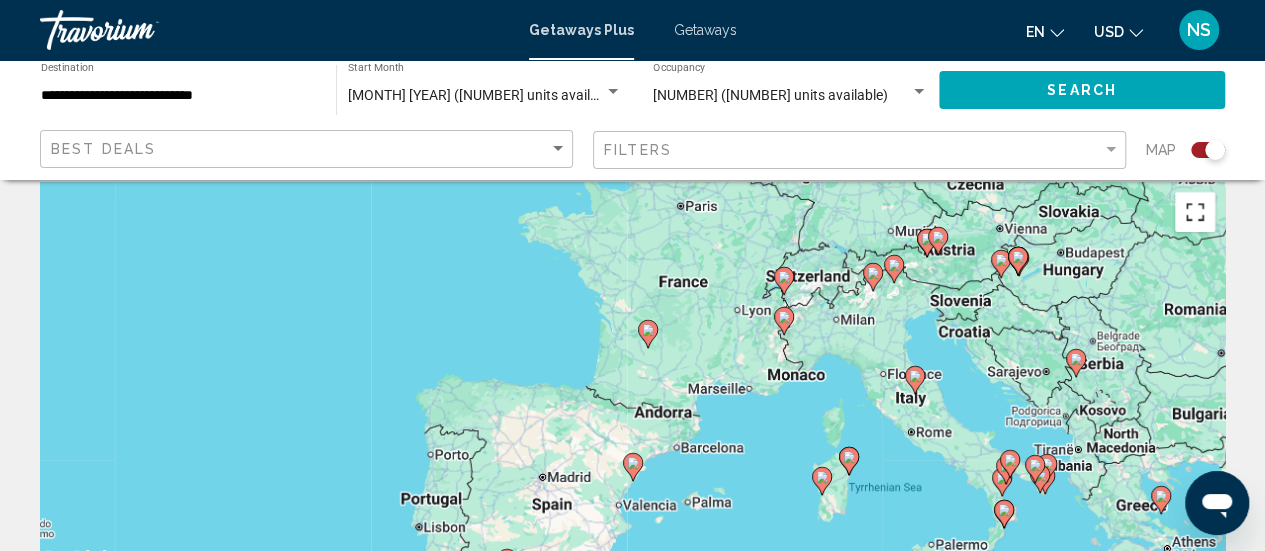 scroll, scrollTop: 0, scrollLeft: 0, axis: both 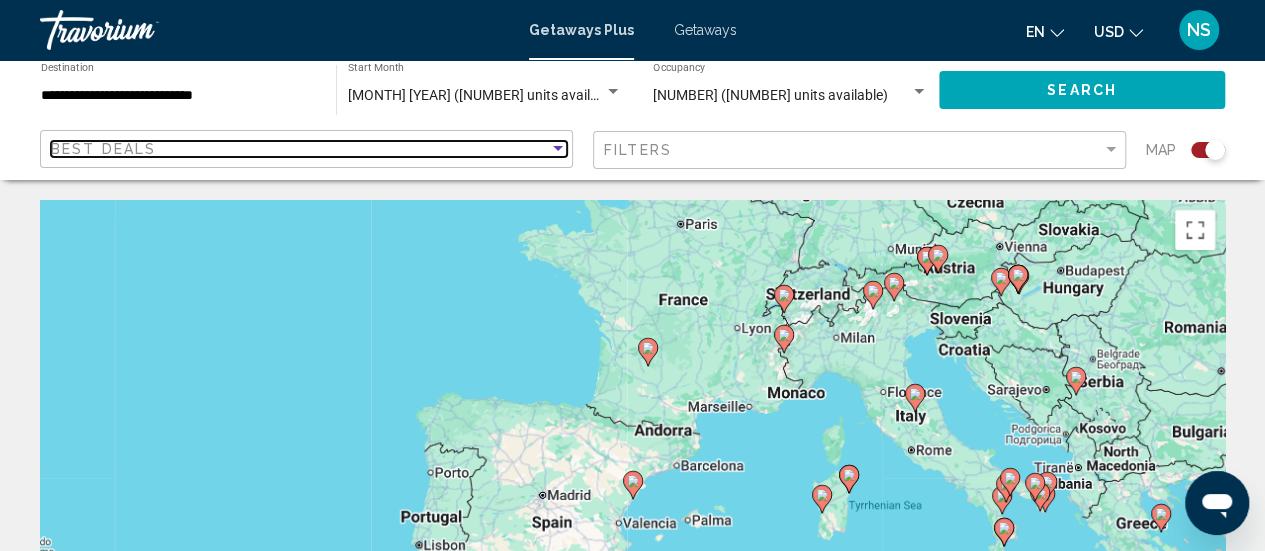 click at bounding box center (558, 148) 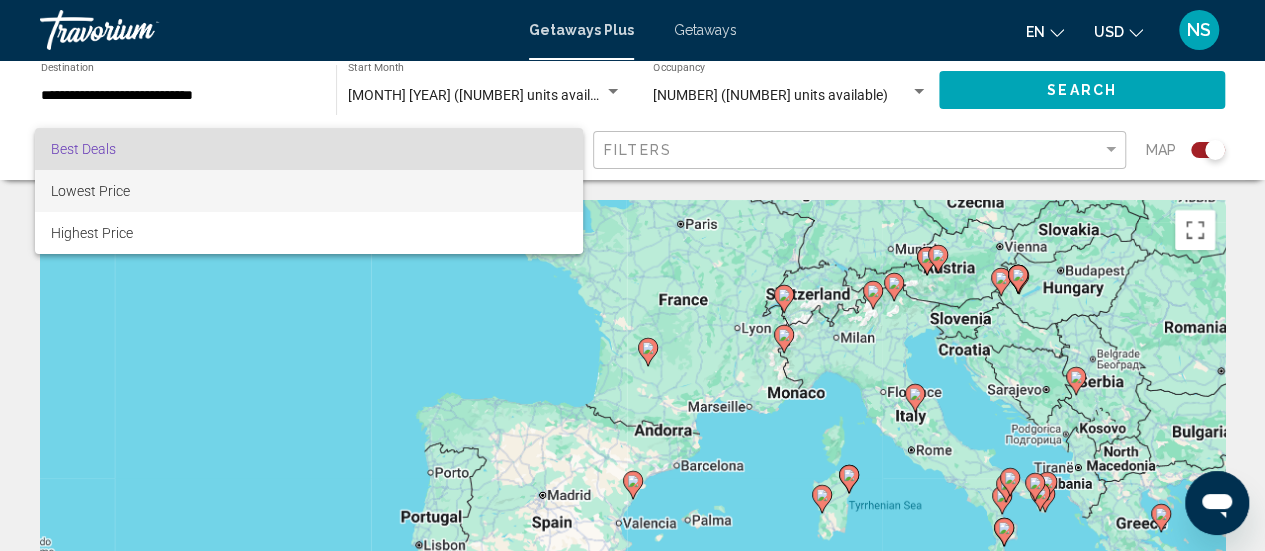 click on "Lowest Price" at bounding box center (309, 191) 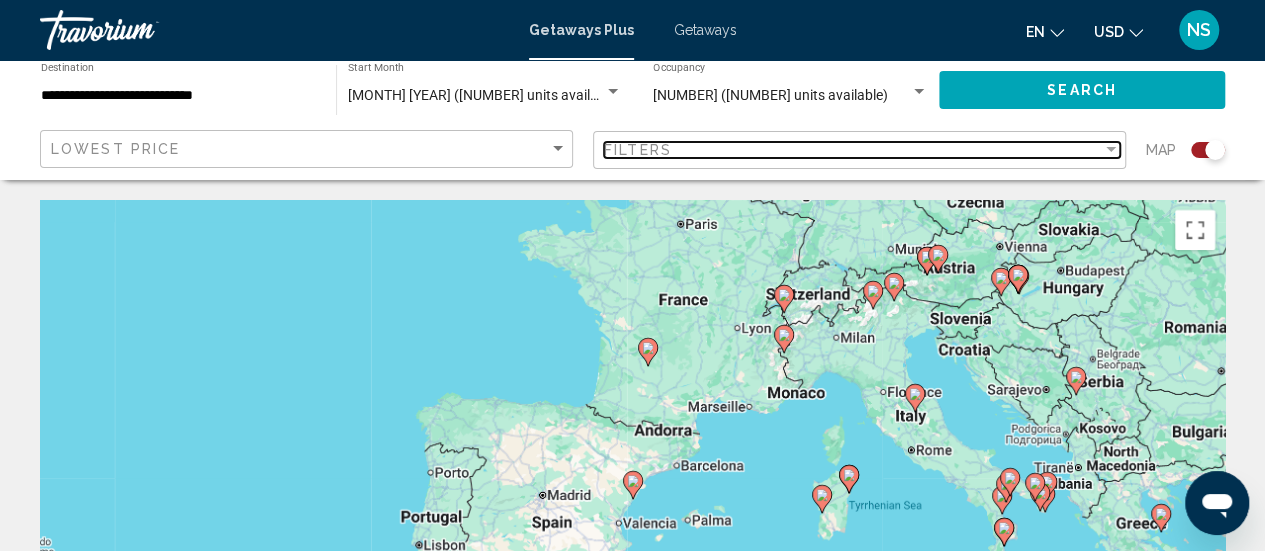 click on "Filters" at bounding box center [853, 150] 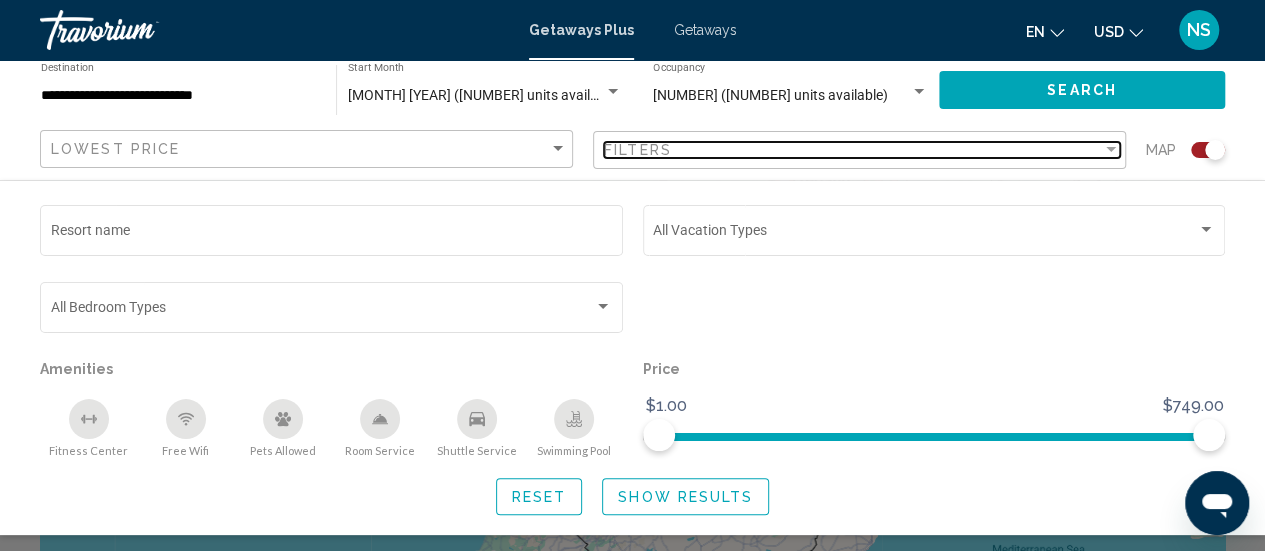 scroll, scrollTop: 129, scrollLeft: 0, axis: vertical 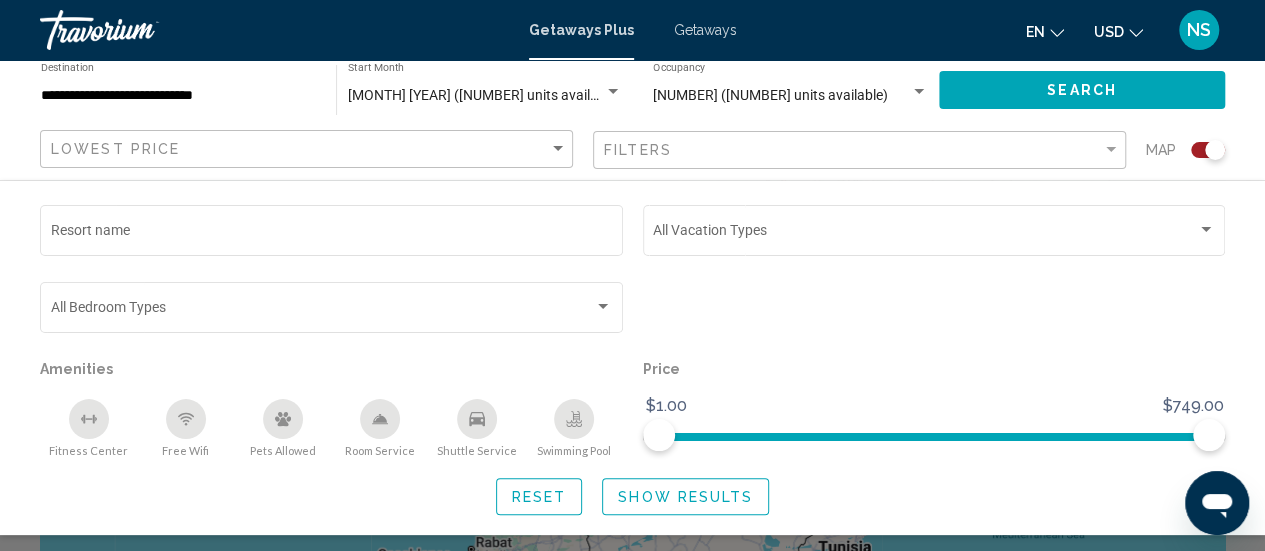 click on "Lowest Price" 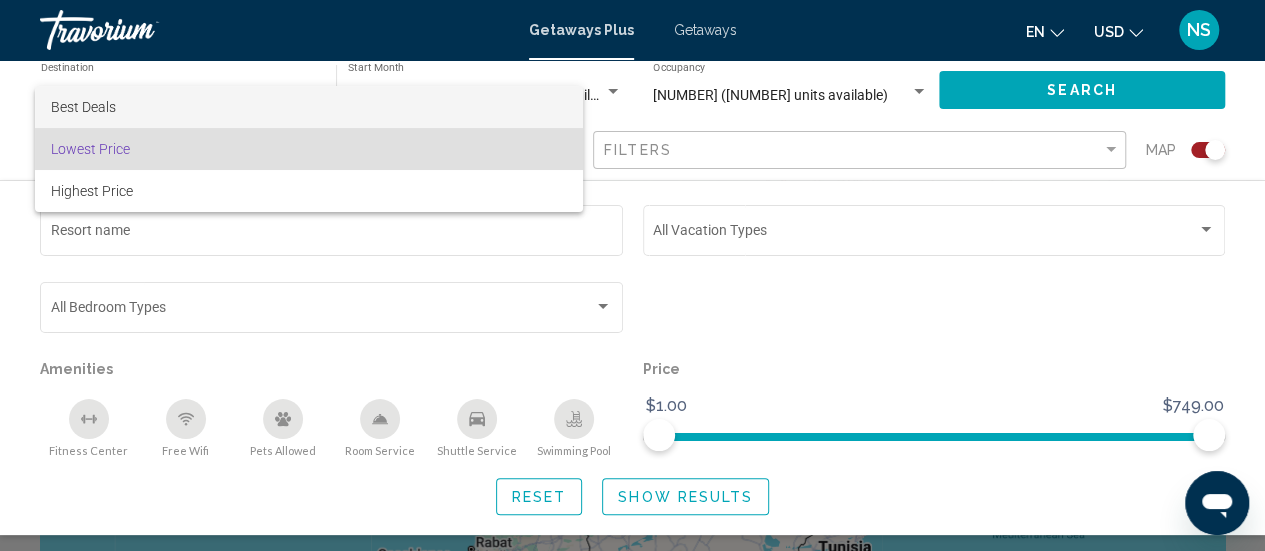 click on "Best Deals" at bounding box center [309, 107] 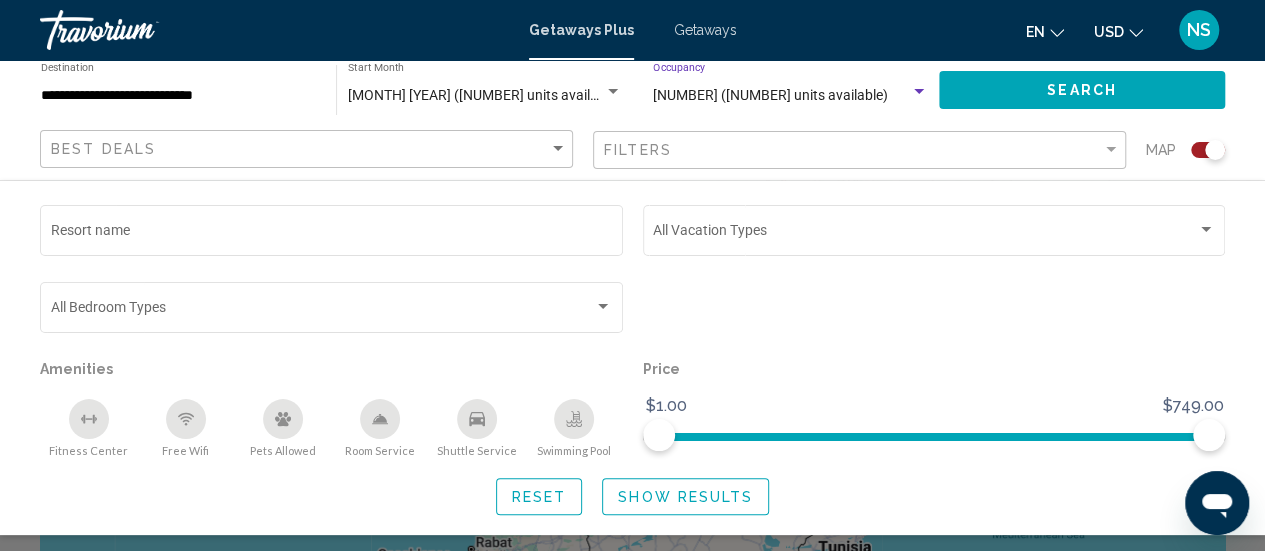 click on "[NUMBER] ([NUMBER] units available)" at bounding box center (781, 96) 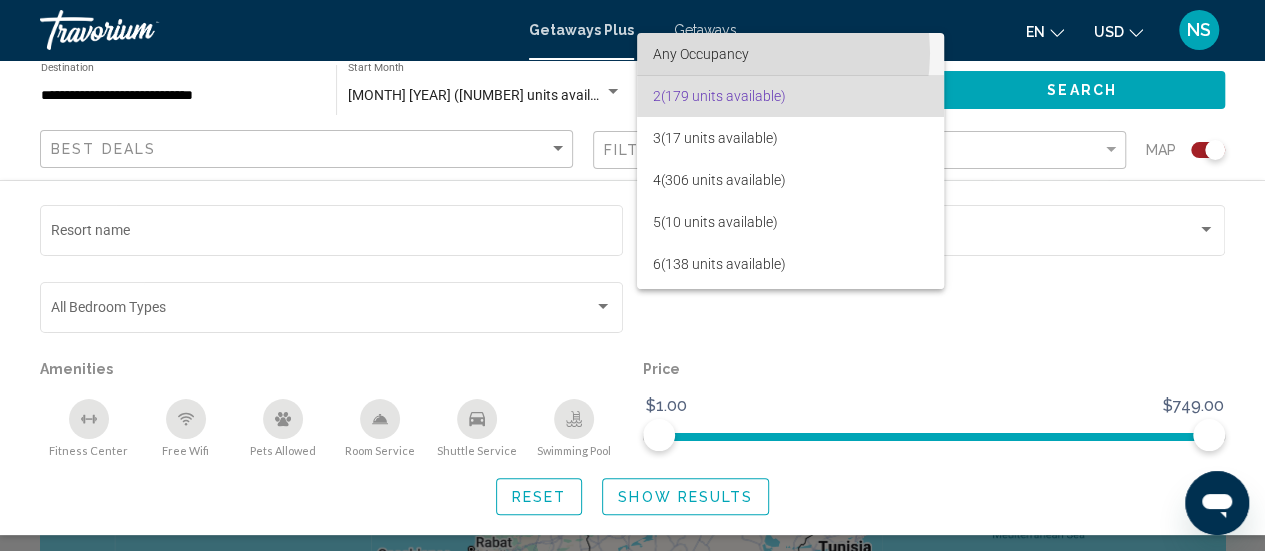 click on "Any Occupancy" at bounding box center [701, 54] 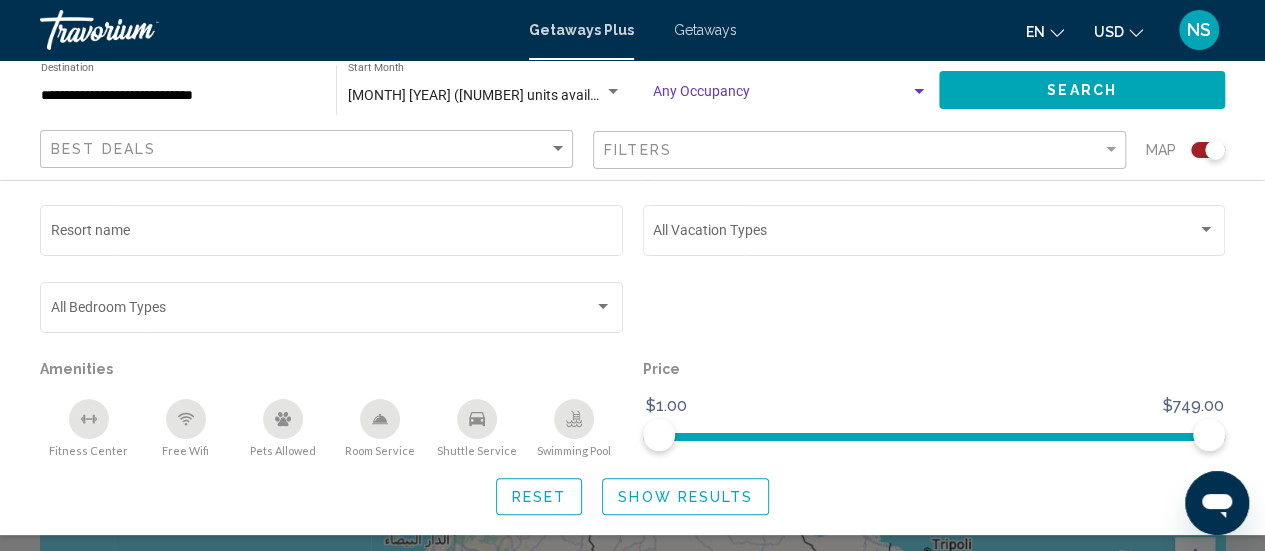 scroll, scrollTop: 0, scrollLeft: 0, axis: both 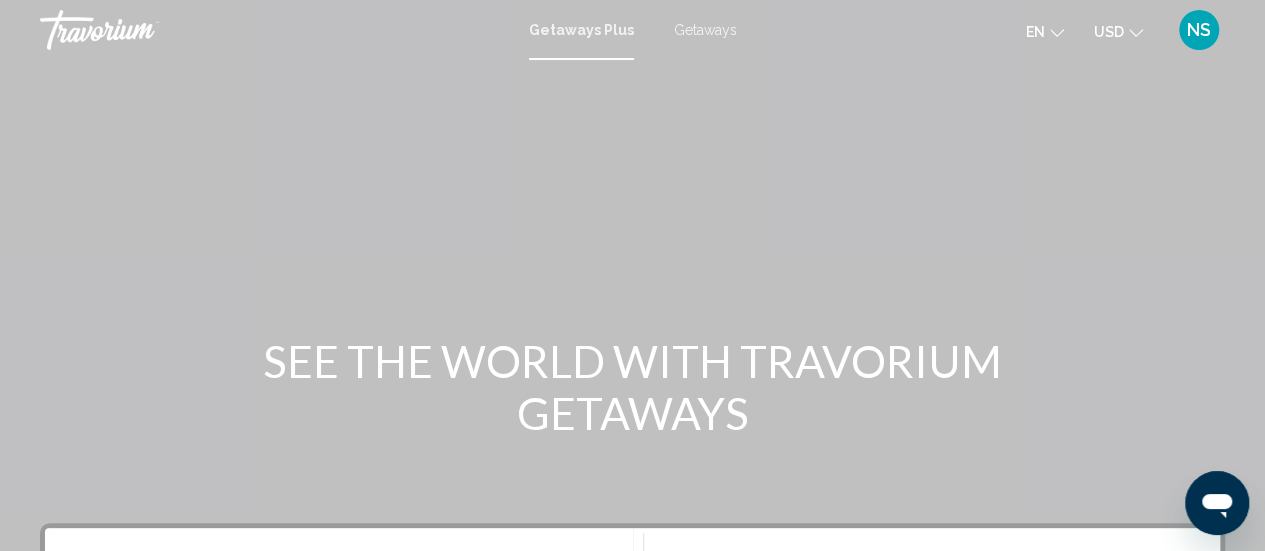 click on "Getaways Plus" at bounding box center [581, 30] 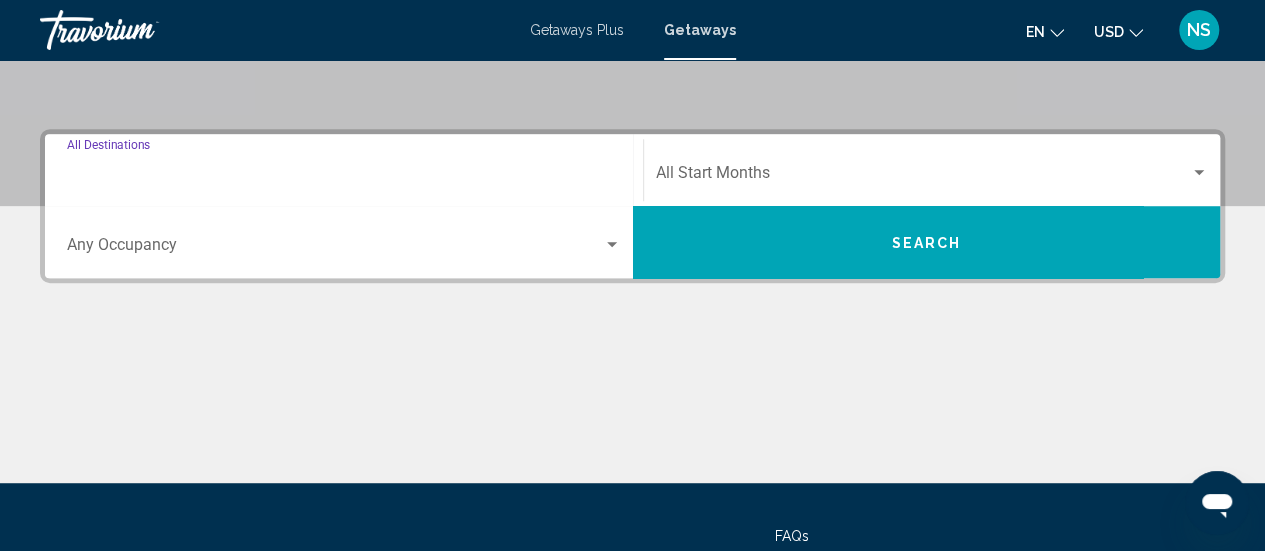 click on "Destination All Destinations" at bounding box center [344, 177] 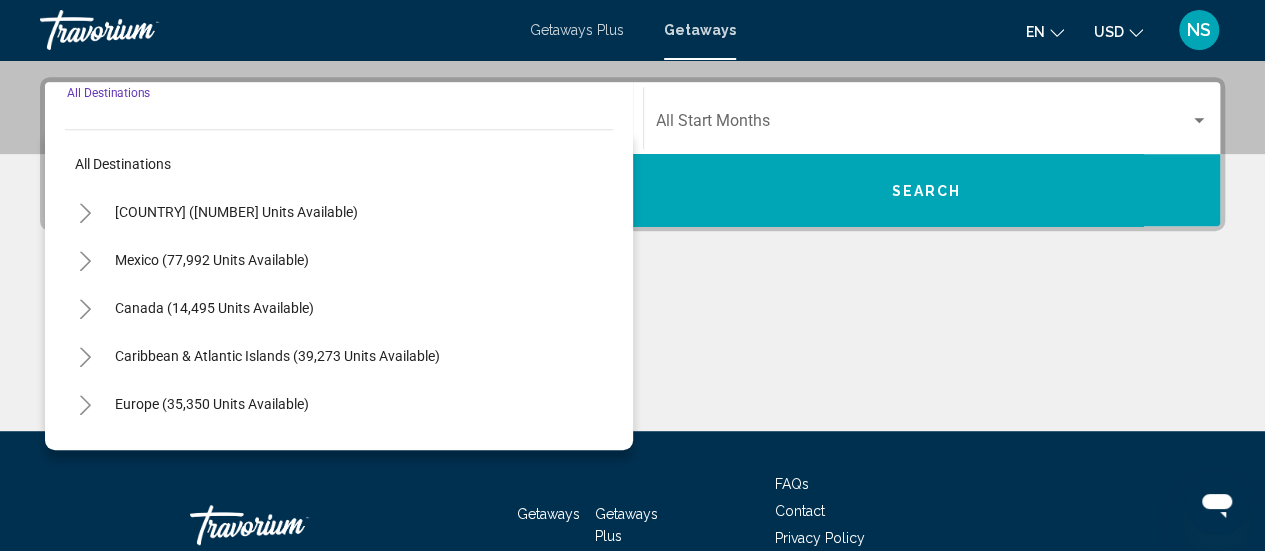 scroll, scrollTop: 458, scrollLeft: 0, axis: vertical 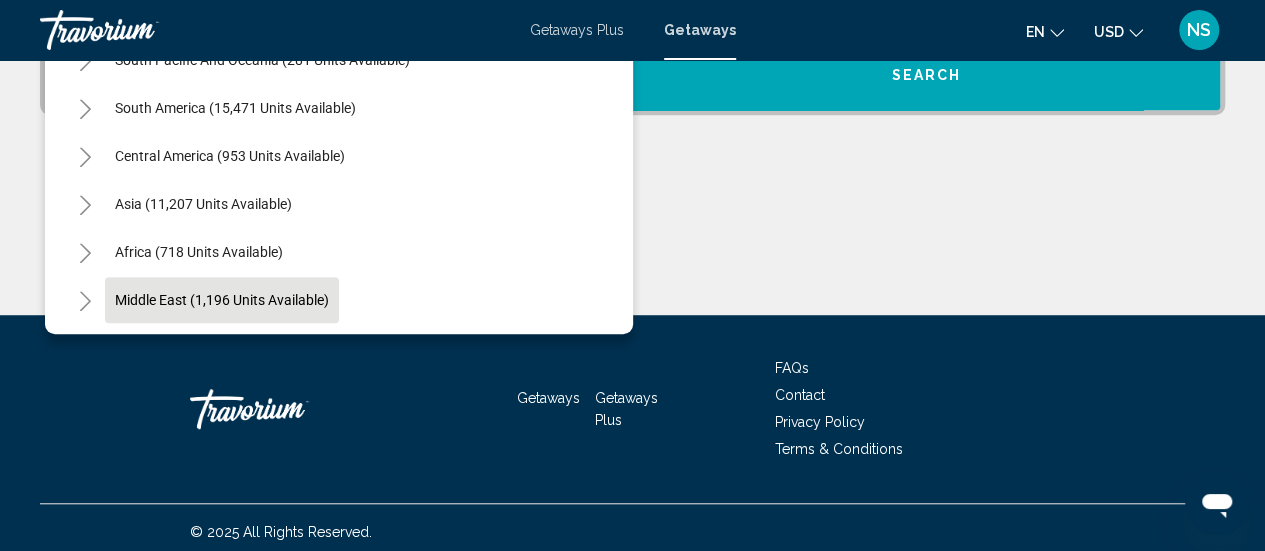 click on "Middle East (1,196 units available)" 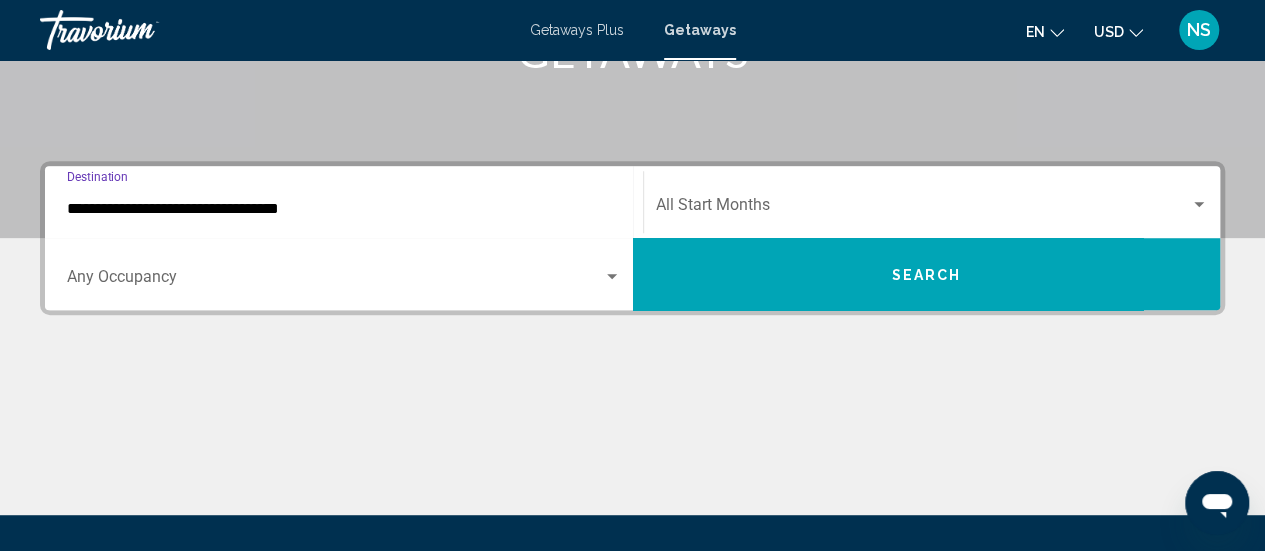 scroll, scrollTop: 338, scrollLeft: 0, axis: vertical 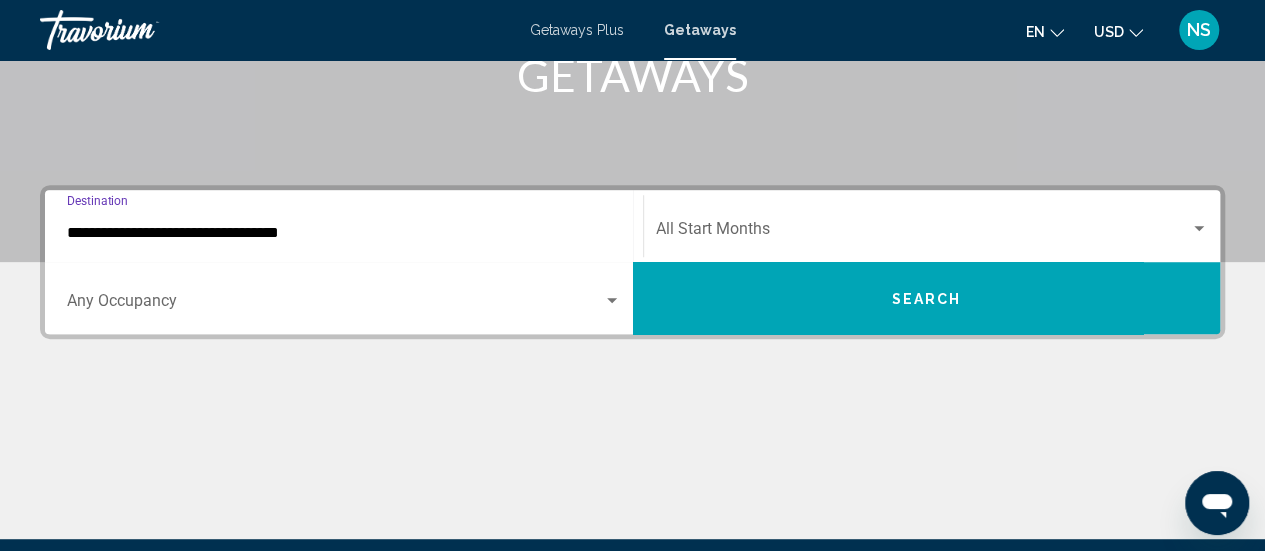 click on "Start Month All Start Months" 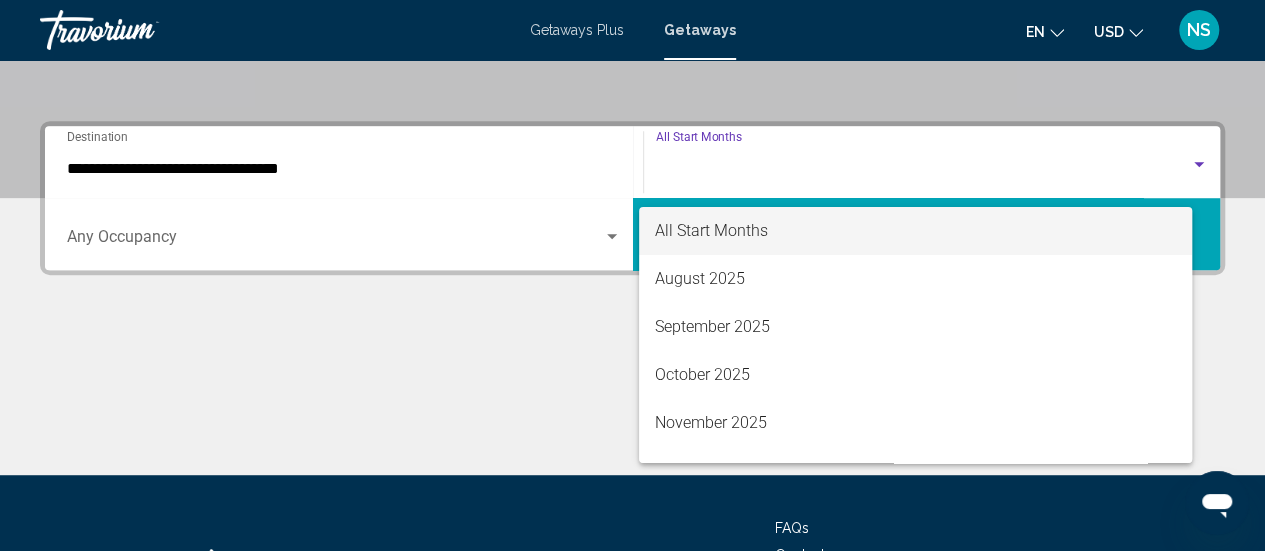 scroll, scrollTop: 458, scrollLeft: 0, axis: vertical 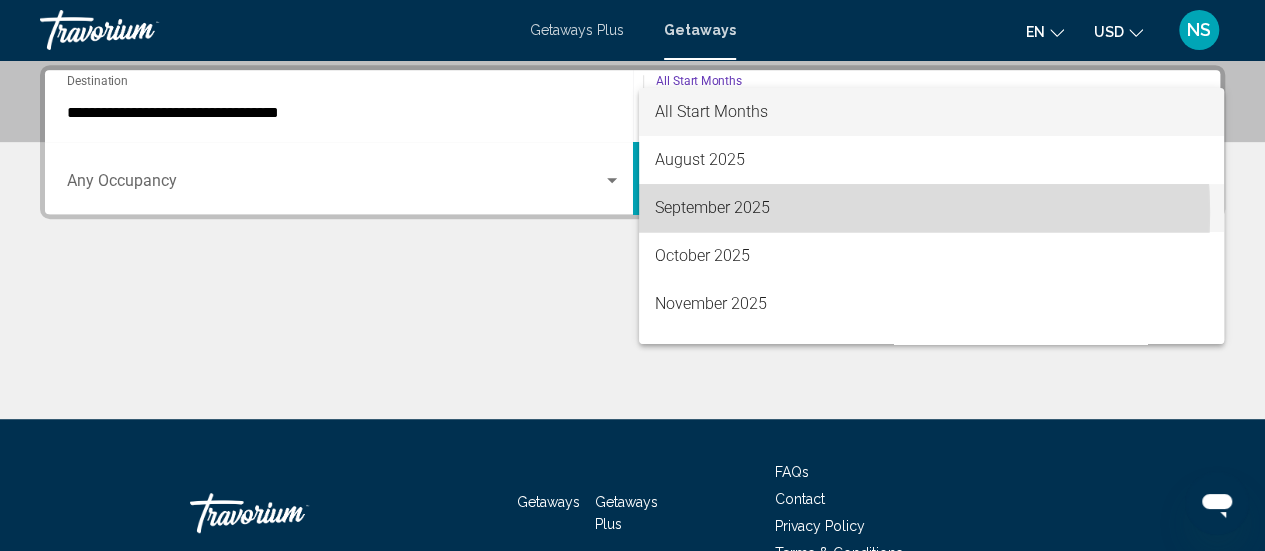 click on "September 2025" at bounding box center (931, 208) 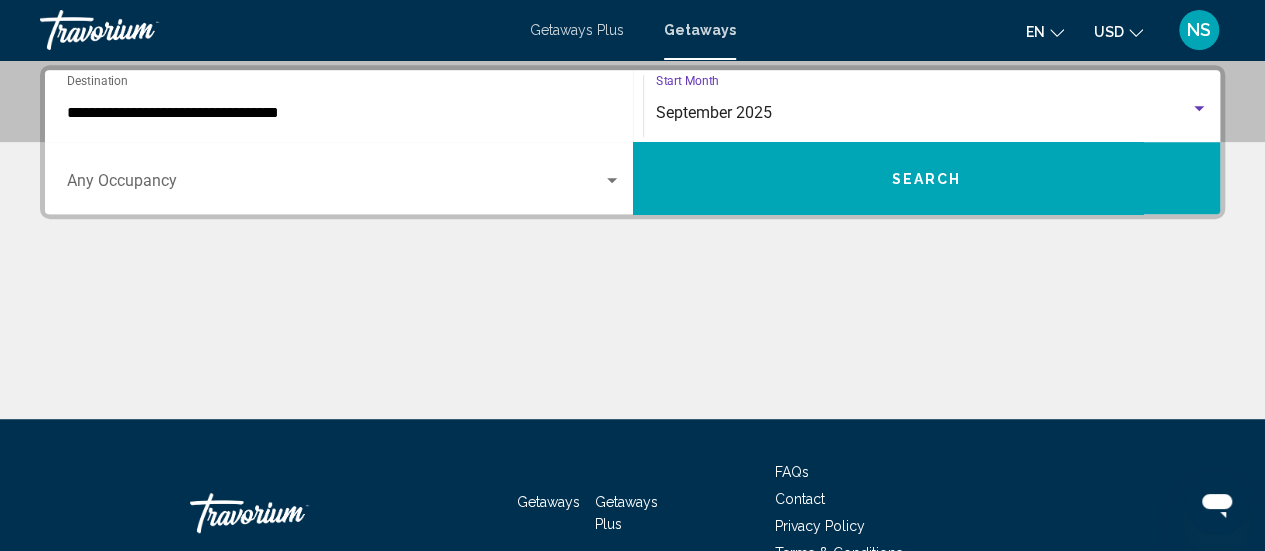 click at bounding box center [335, 185] 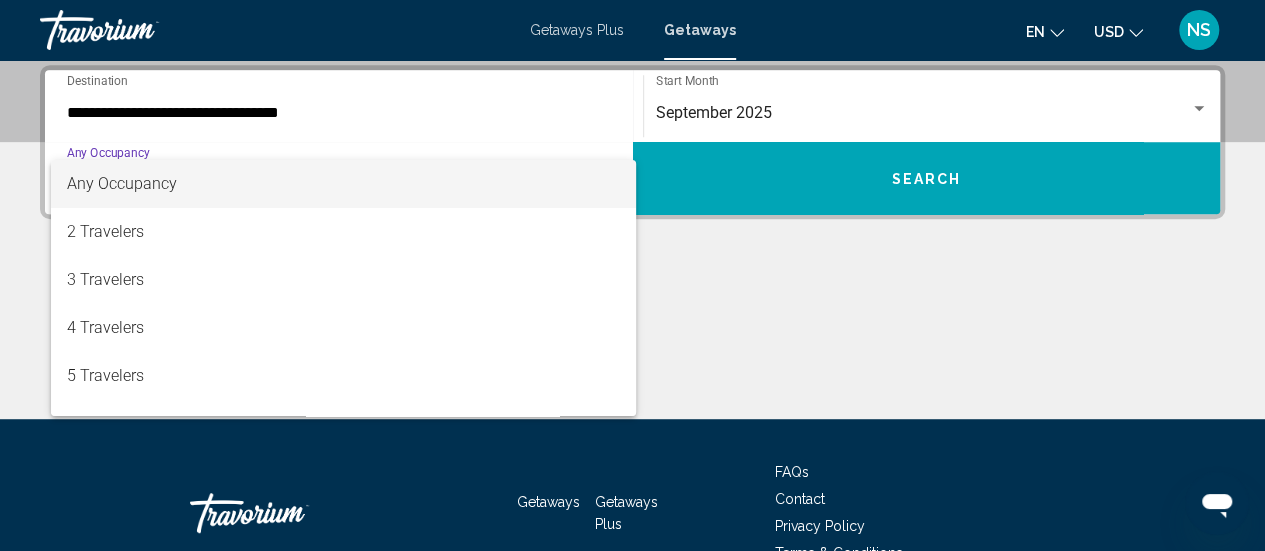 click at bounding box center (632, 275) 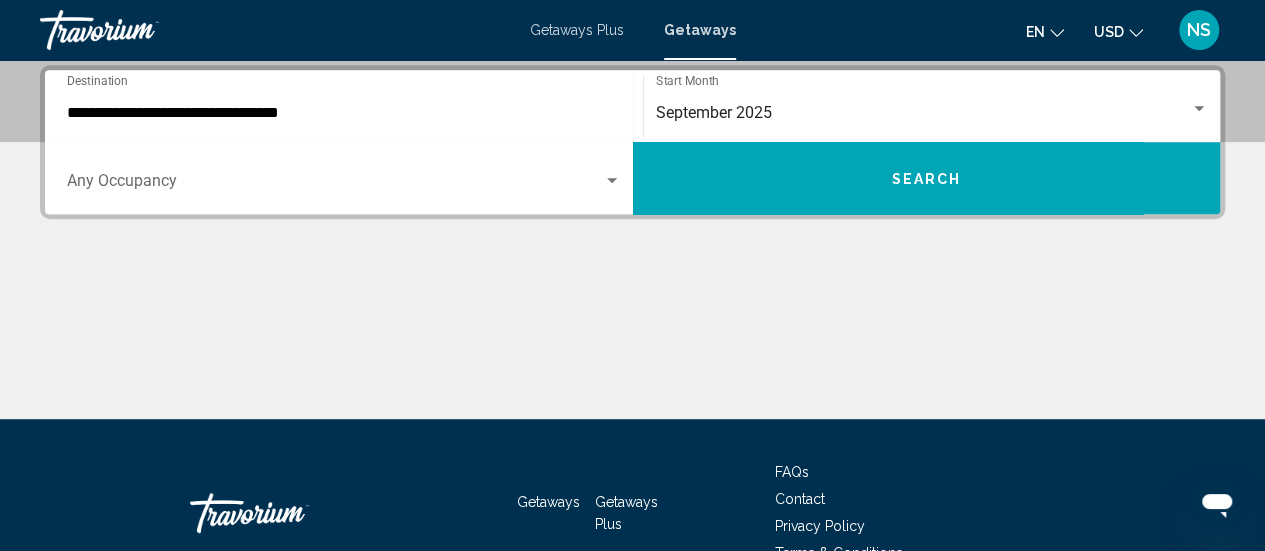 click on "Search" at bounding box center (927, 178) 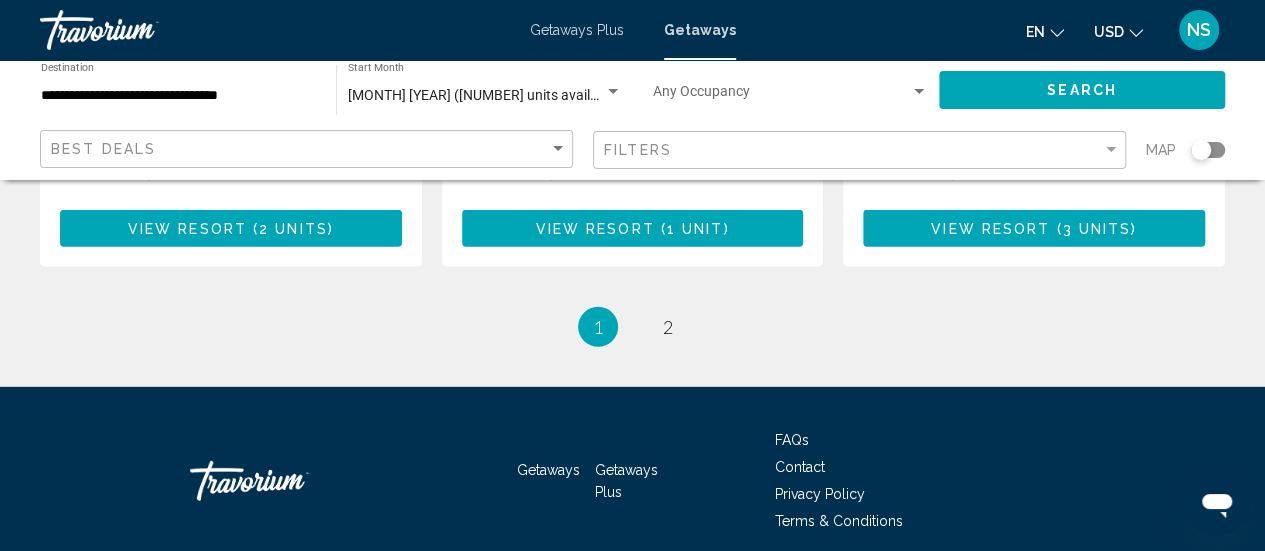 scroll, scrollTop: 2726, scrollLeft: 0, axis: vertical 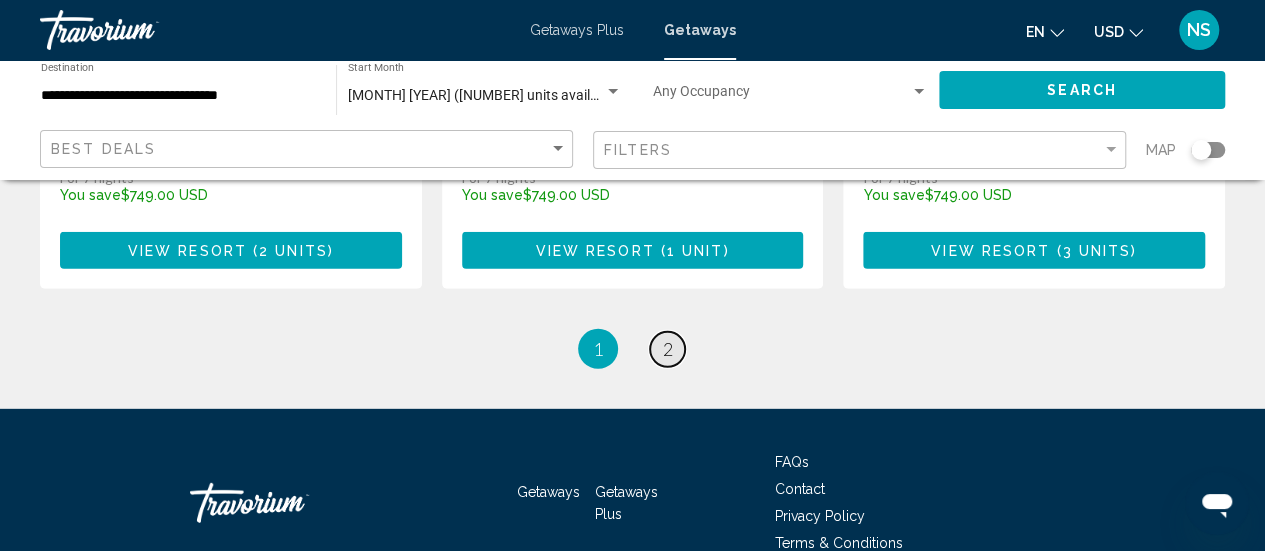 click on "2" at bounding box center (668, 349) 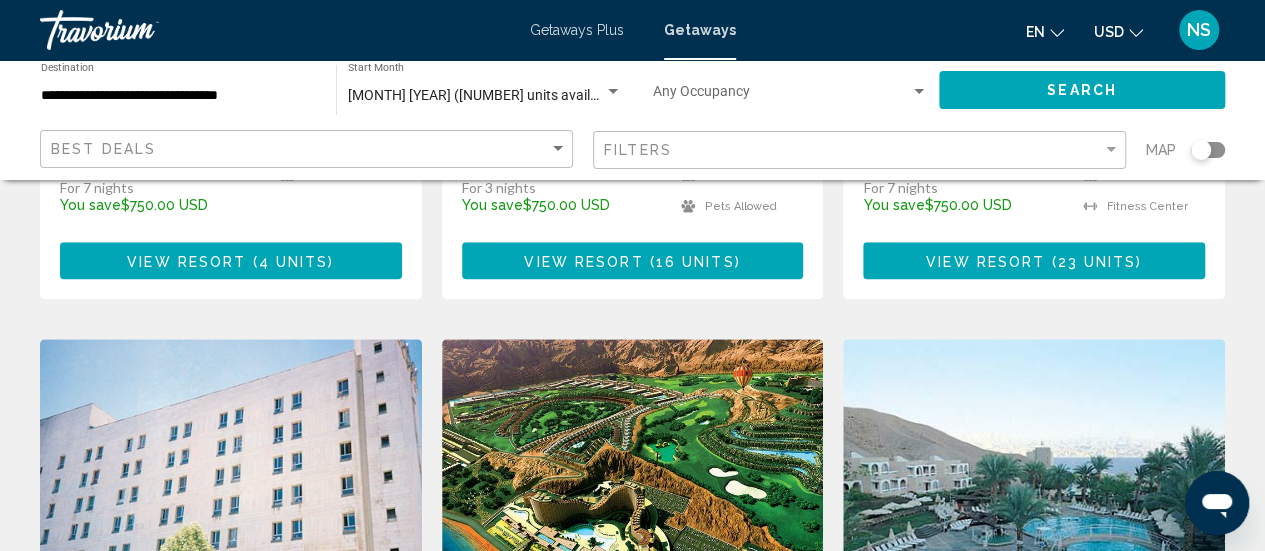 scroll, scrollTop: 445, scrollLeft: 0, axis: vertical 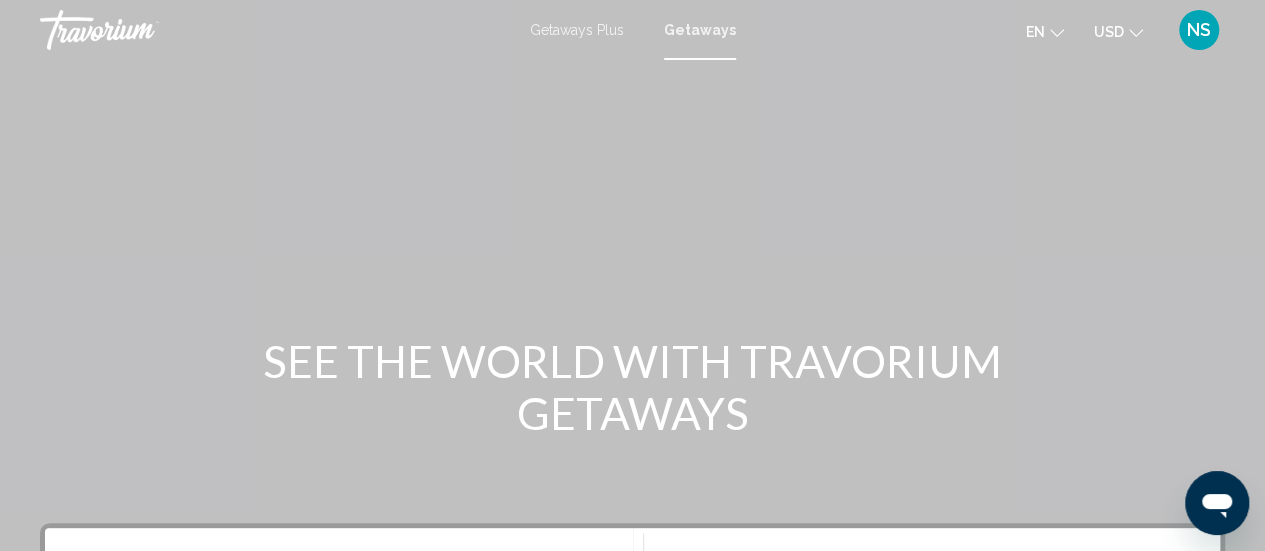 click on "Getaways Plus" at bounding box center [577, 30] 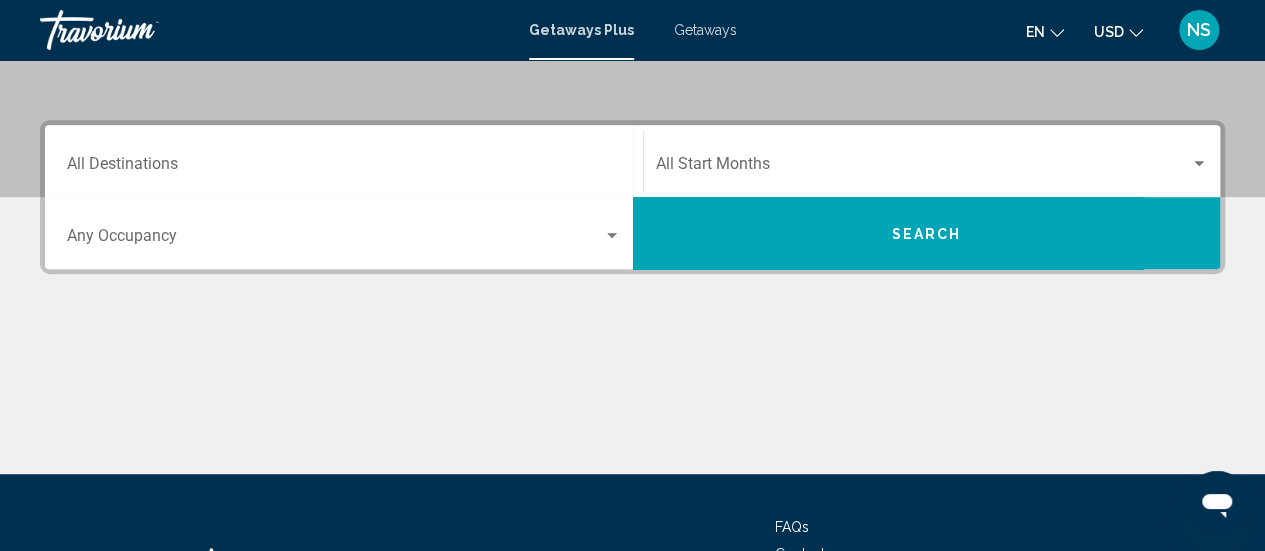 scroll, scrollTop: 339, scrollLeft: 0, axis: vertical 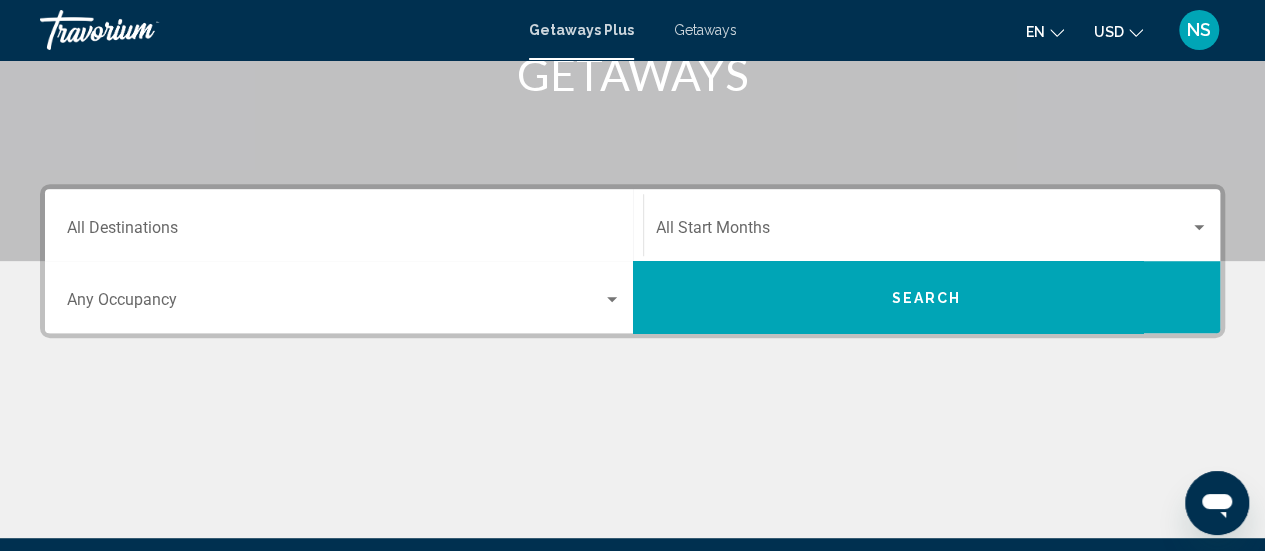 click at bounding box center [612, 300] 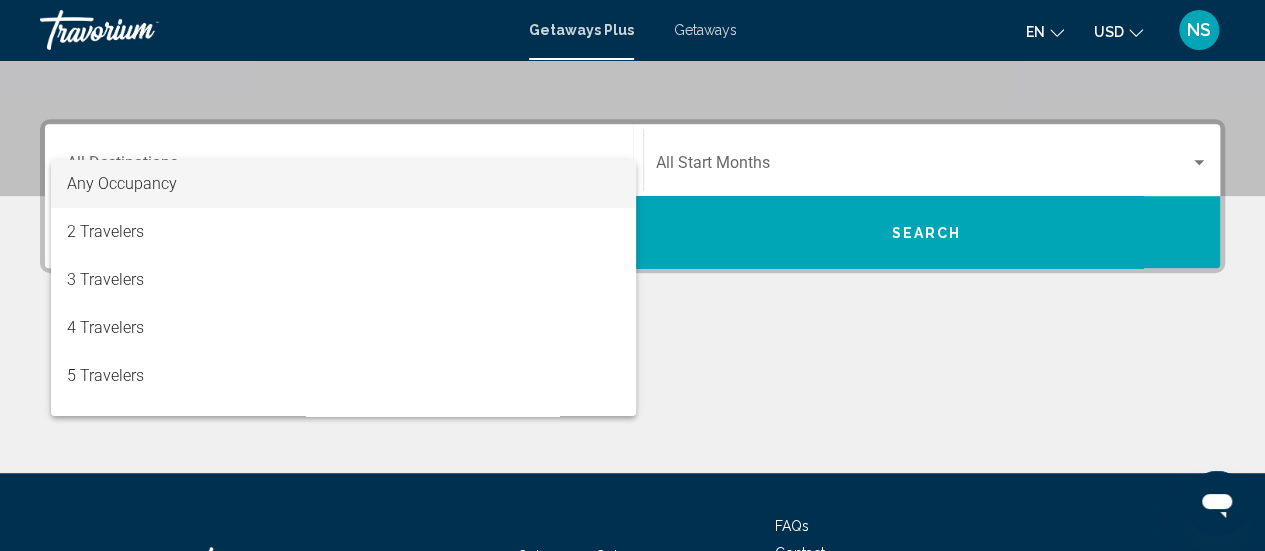 scroll, scrollTop: 458, scrollLeft: 0, axis: vertical 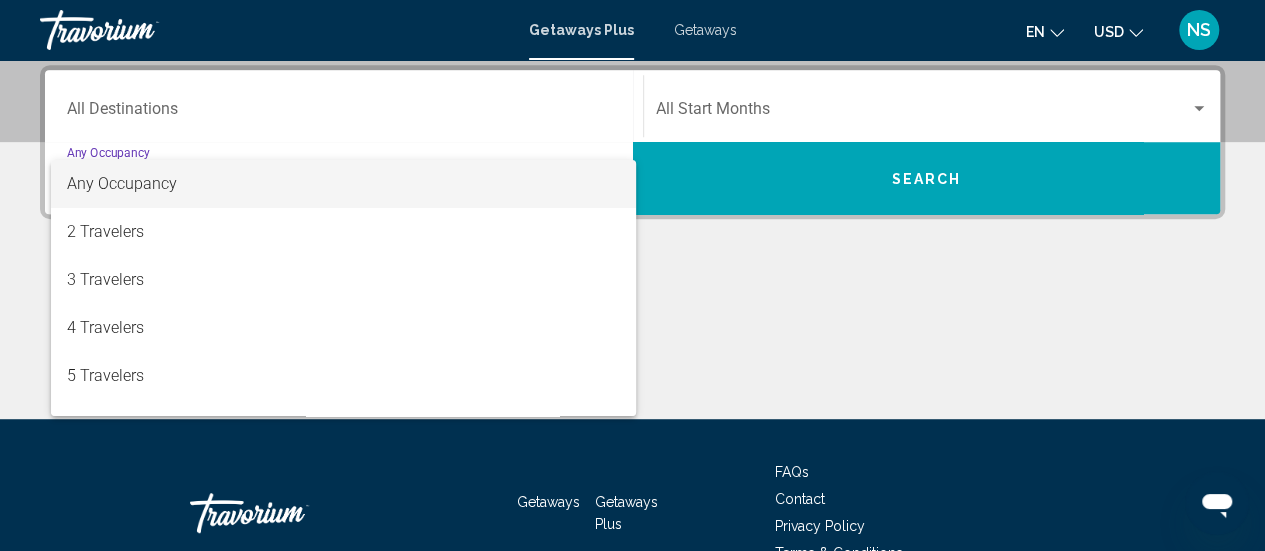 click at bounding box center [632, 275] 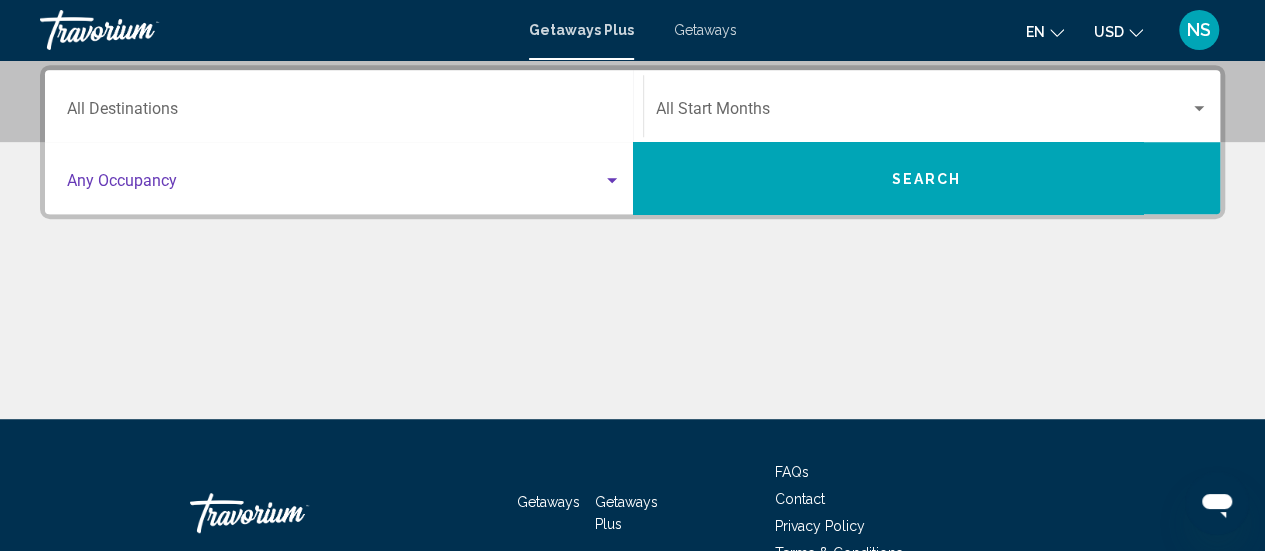 click at bounding box center [612, 181] 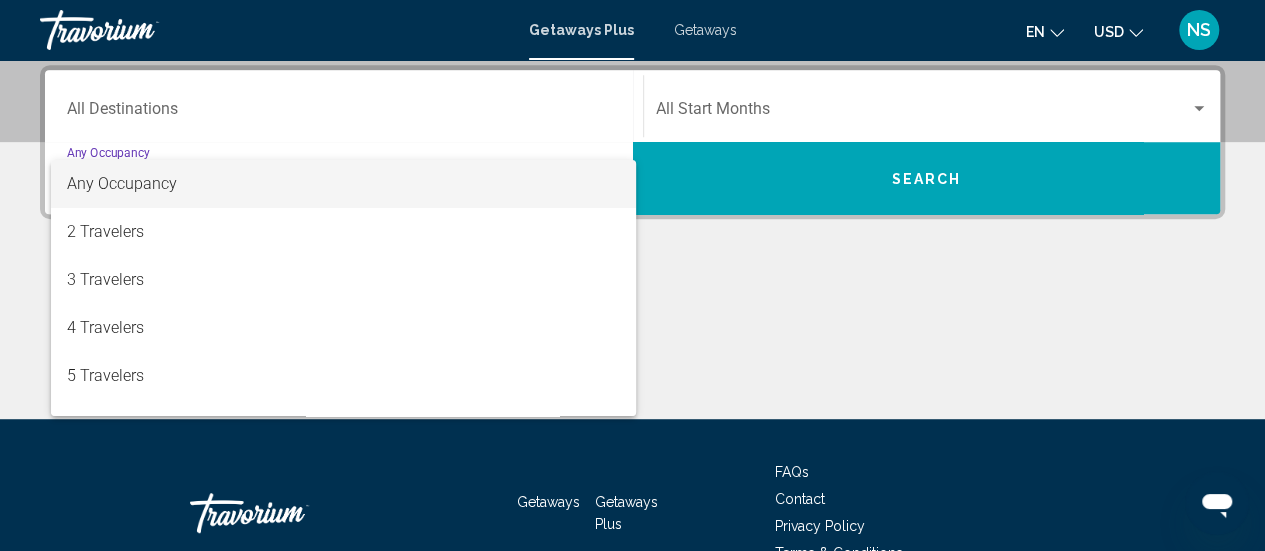 click at bounding box center (632, 275) 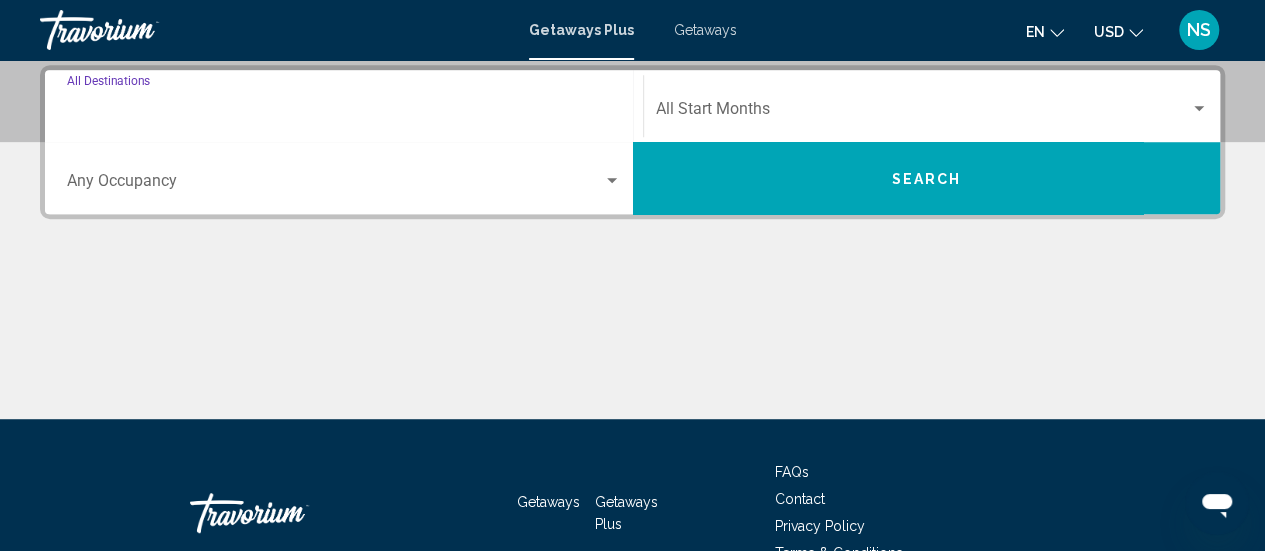 click on "Destination All Destinations" at bounding box center [344, 113] 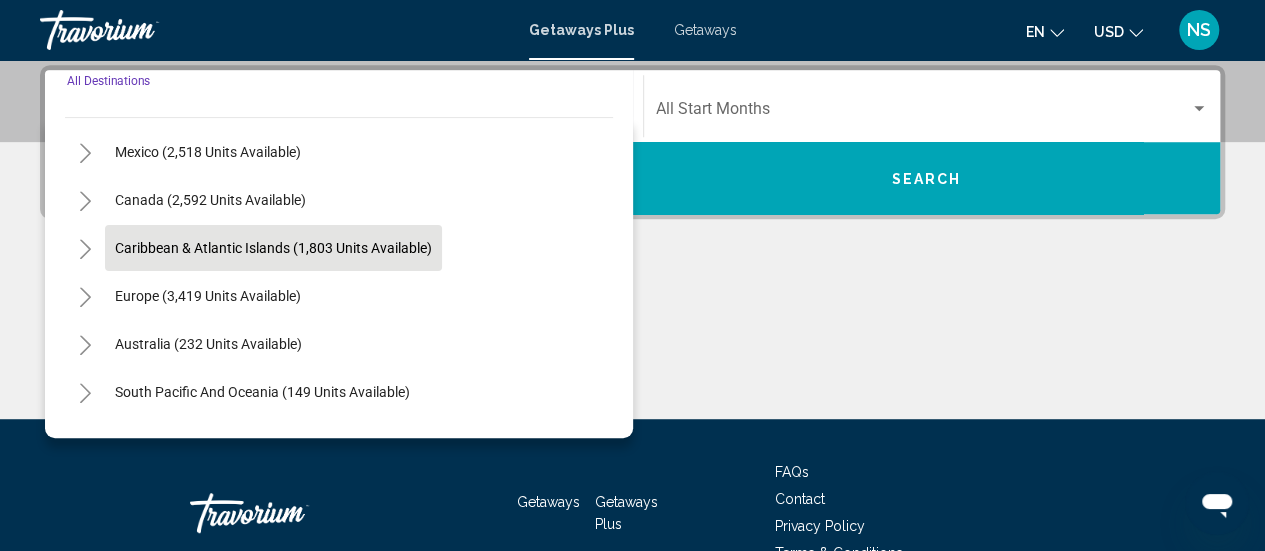 scroll, scrollTop: 98, scrollLeft: 0, axis: vertical 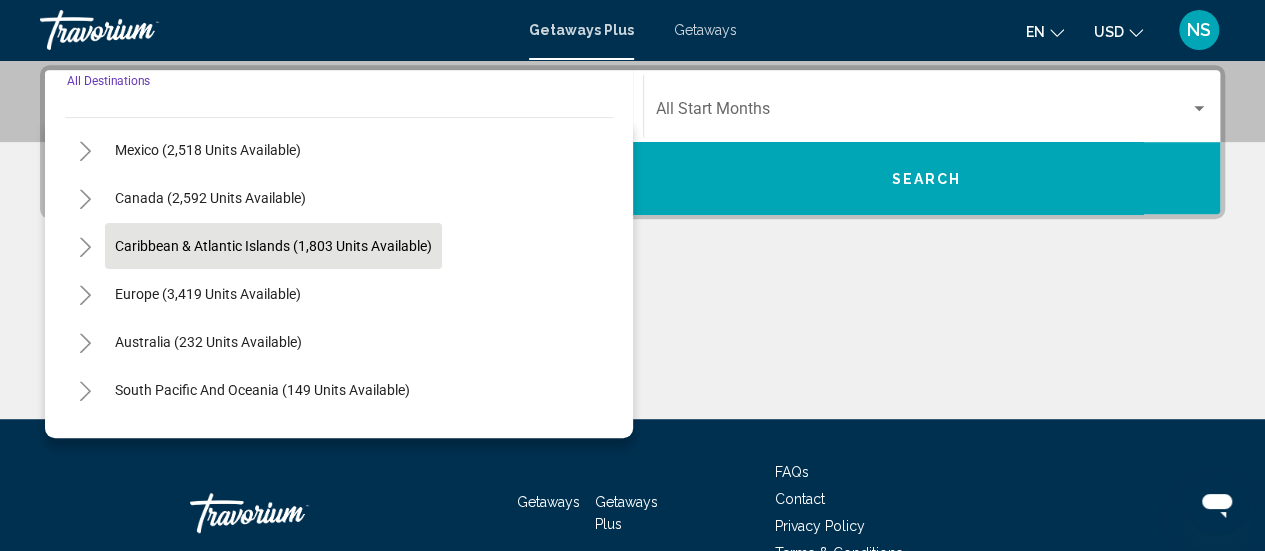 click on "Caribbean & Atlantic Islands (1,803 units available)" at bounding box center [208, 294] 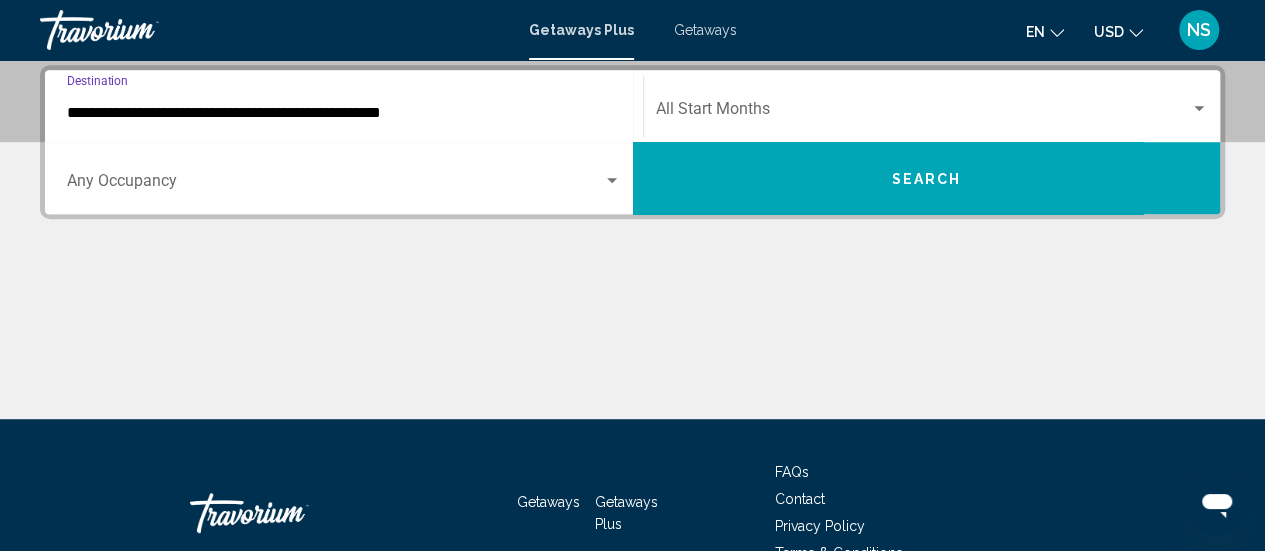click on "Search" at bounding box center [926, 179] 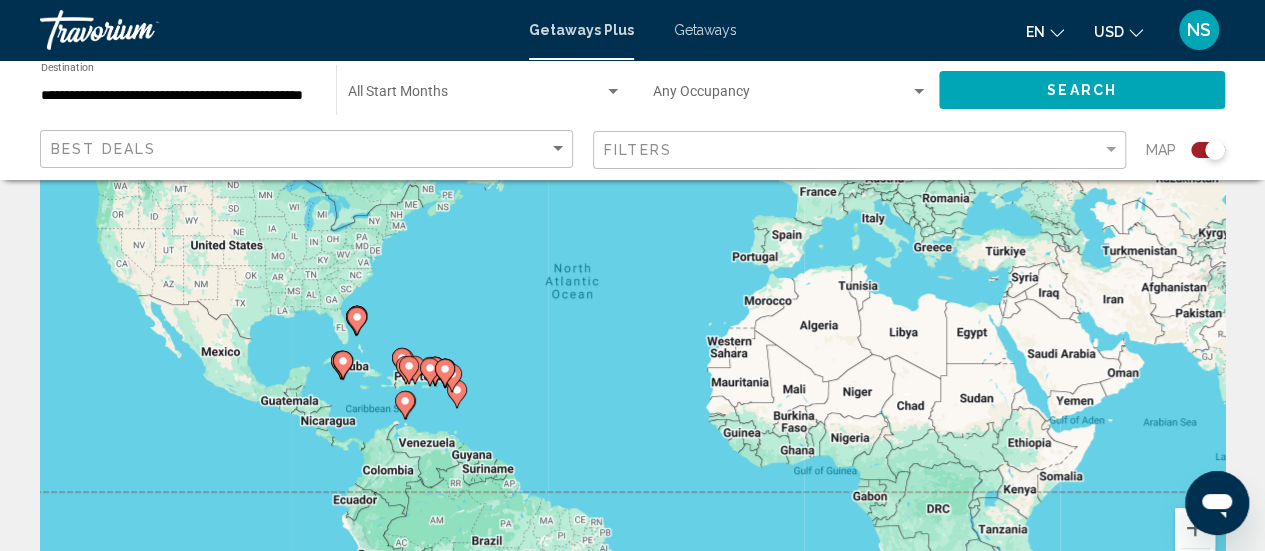 scroll, scrollTop: 186, scrollLeft: 0, axis: vertical 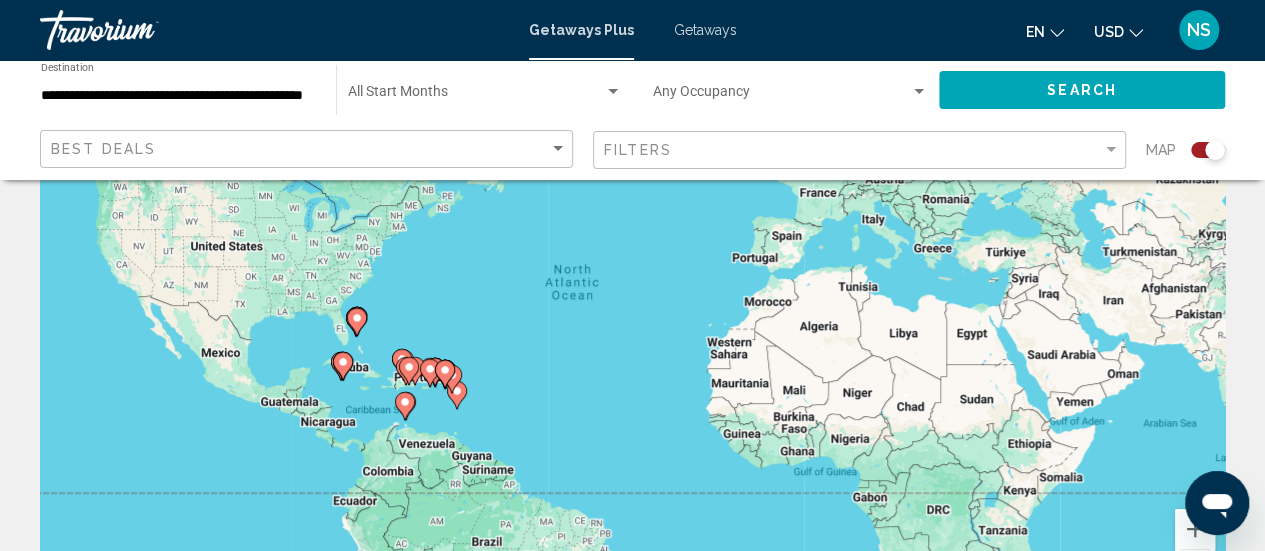 click 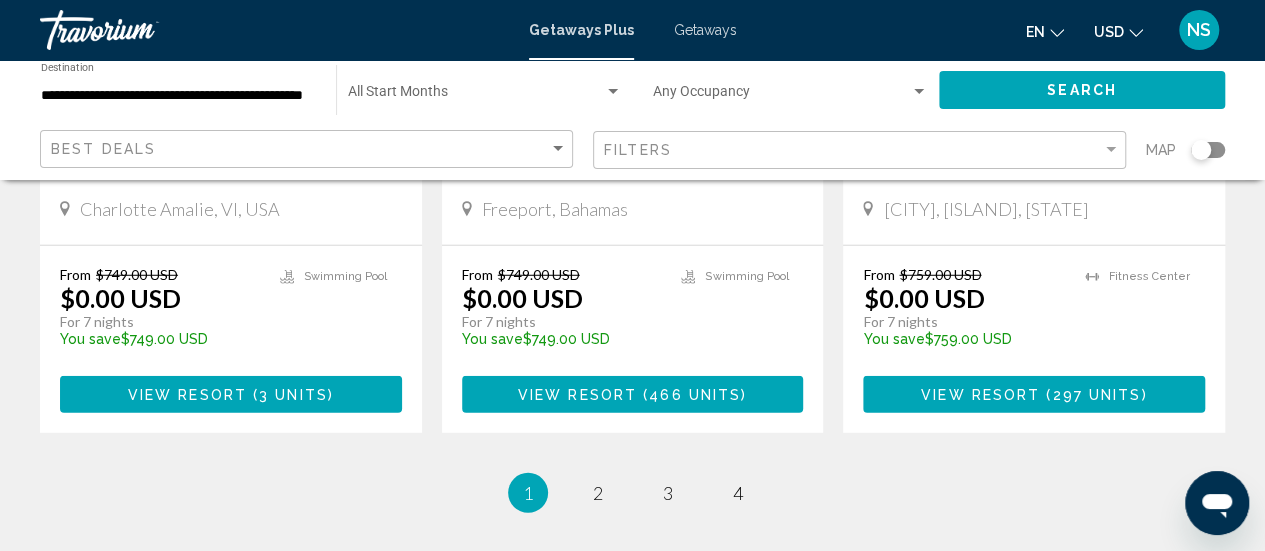 scroll, scrollTop: 2653, scrollLeft: 0, axis: vertical 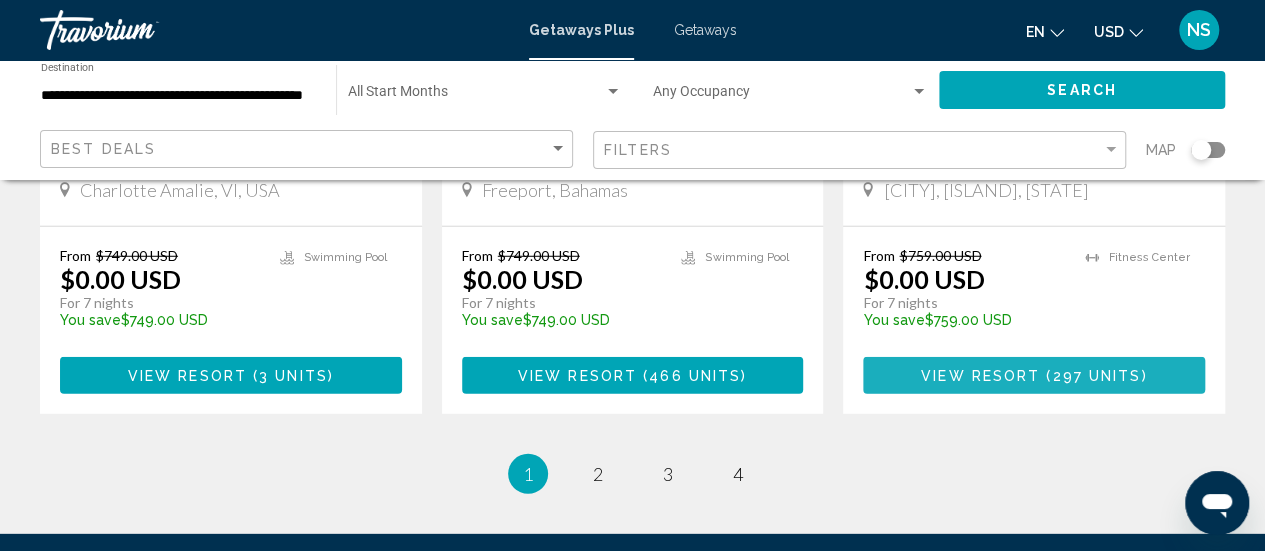 click on "297 units" at bounding box center (1096, 376) 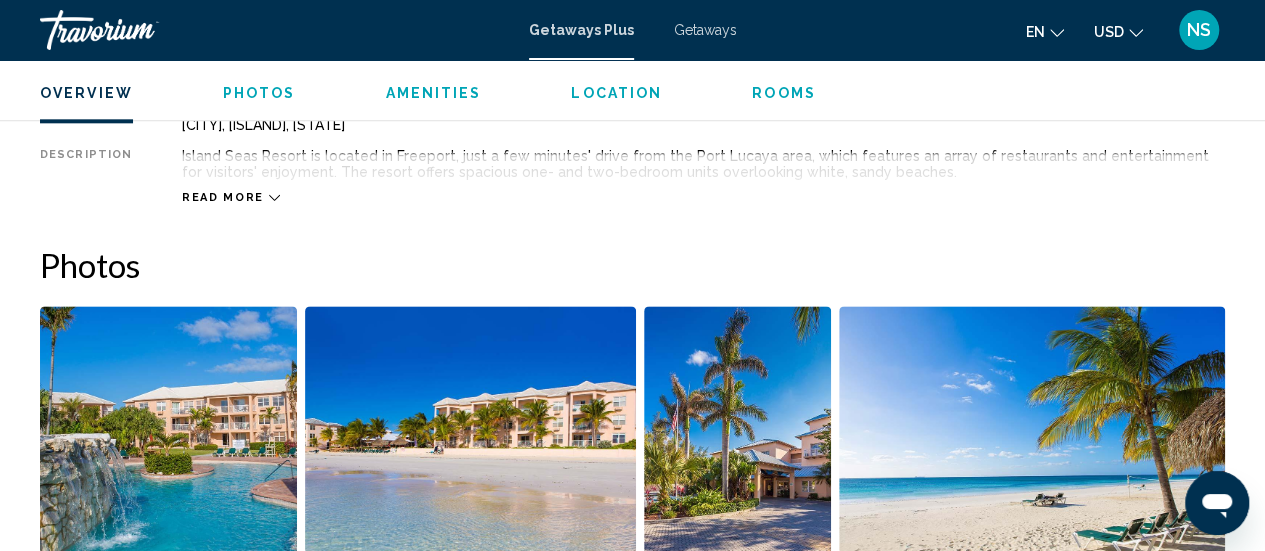 scroll, scrollTop: 1081, scrollLeft: 0, axis: vertical 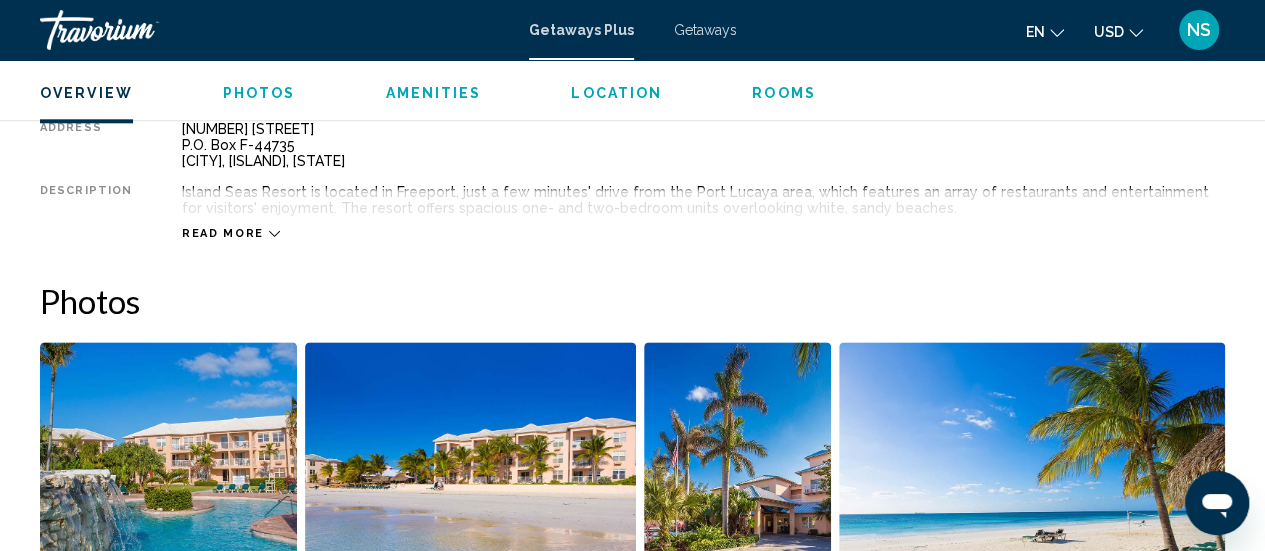 click on "Amenities" at bounding box center [433, 93] 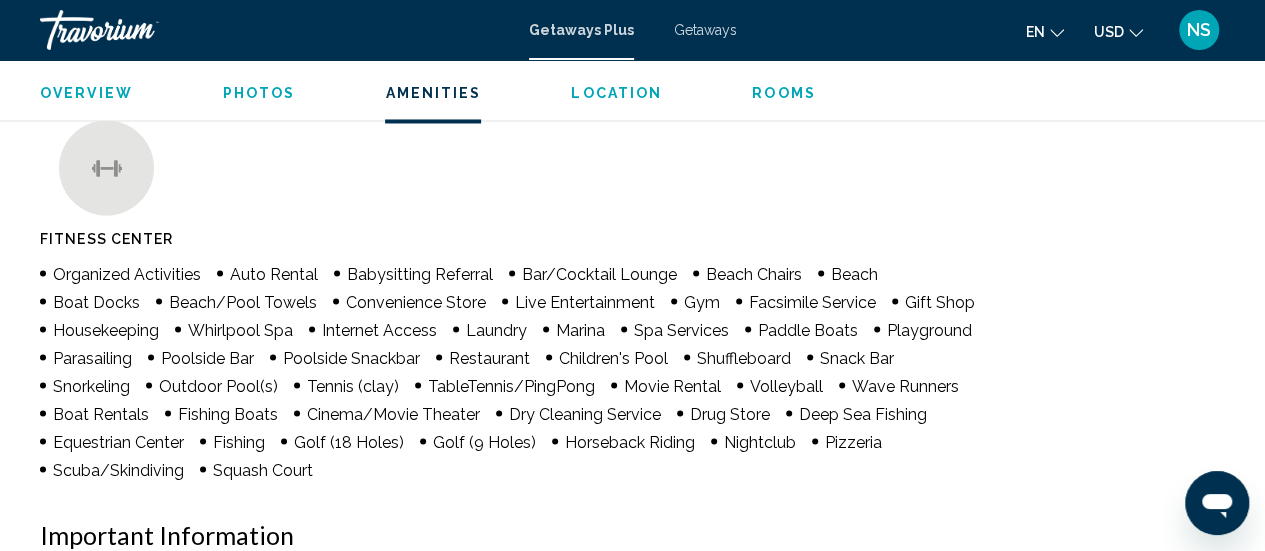 scroll, scrollTop: 1668, scrollLeft: 0, axis: vertical 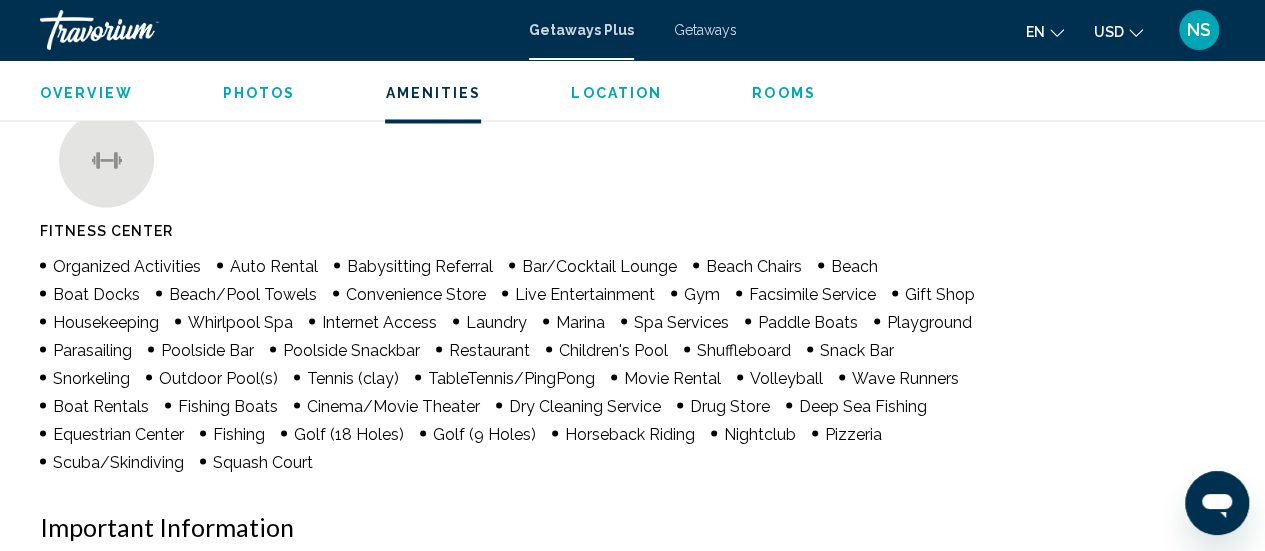 click on "Location" at bounding box center [616, 93] 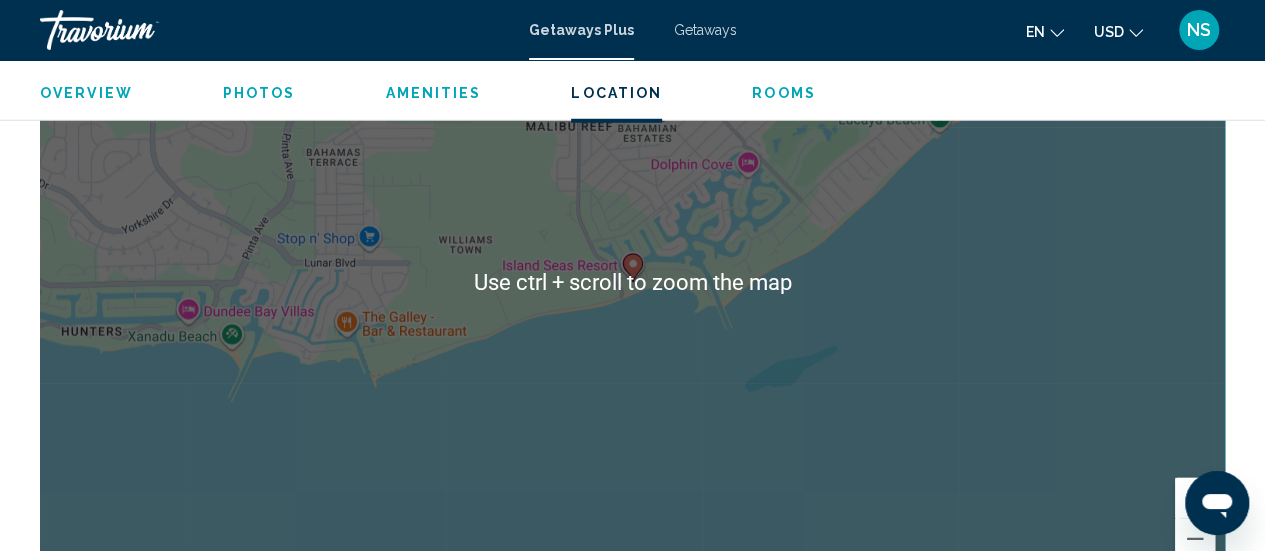 scroll, scrollTop: 2785, scrollLeft: 0, axis: vertical 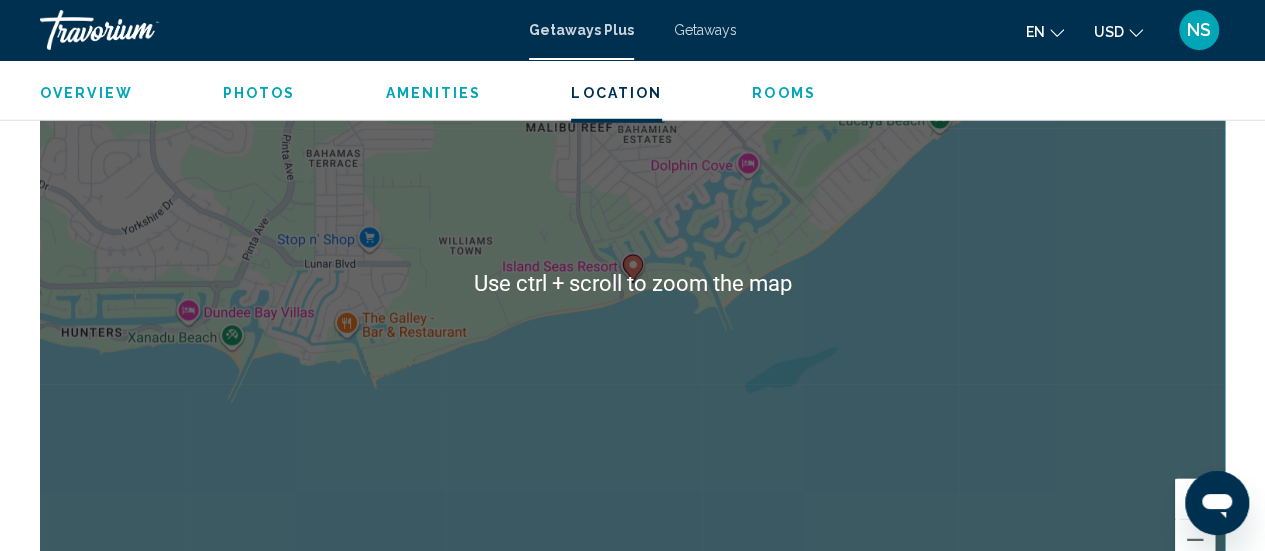 click on "To activate drag with keyboard, press Alt + Enter. Once in keyboard drag state, use the arrow keys to move the marker. To complete the drag, press the Enter key. To cancel, press Escape." at bounding box center [632, 284] 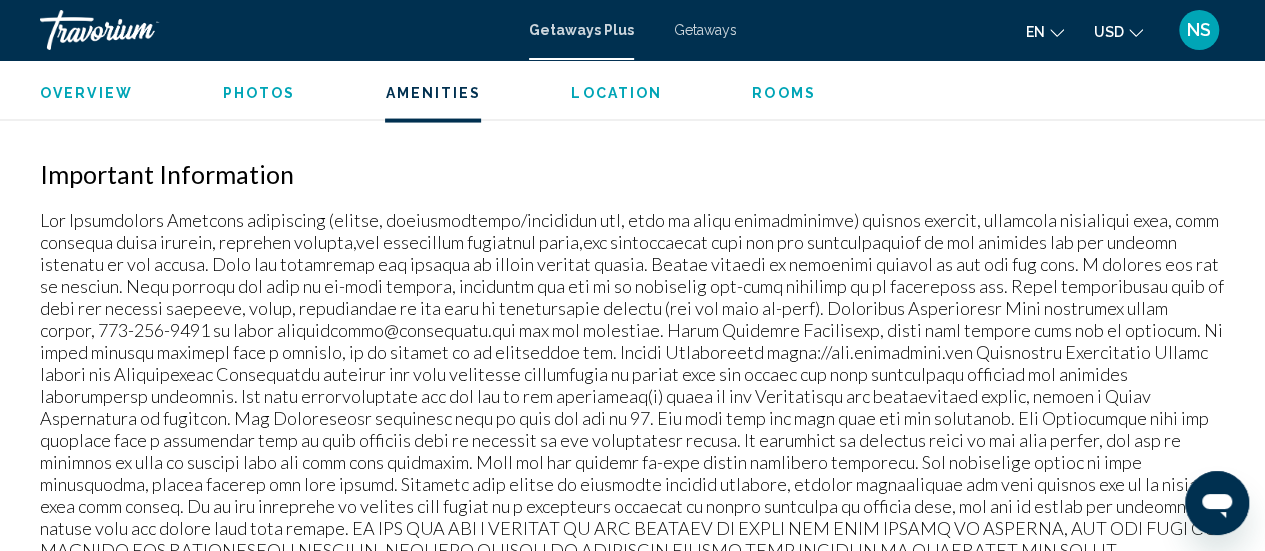 scroll, scrollTop: 2010, scrollLeft: 0, axis: vertical 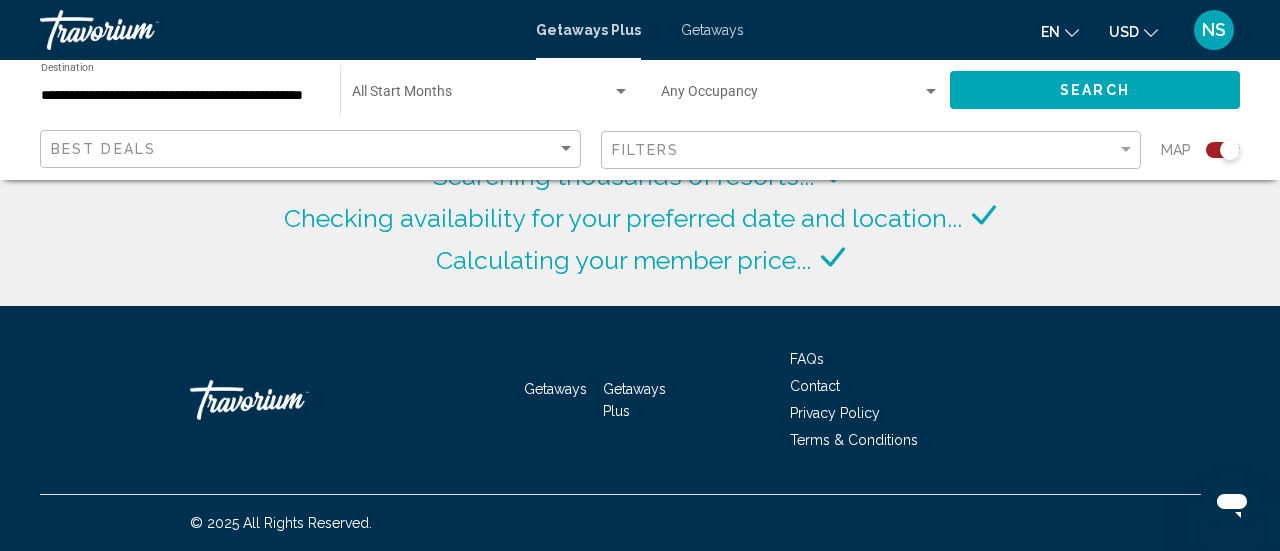 click on "**********" at bounding box center (180, 96) 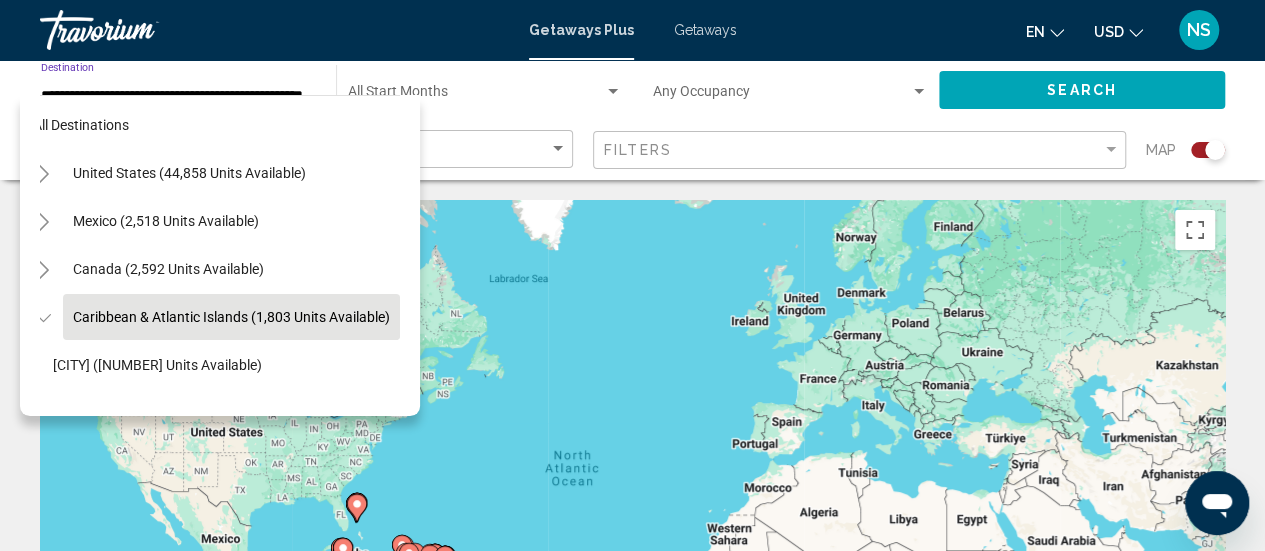 scroll, scrollTop: 0, scrollLeft: 32, axis: horizontal 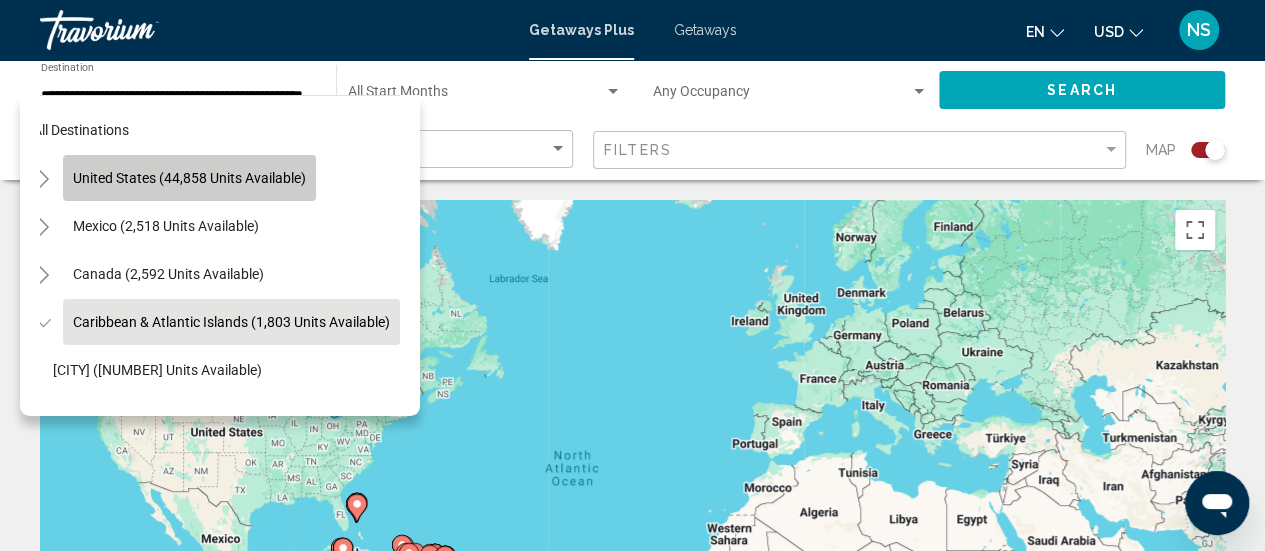 click on "United States (44,858 units available)" 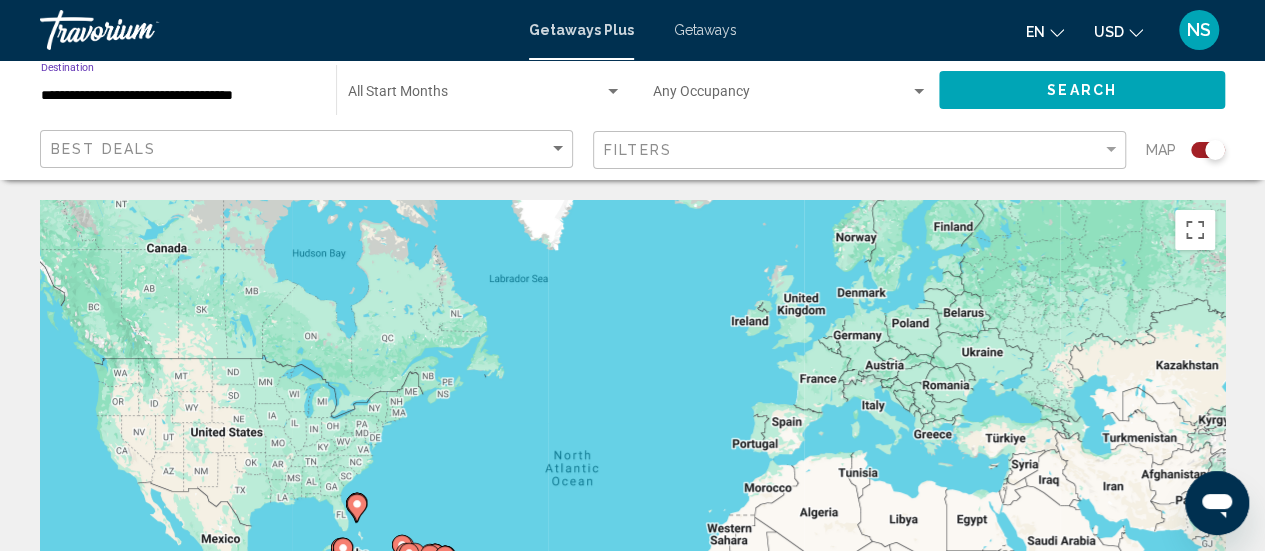scroll, scrollTop: 0, scrollLeft: 0, axis: both 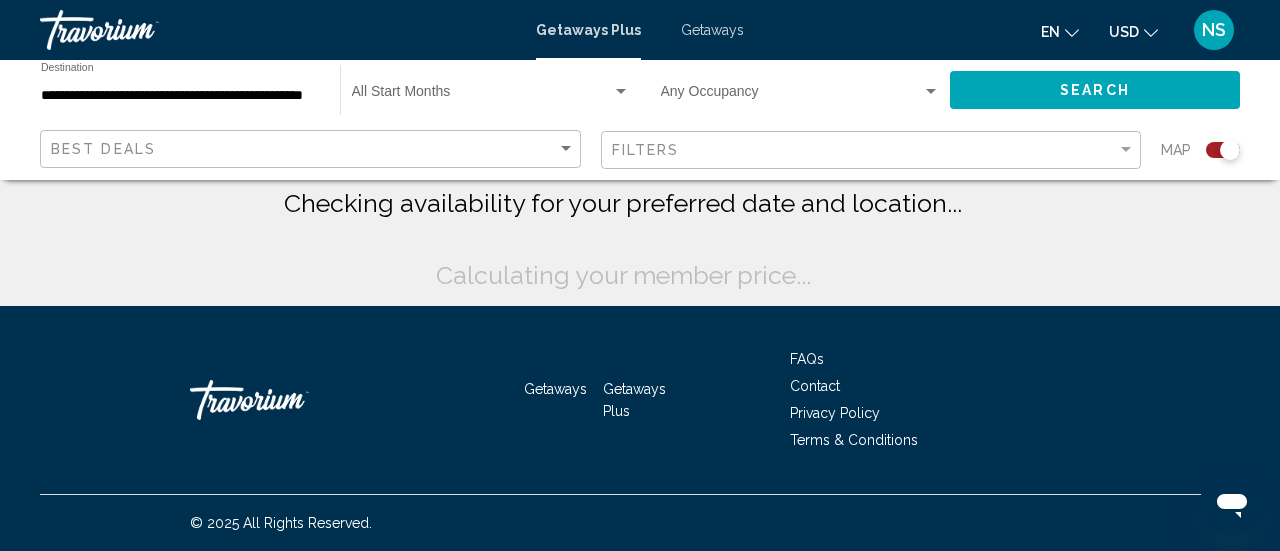 click on "**********" at bounding box center (180, 96) 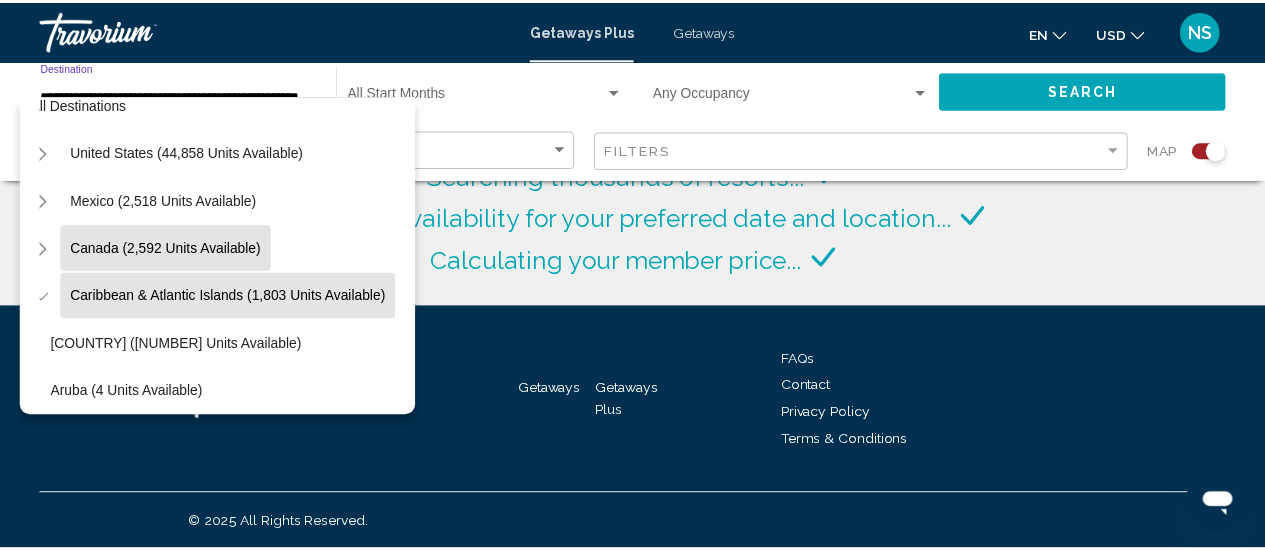 scroll, scrollTop: 0, scrollLeft: 34, axis: horizontal 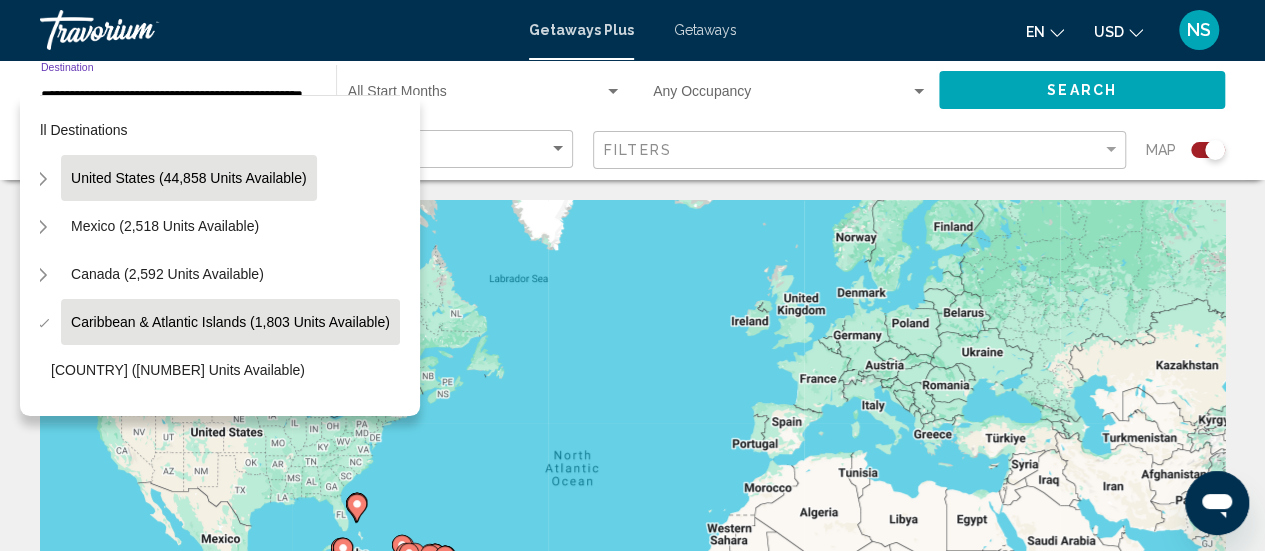 click on "United States (44,858 units available)" at bounding box center [165, 226] 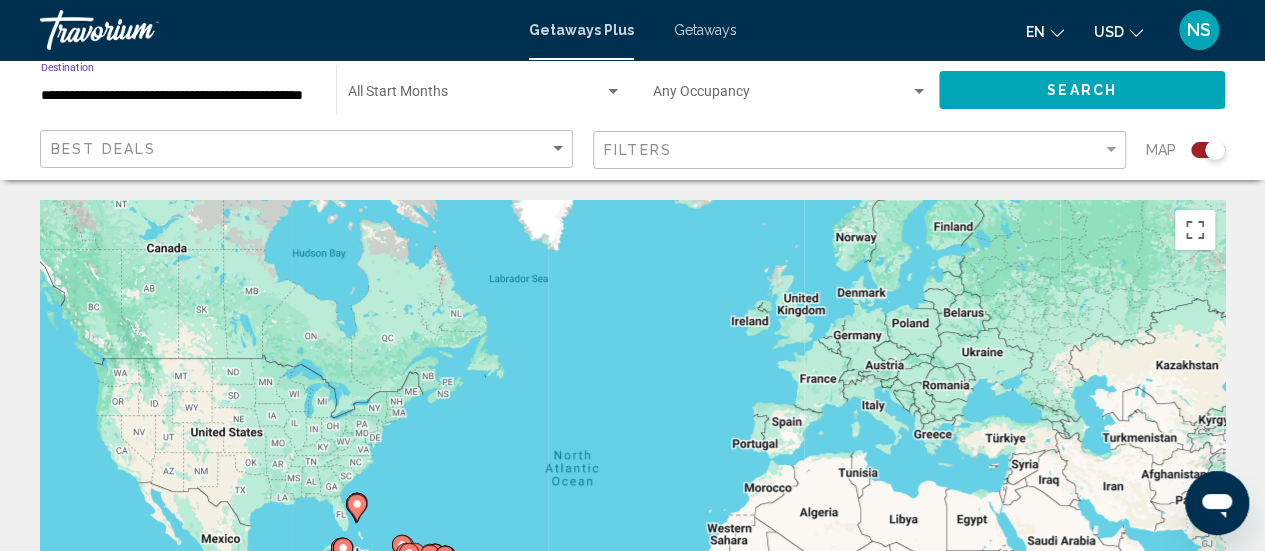 type on "**********" 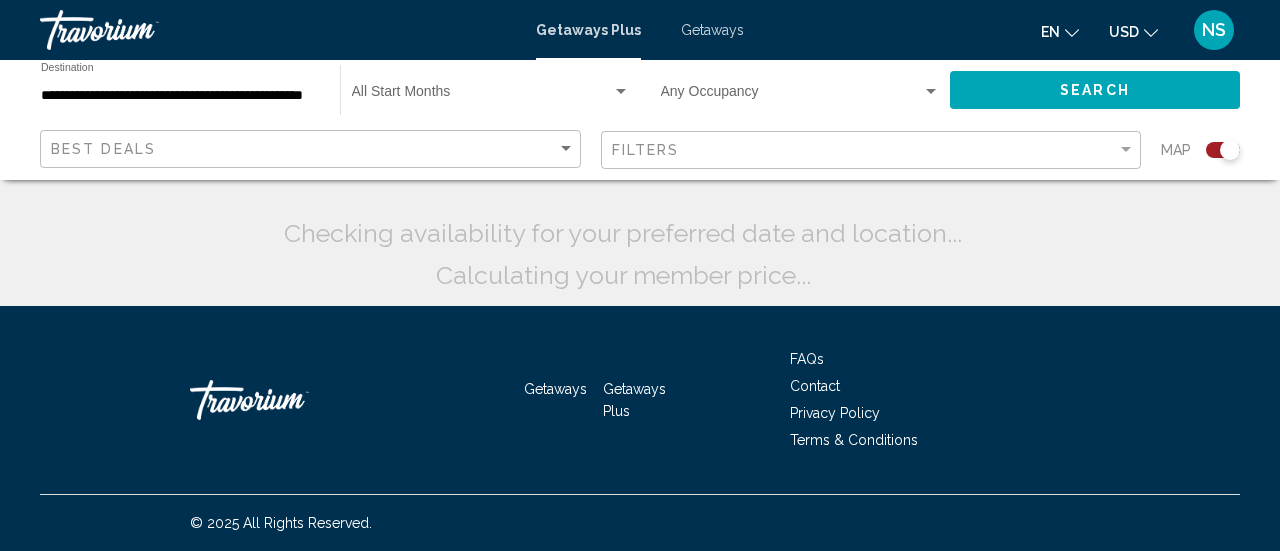 scroll, scrollTop: 0, scrollLeft: 0, axis: both 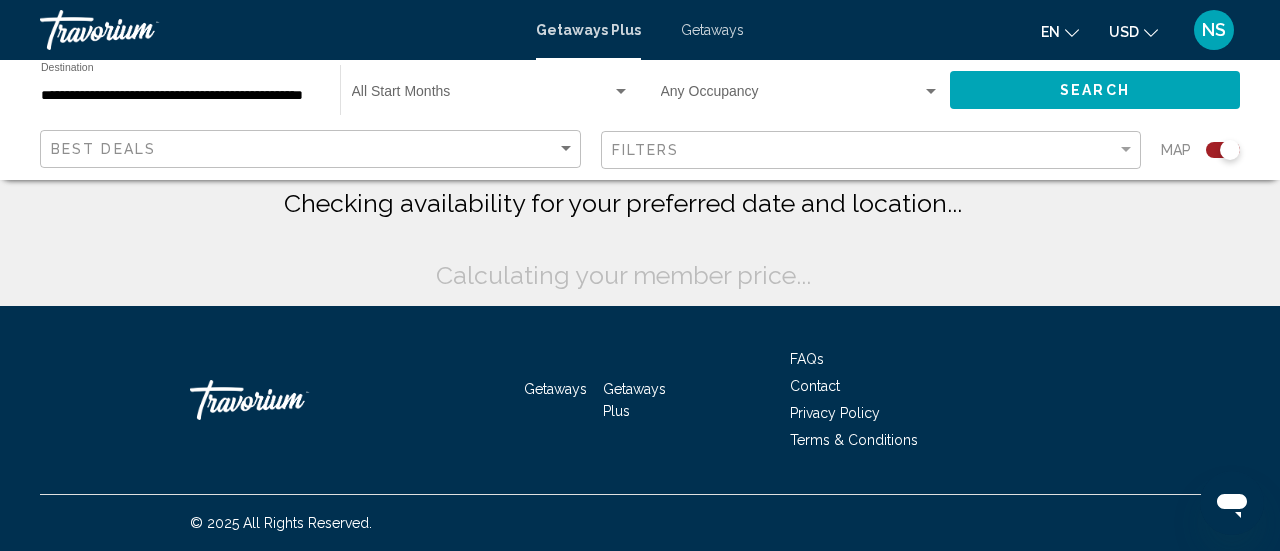 click on "**********" at bounding box center [180, 96] 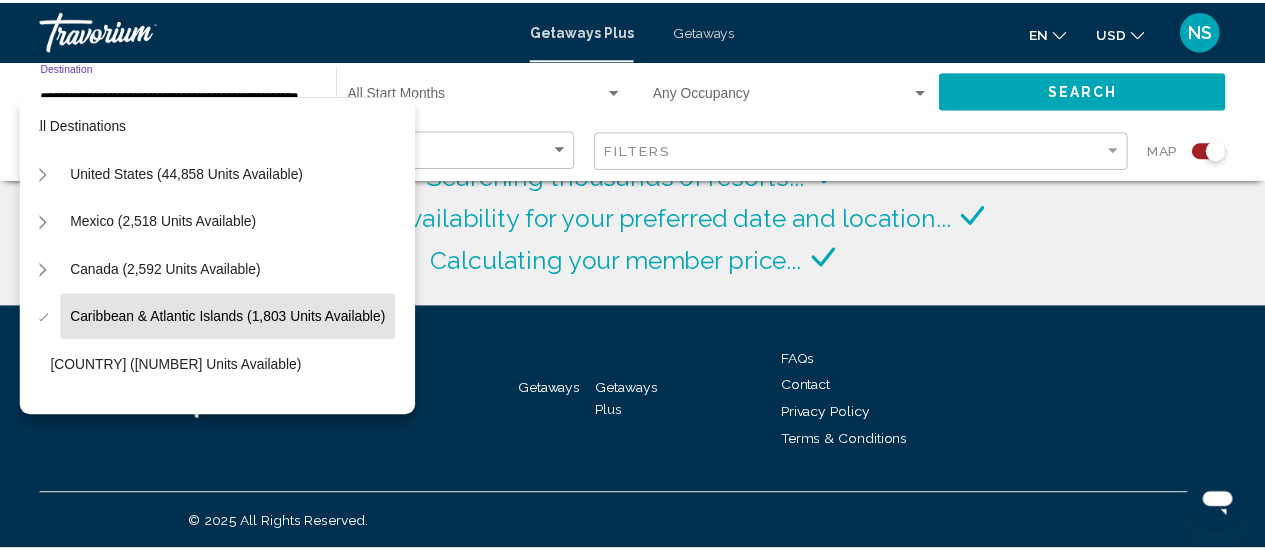 scroll, scrollTop: 0, scrollLeft: 34, axis: horizontal 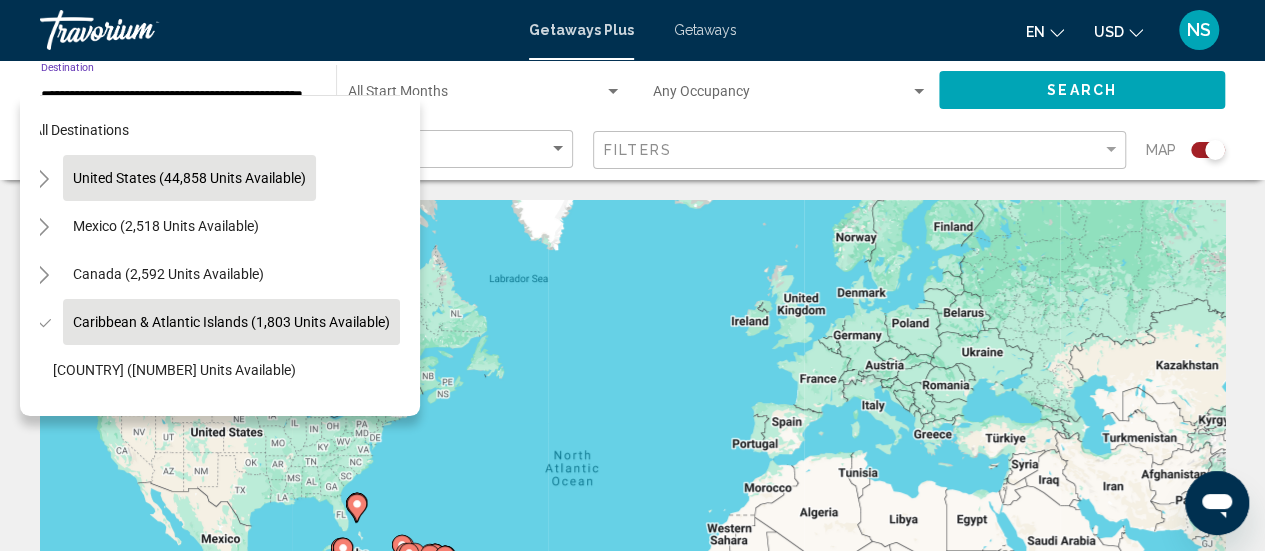 click on "United States (44,858 units available)" at bounding box center (166, 226) 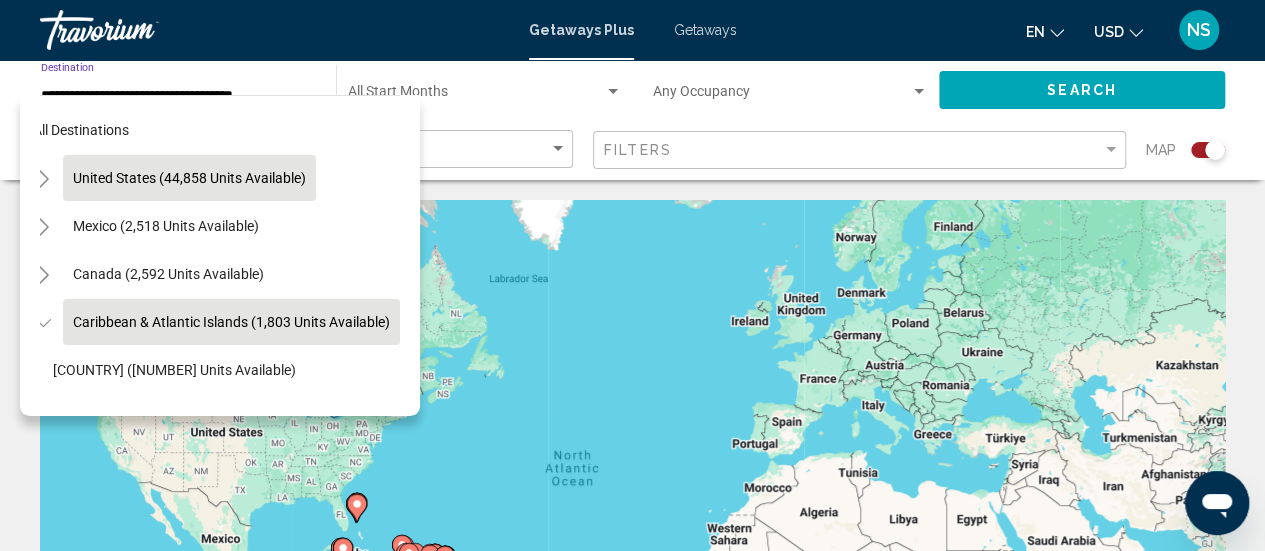 scroll, scrollTop: 0, scrollLeft: 0, axis: both 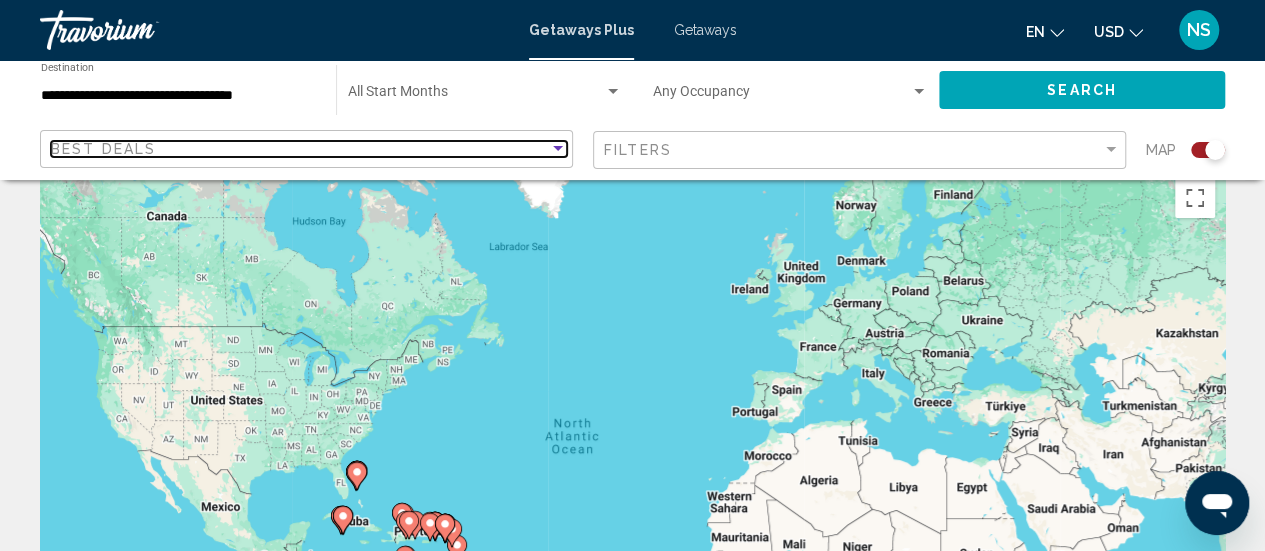 click at bounding box center (558, 149) 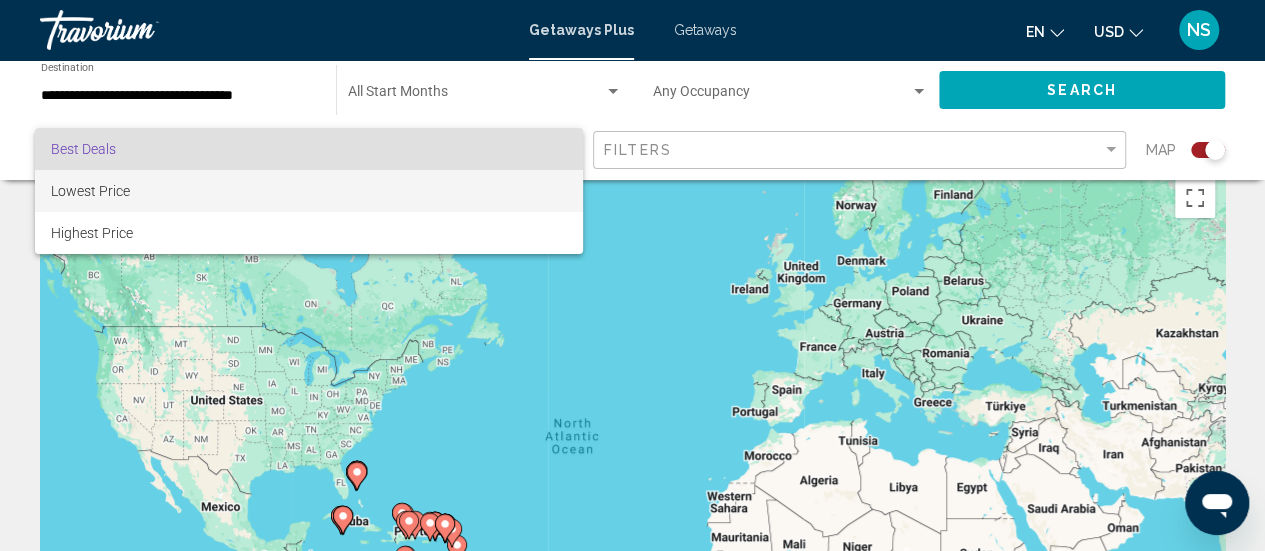 click on "Lowest Price" at bounding box center (309, 191) 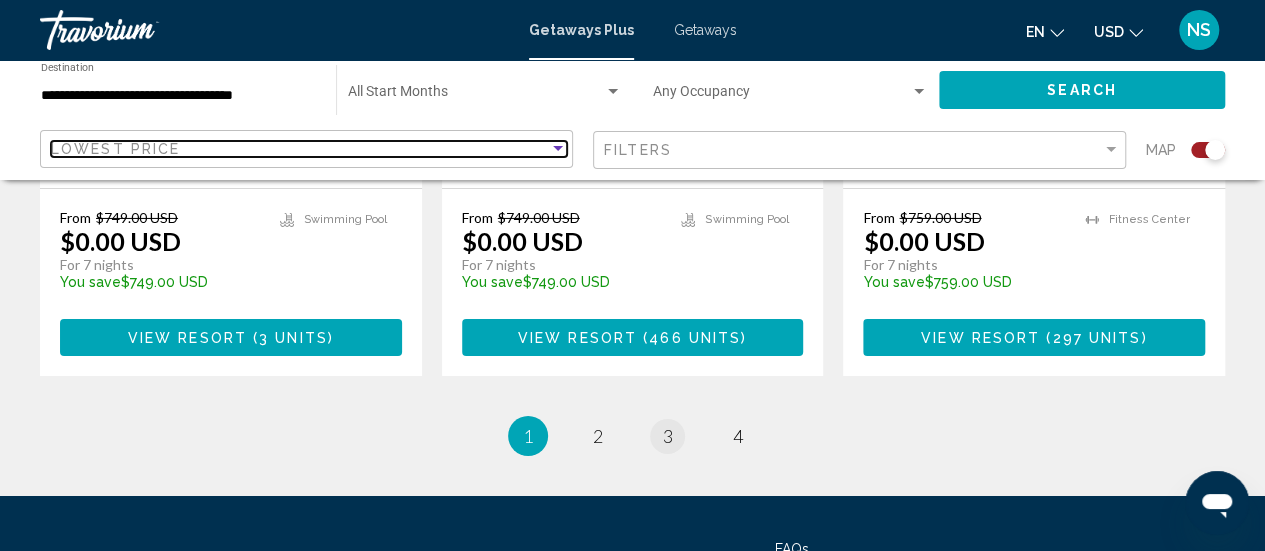 scroll, scrollTop: 3312, scrollLeft: 0, axis: vertical 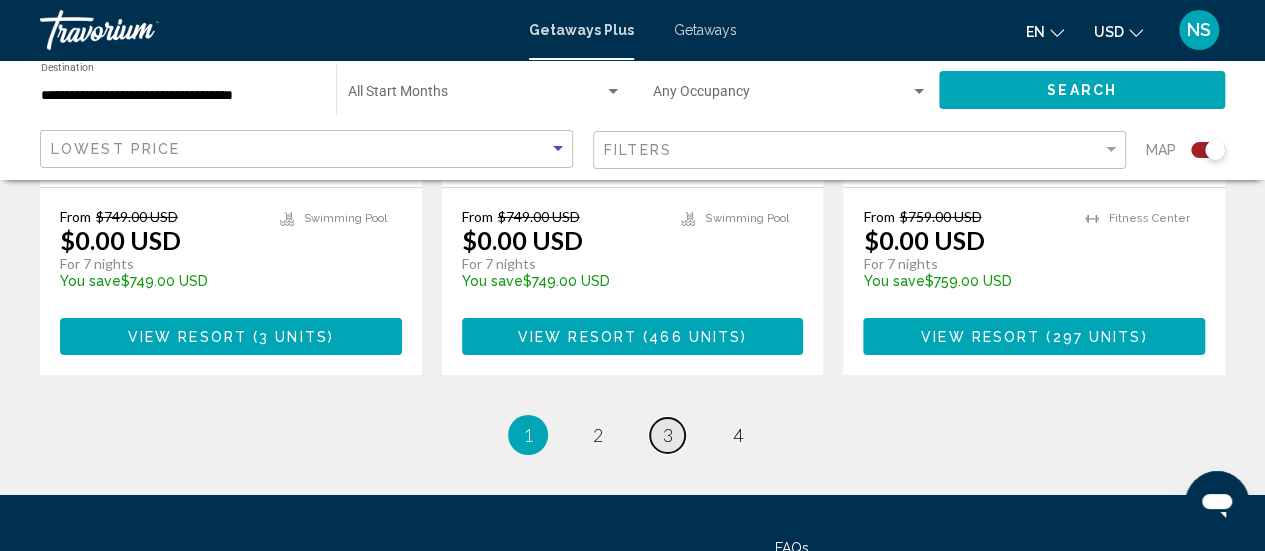 click on "3" at bounding box center [668, 435] 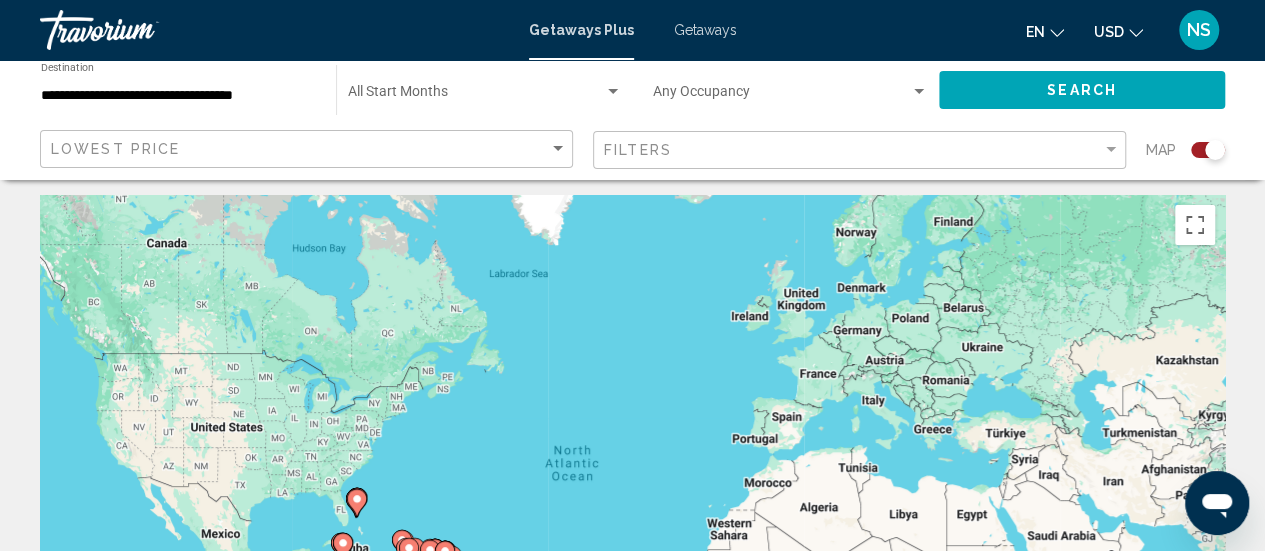 scroll, scrollTop: 13, scrollLeft: 0, axis: vertical 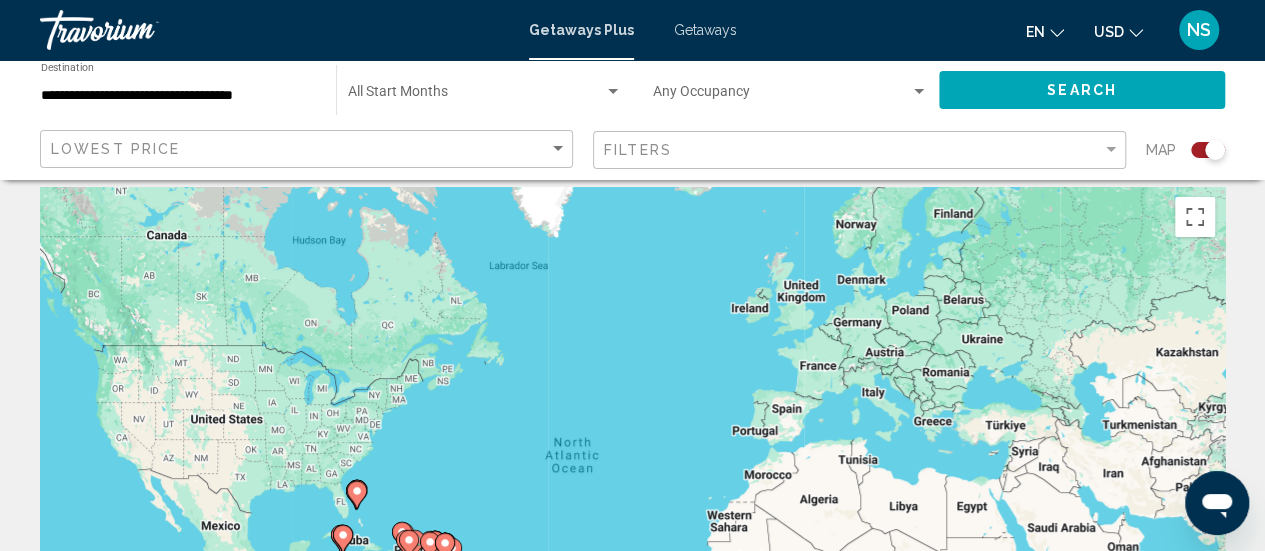 click on "To activate drag with keyboard, press Alt + Enter. Once in keyboard drag state, use the arrow keys to move the marker. To complete the drag, press the Enter key. To cancel, press Escape." at bounding box center [632, 487] 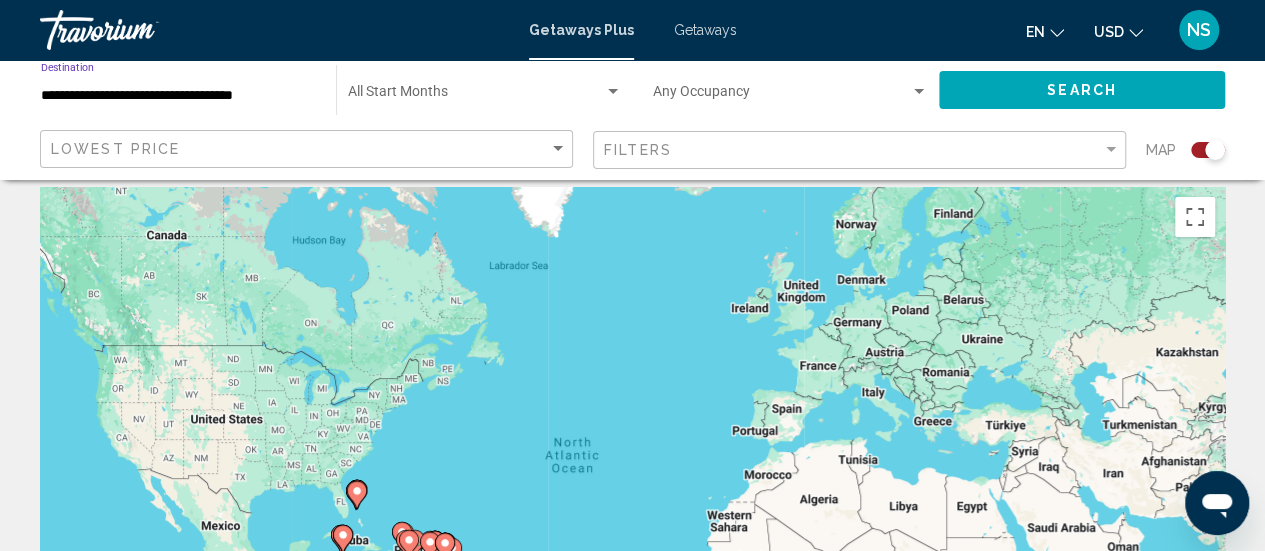 click on "**********" at bounding box center (178, 96) 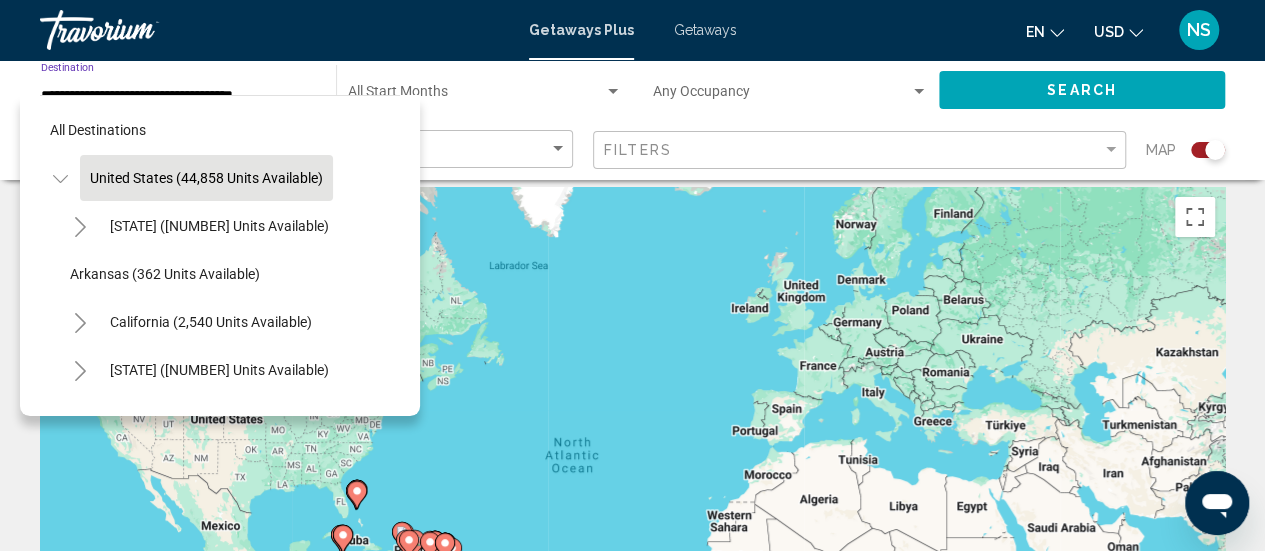 click at bounding box center [476, 96] 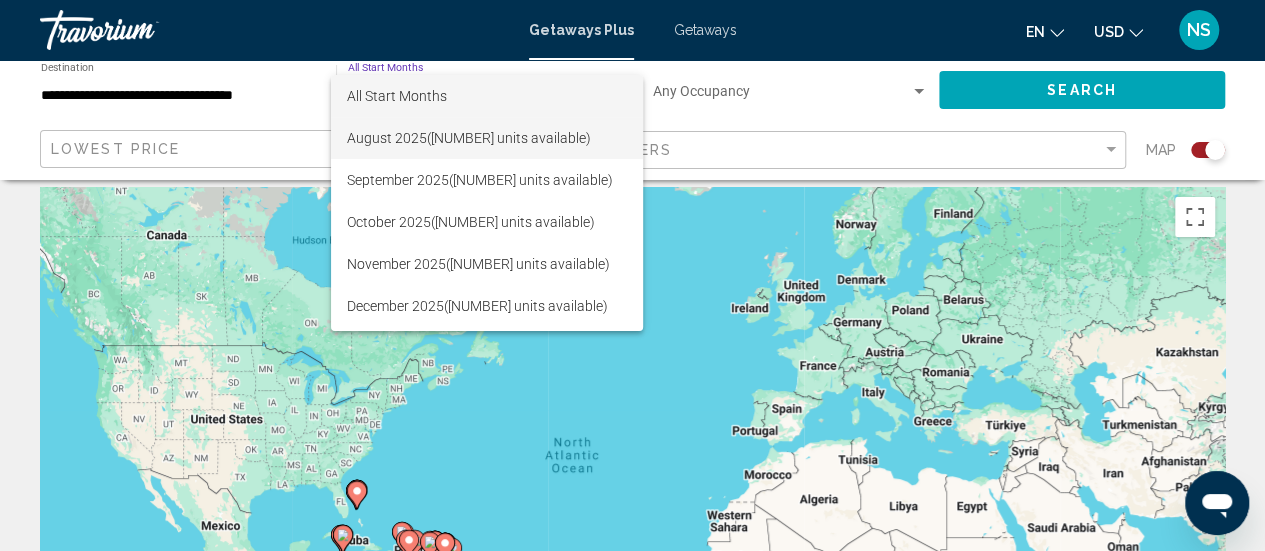 click on "August 2025  (4,909 units available)" at bounding box center [487, 138] 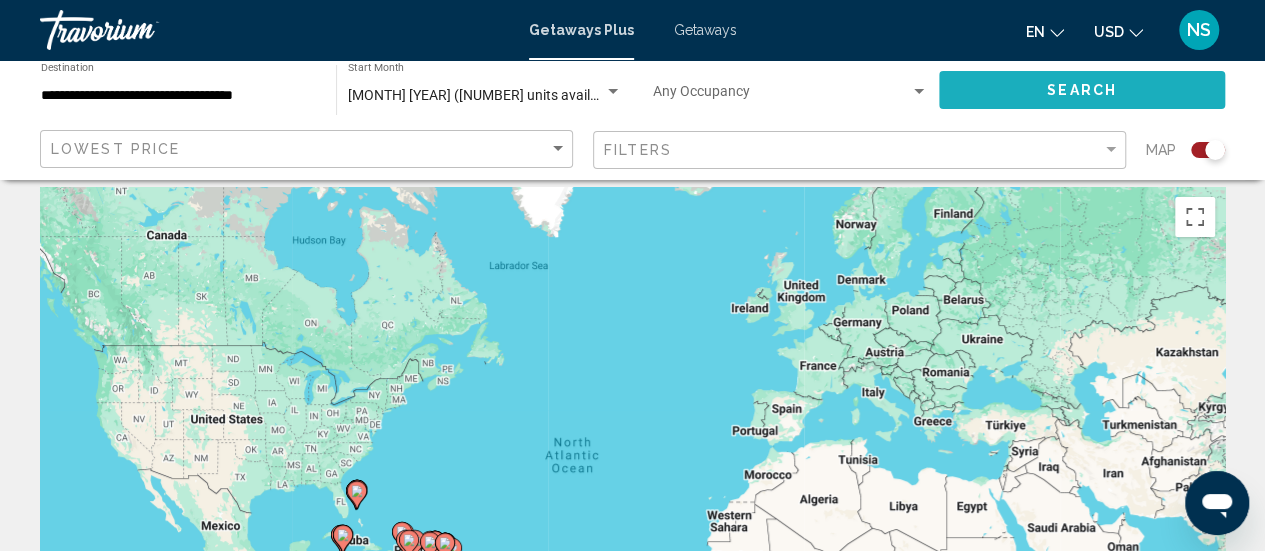 click on "Search" 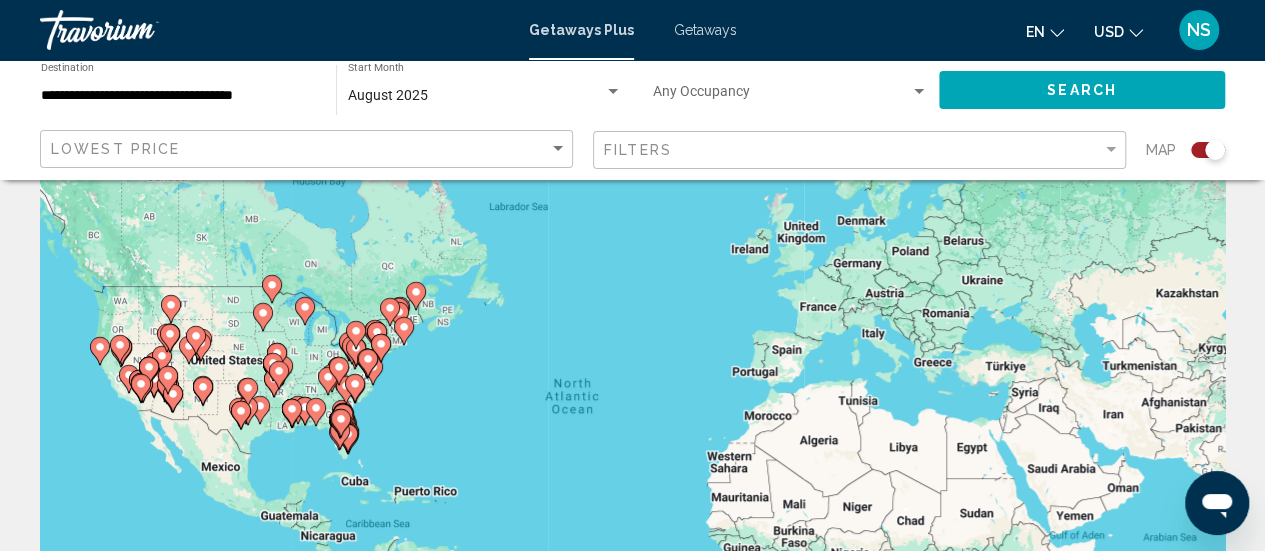 scroll, scrollTop: 68, scrollLeft: 0, axis: vertical 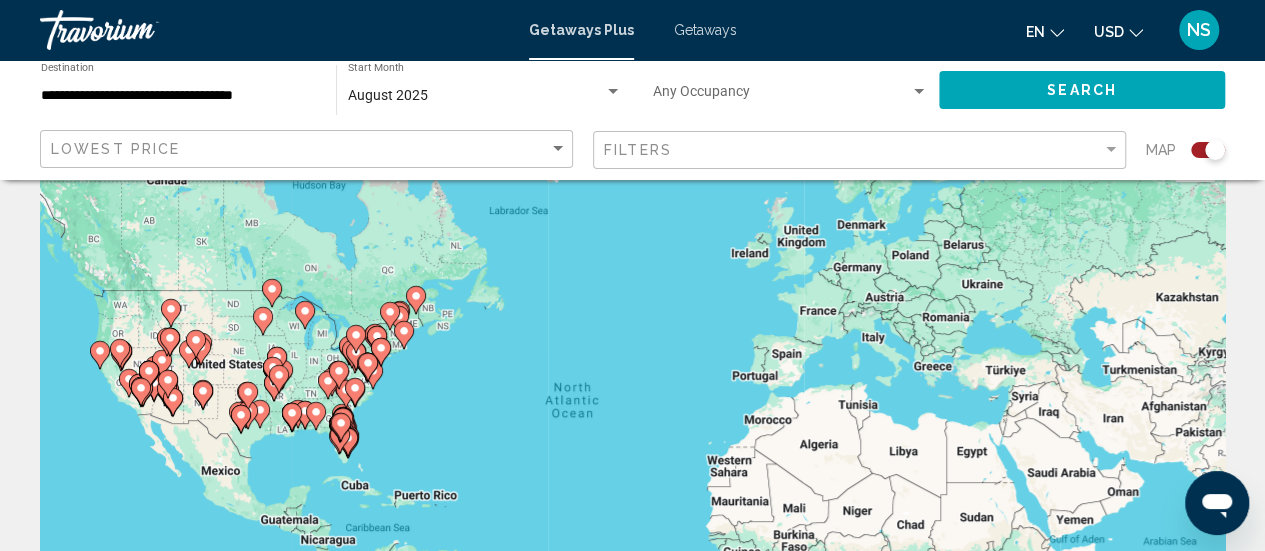 click 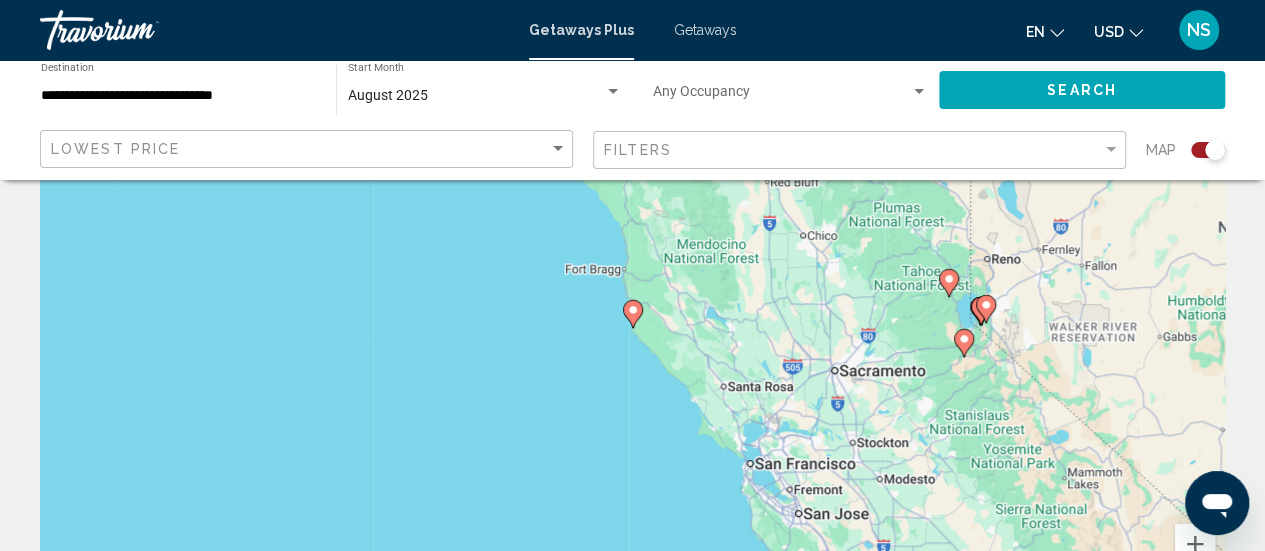 scroll, scrollTop: 194, scrollLeft: 0, axis: vertical 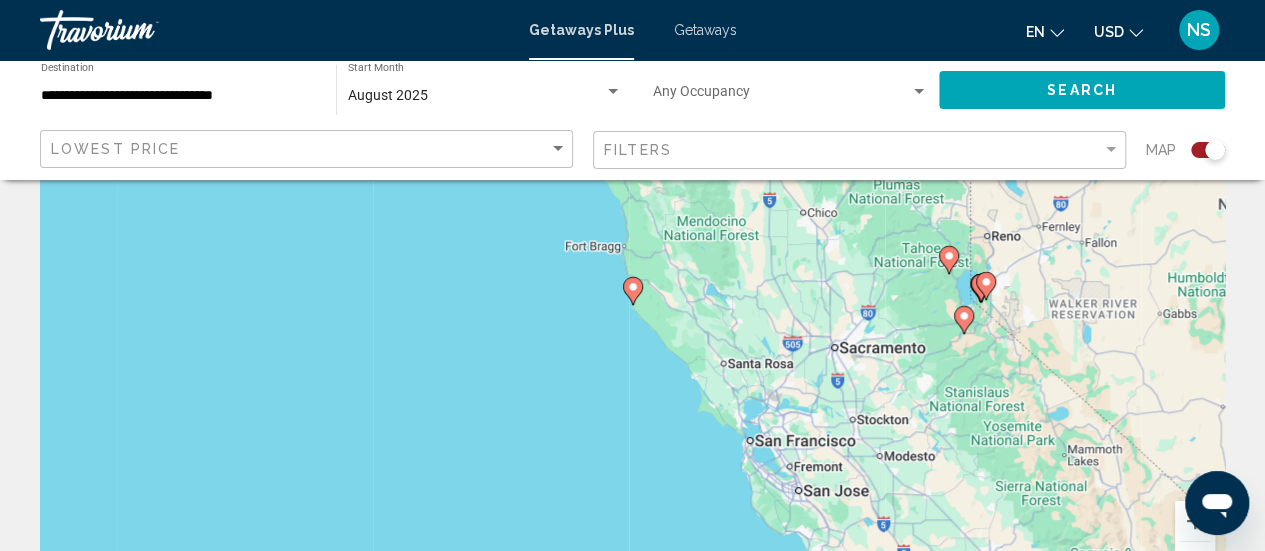click at bounding box center [633, 291] 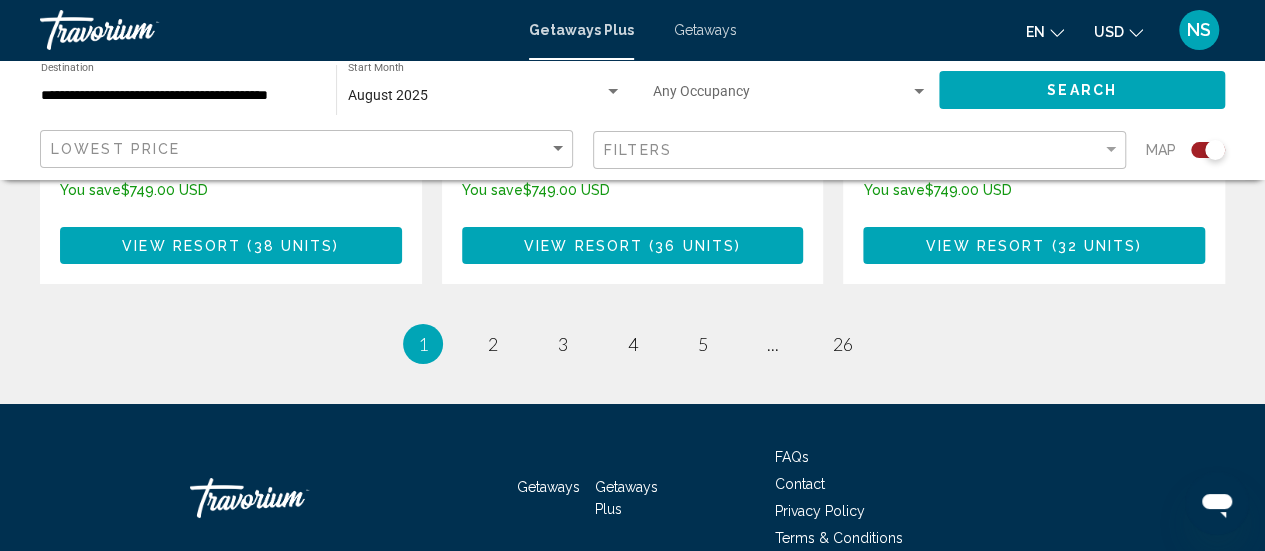 scroll, scrollTop: 3412, scrollLeft: 0, axis: vertical 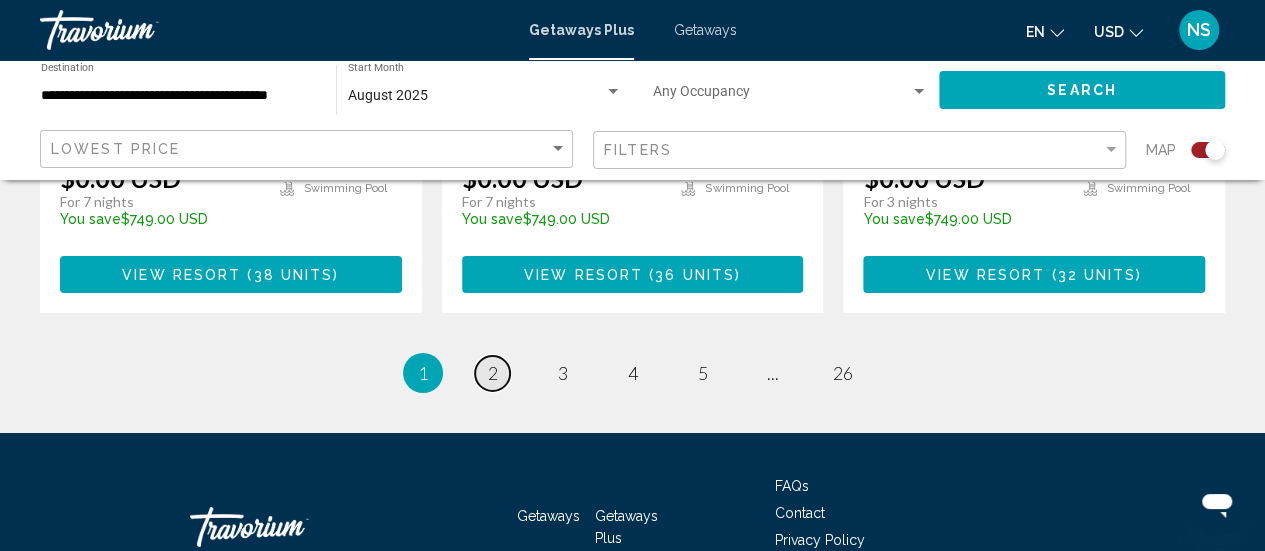 click on "page  2" at bounding box center [492, 373] 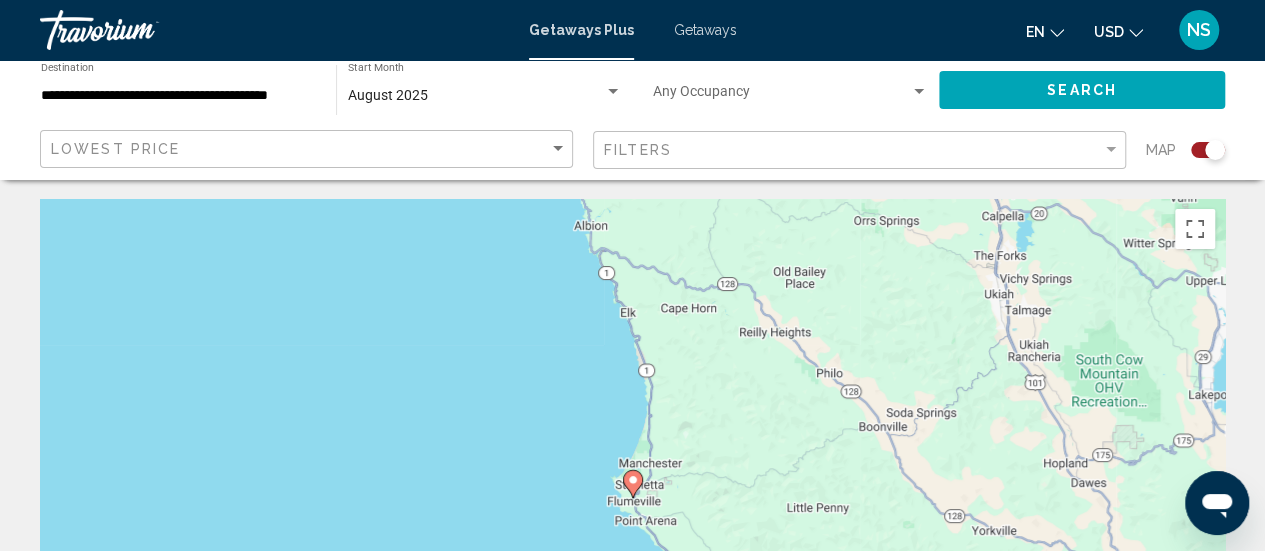 scroll, scrollTop: 0, scrollLeft: 0, axis: both 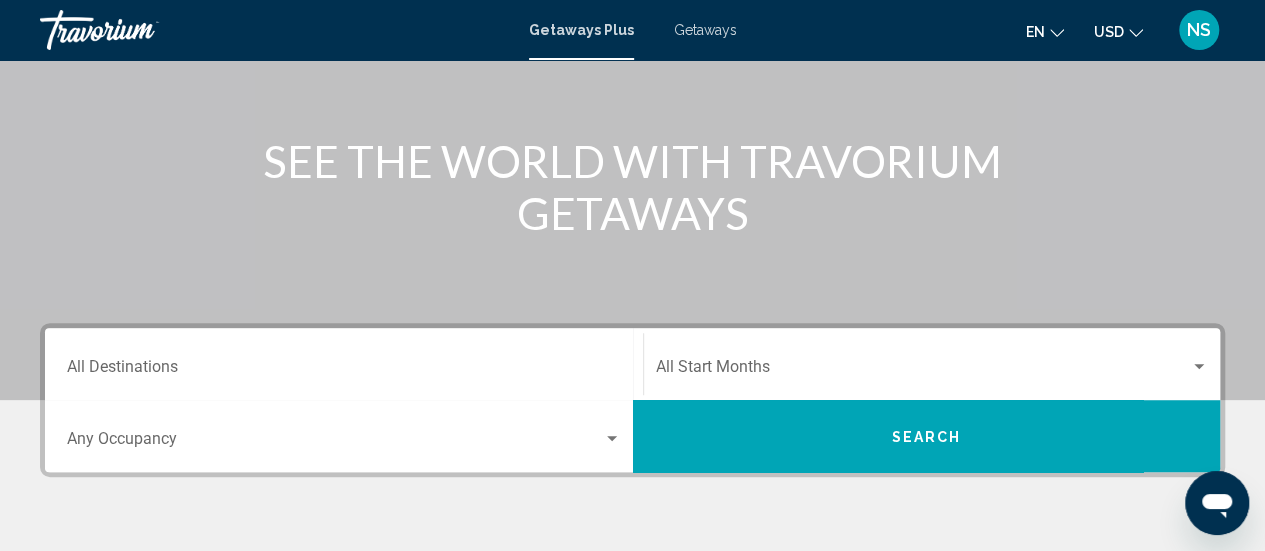 click on "Destination All Destinations" at bounding box center [344, 364] 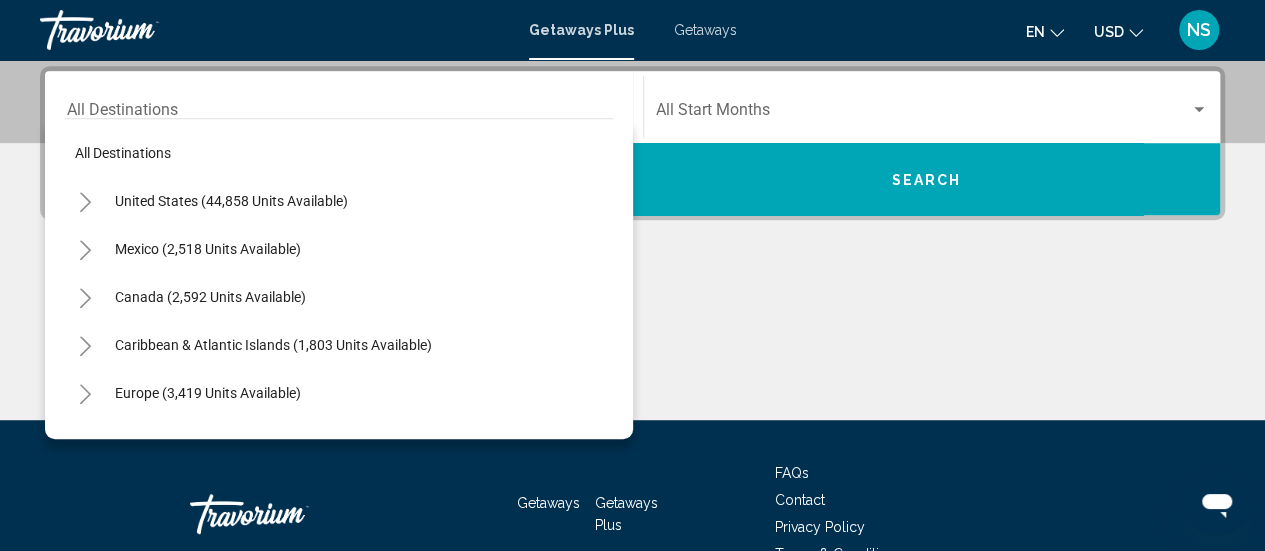 scroll, scrollTop: 458, scrollLeft: 0, axis: vertical 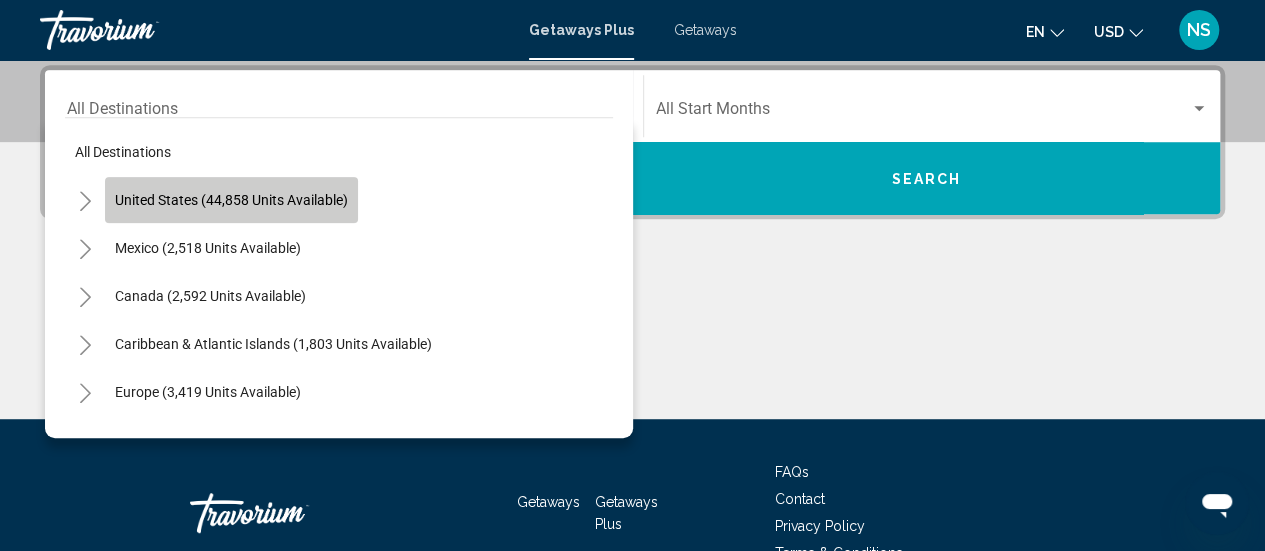 click on "United States (44,858 units available)" 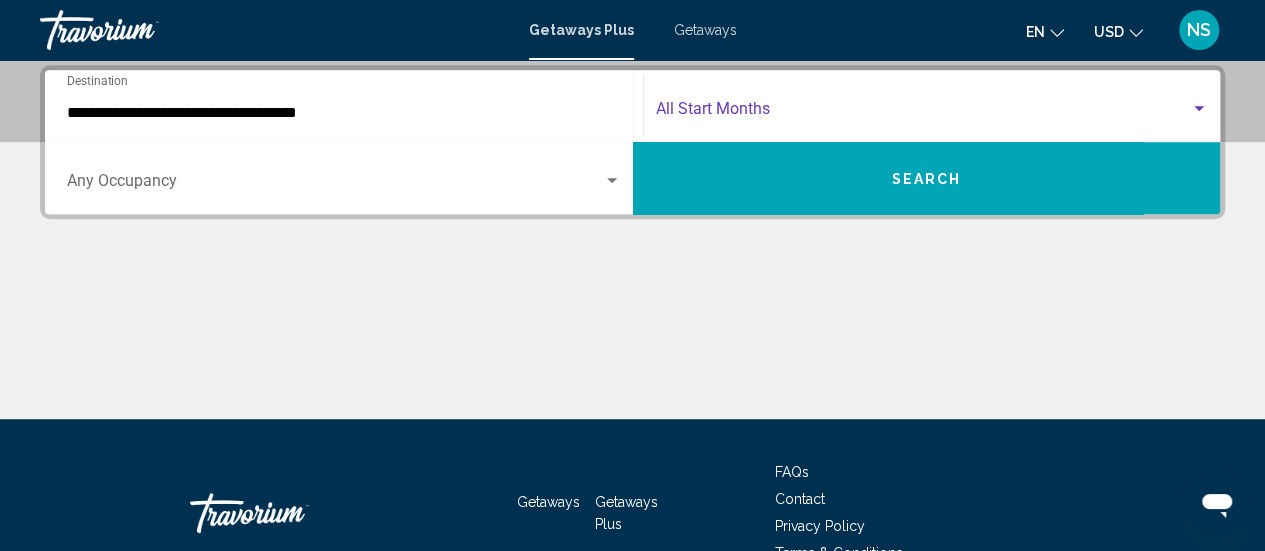 click at bounding box center [923, 113] 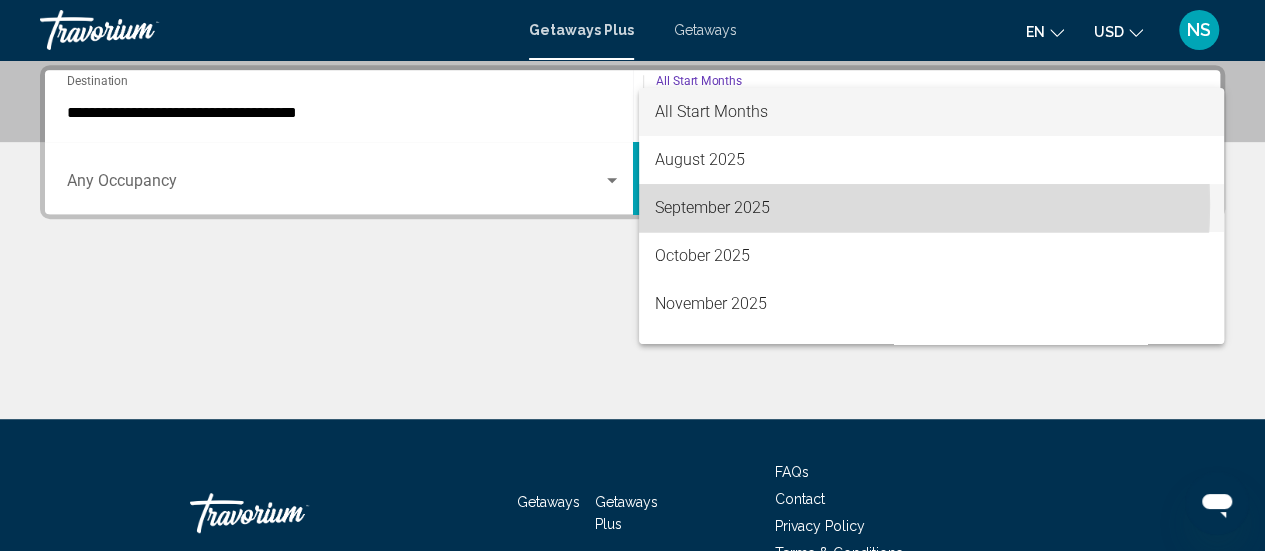 click on "September 2025" at bounding box center [931, 208] 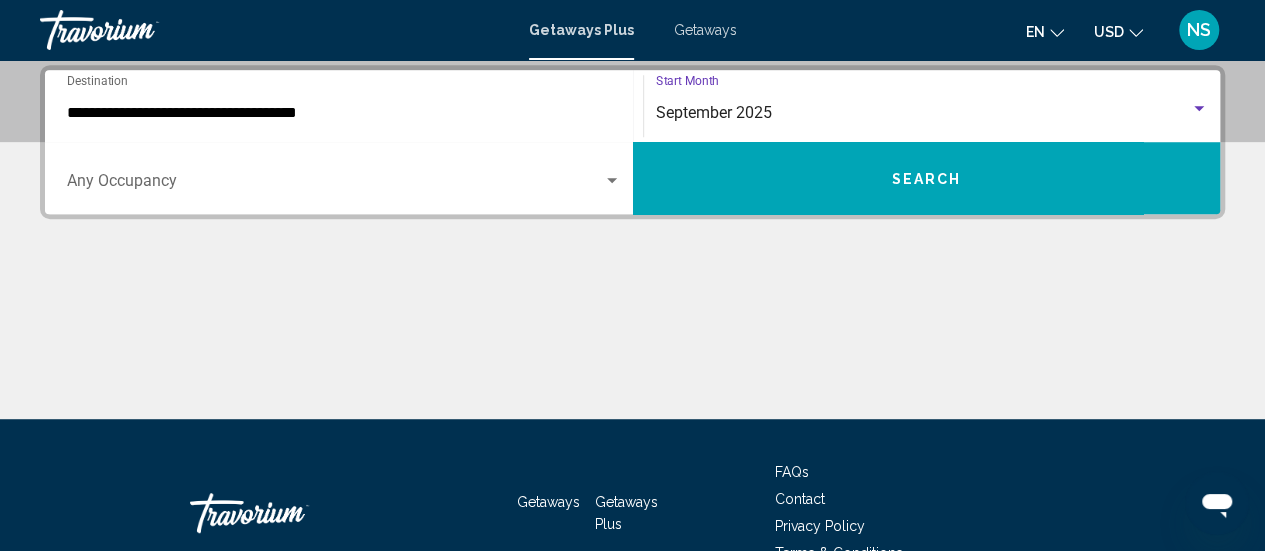 click on "Search" at bounding box center (927, 178) 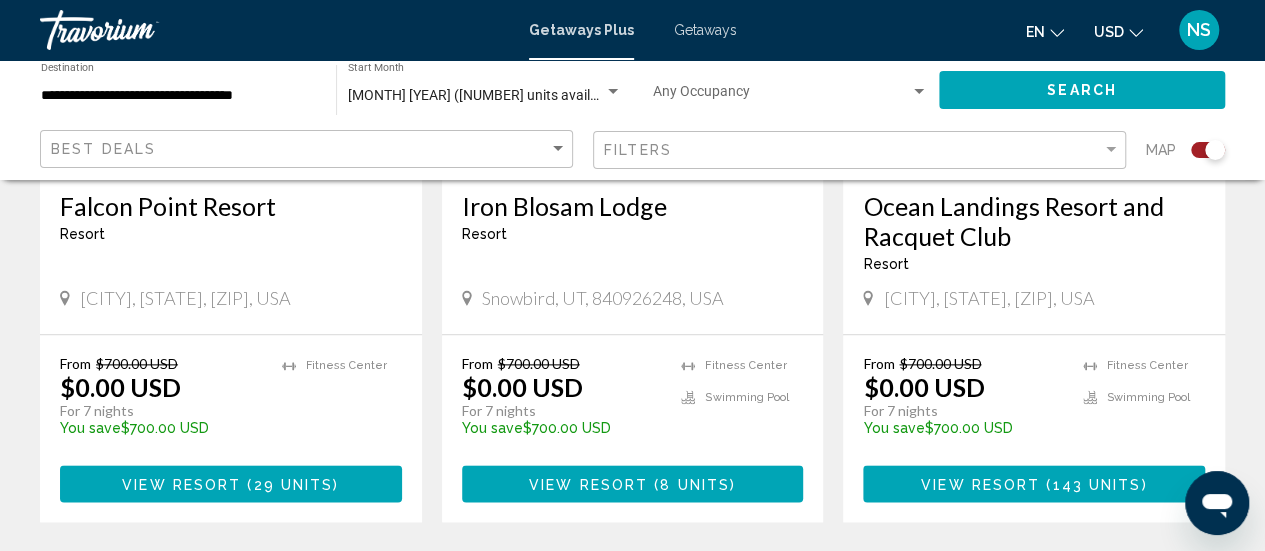 scroll, scrollTop: 1034, scrollLeft: 0, axis: vertical 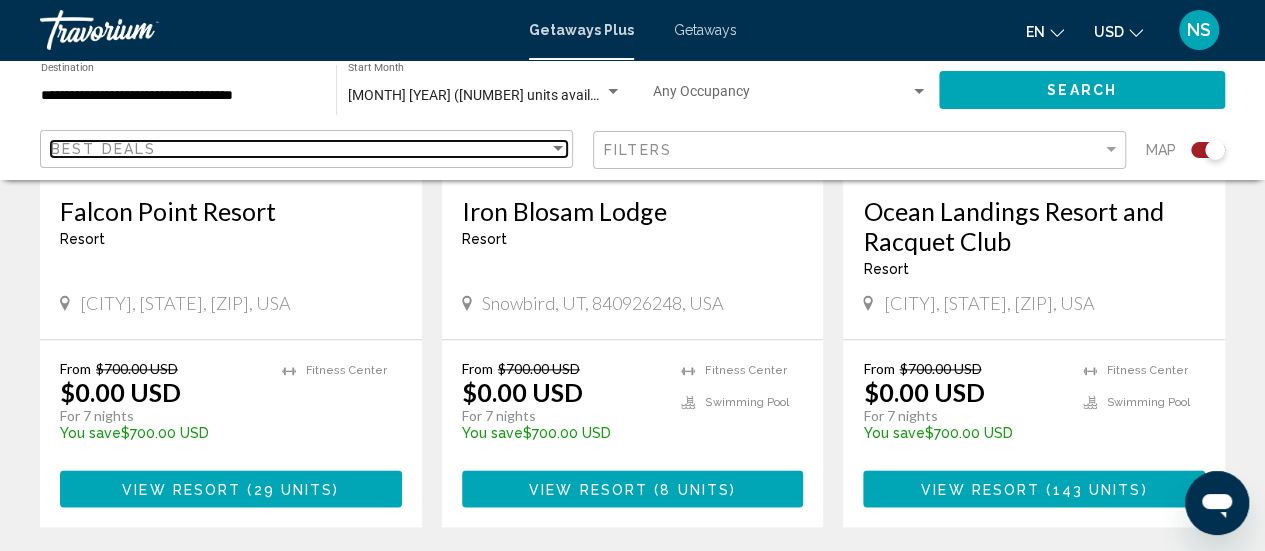 click at bounding box center (558, 149) 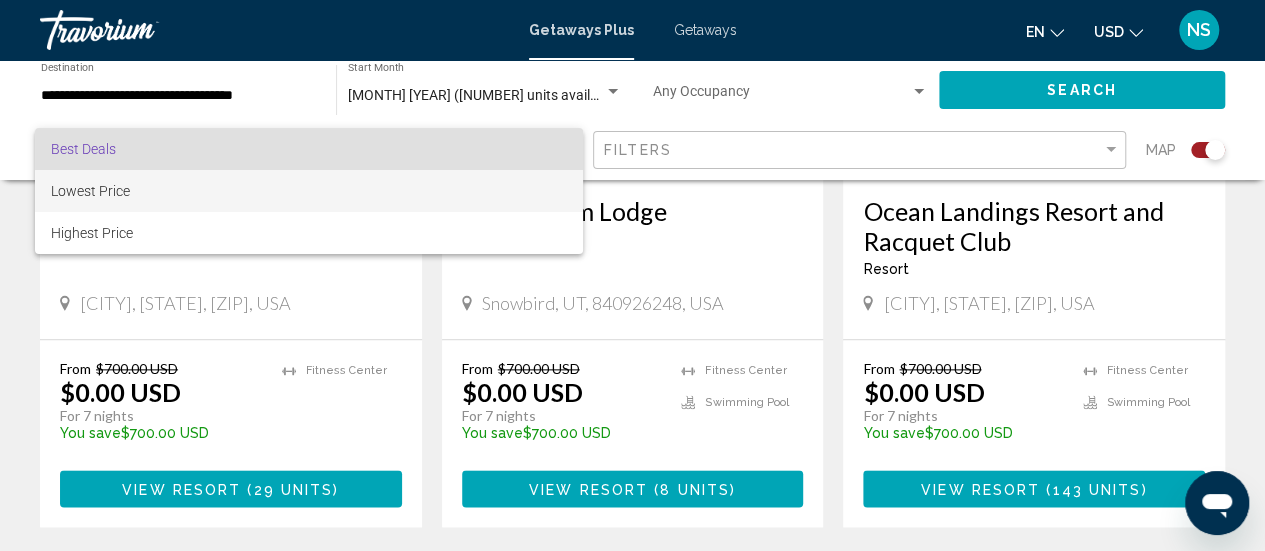 click on "Lowest Price" at bounding box center [309, 191] 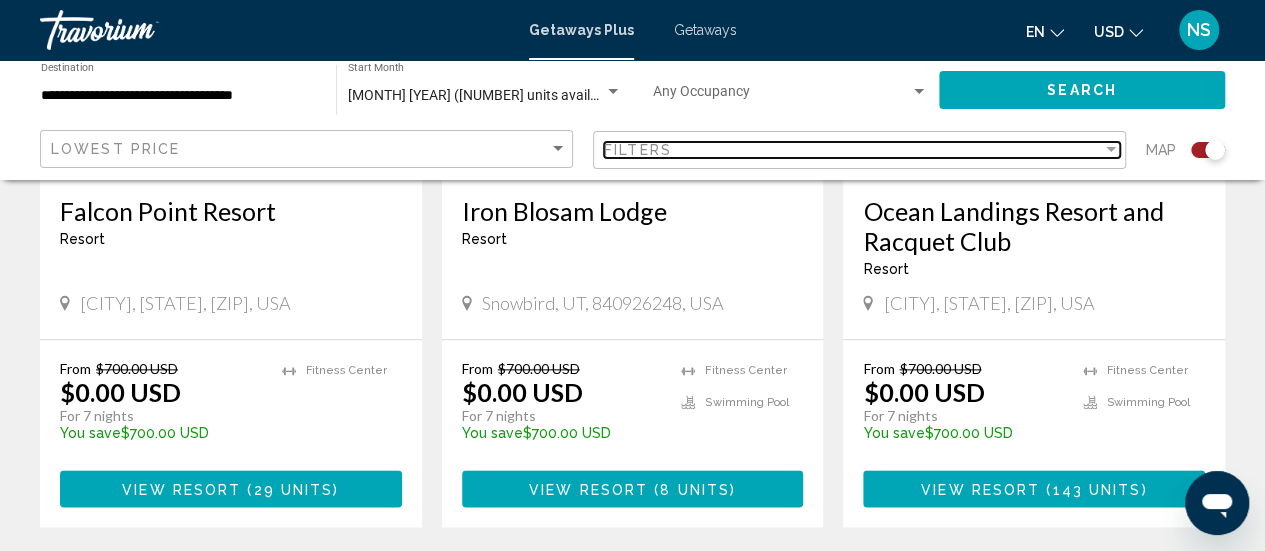 click on "Filters" at bounding box center [853, 150] 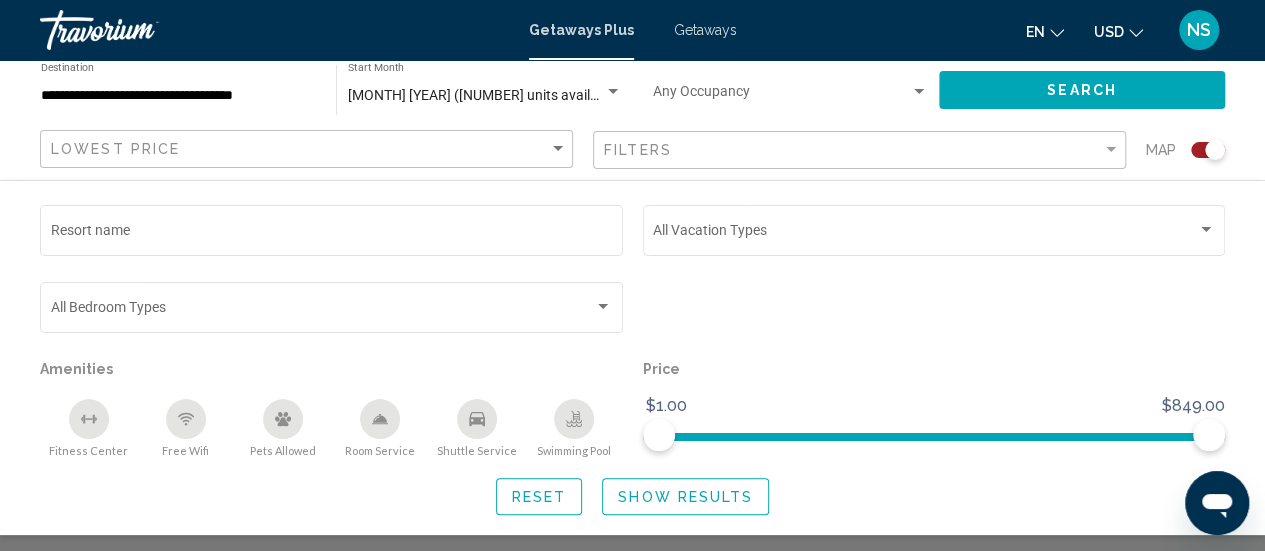 click on "Search" 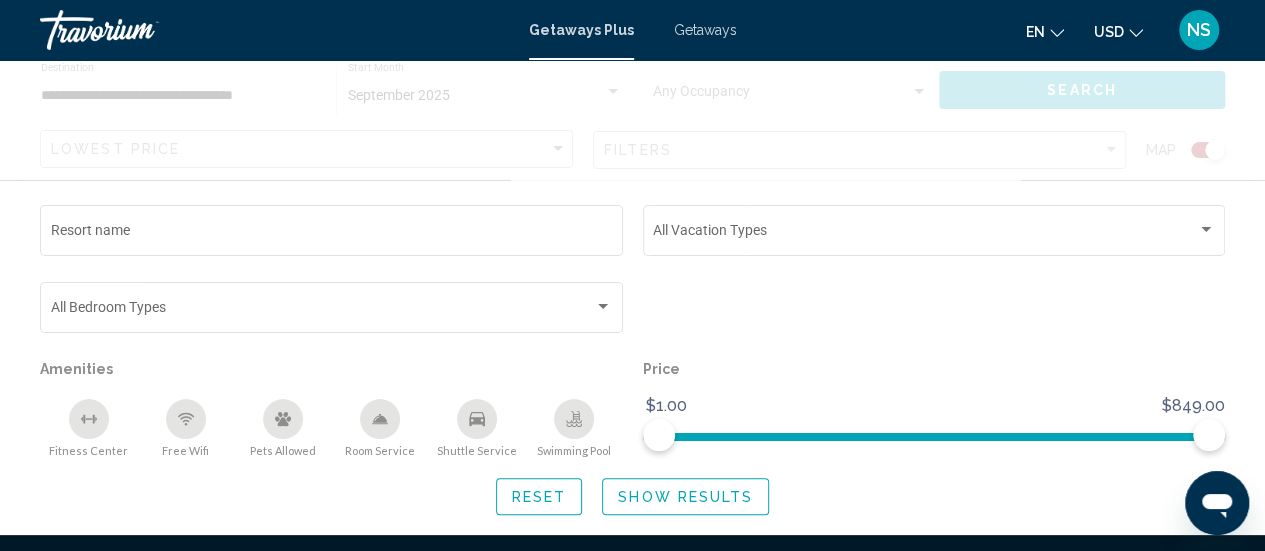 scroll, scrollTop: 0, scrollLeft: 0, axis: both 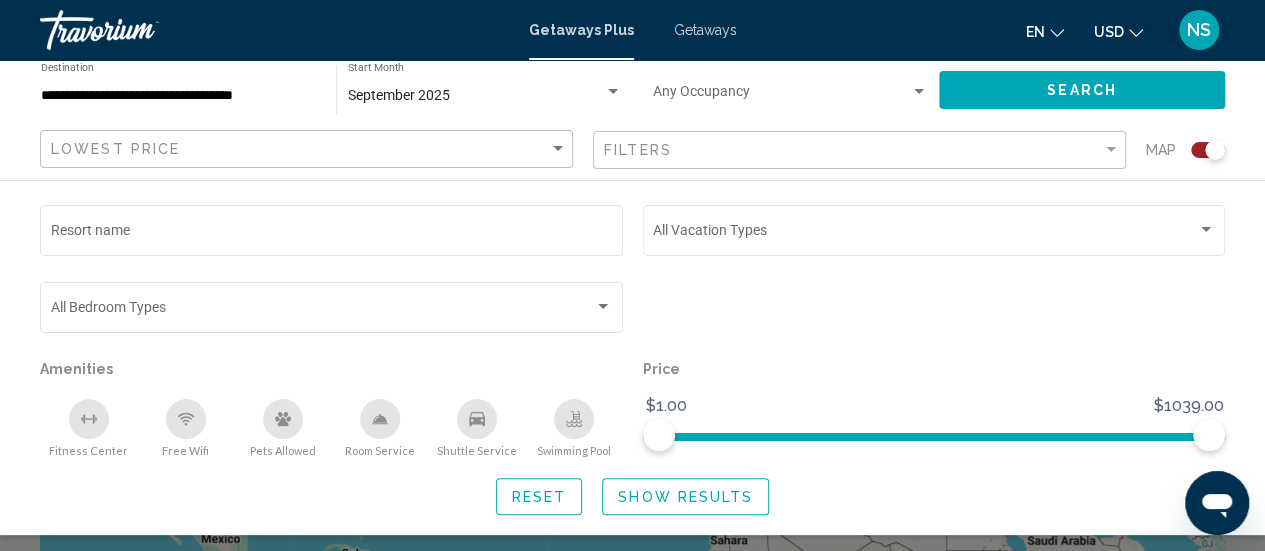 click at bounding box center [781, 96] 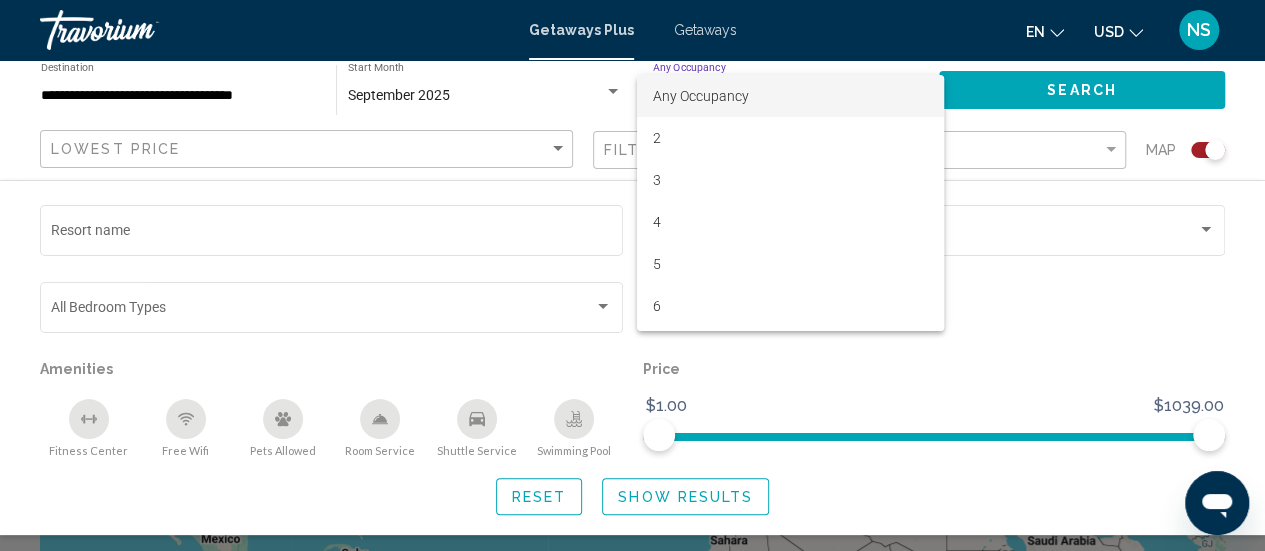 click at bounding box center [632, 275] 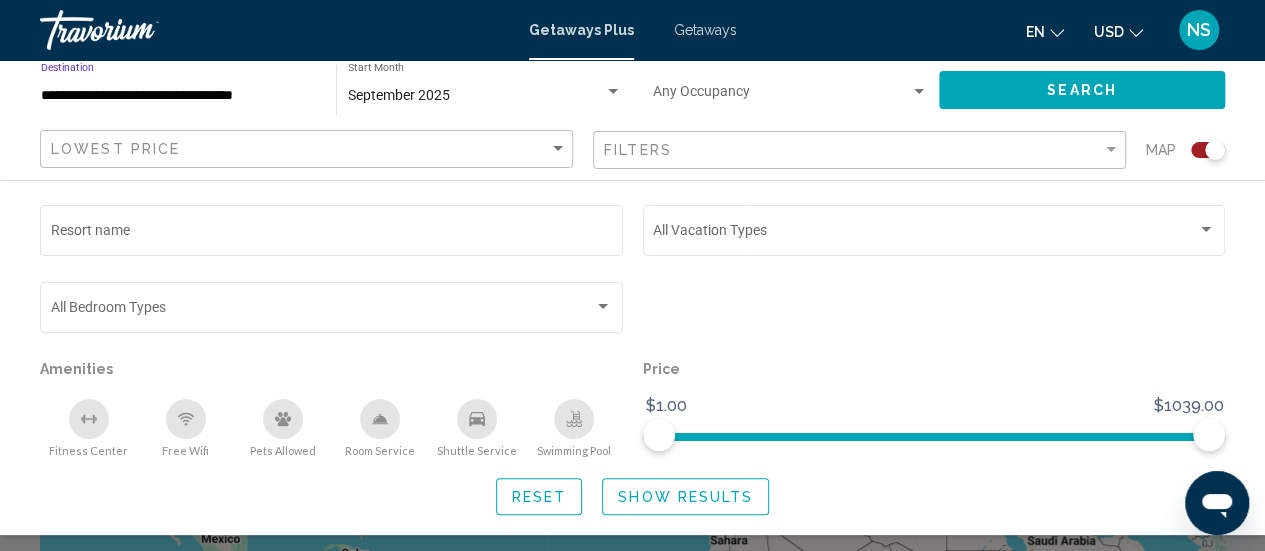 click on "**********" at bounding box center [178, 96] 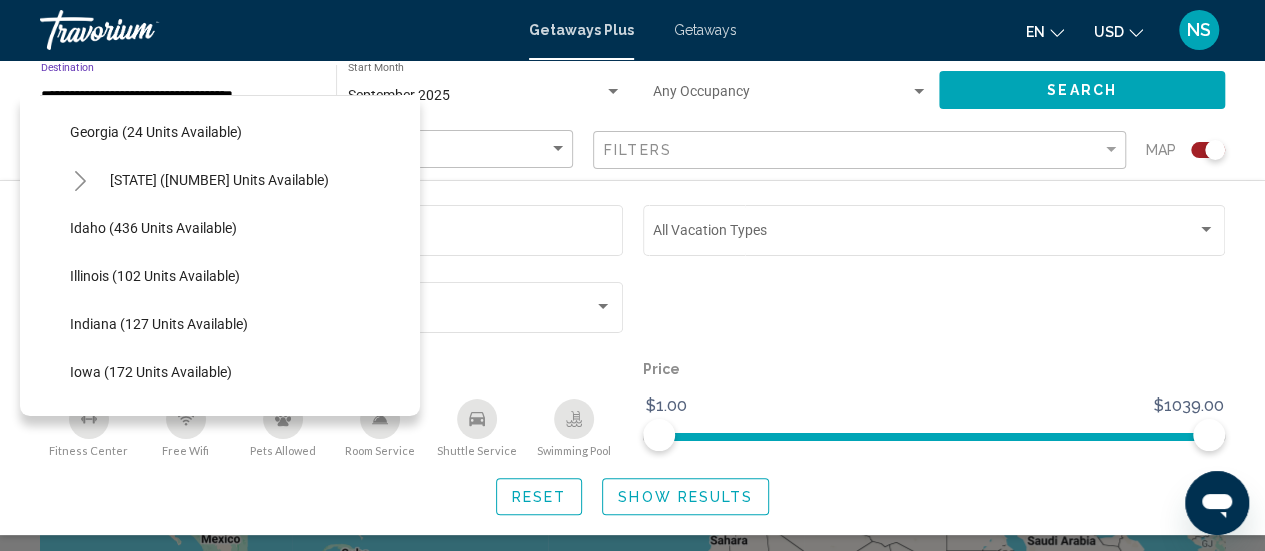 scroll, scrollTop: 384, scrollLeft: 0, axis: vertical 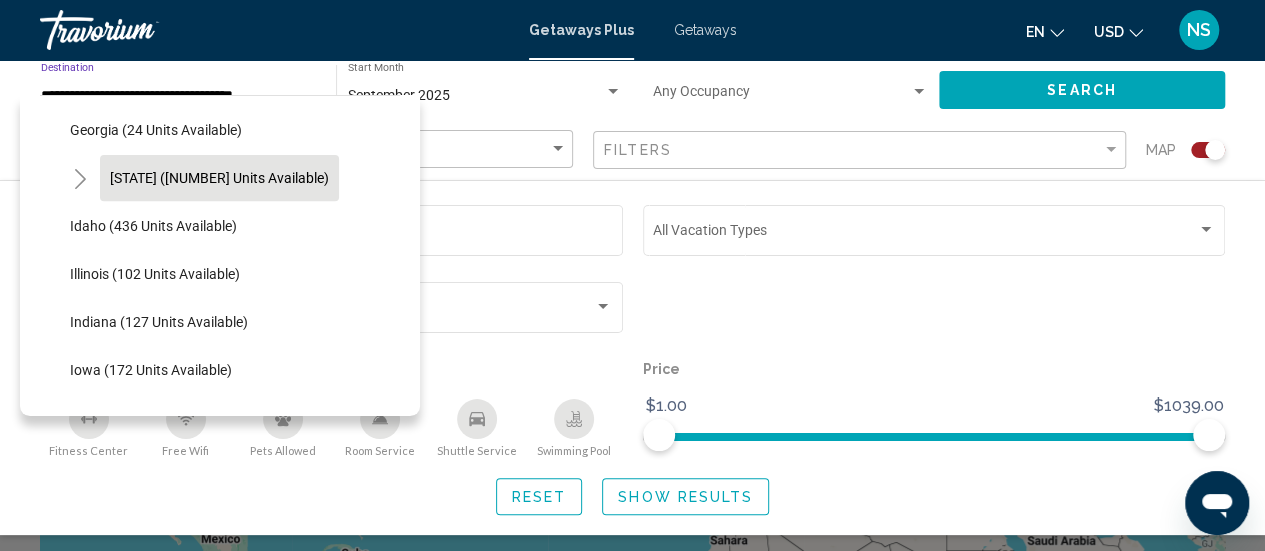 click on "Hawaii (88 units available)" 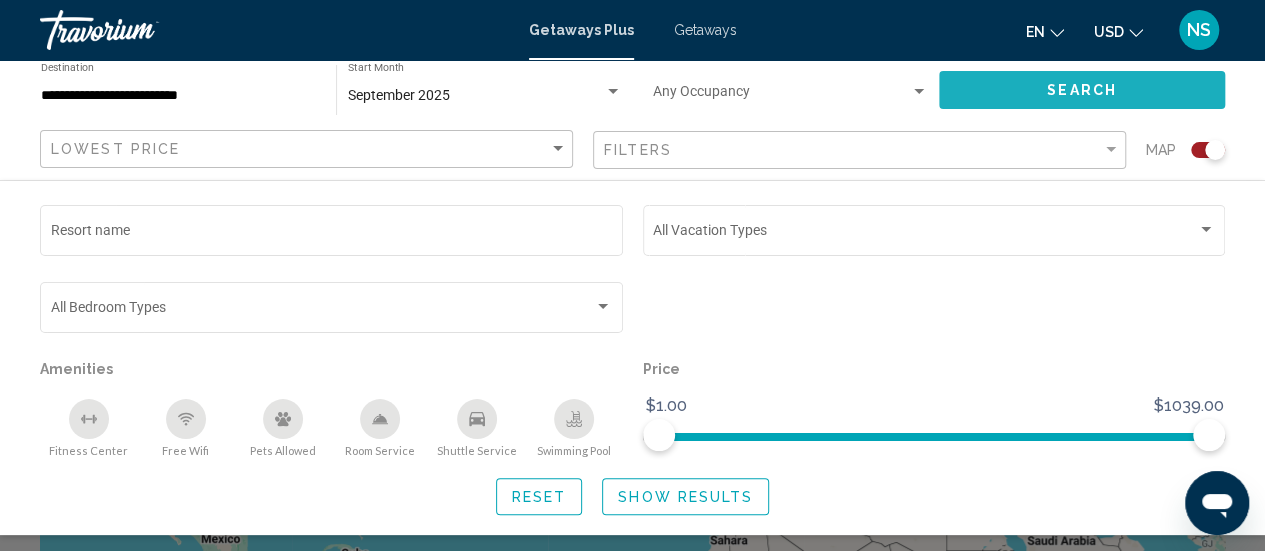 click on "Search" 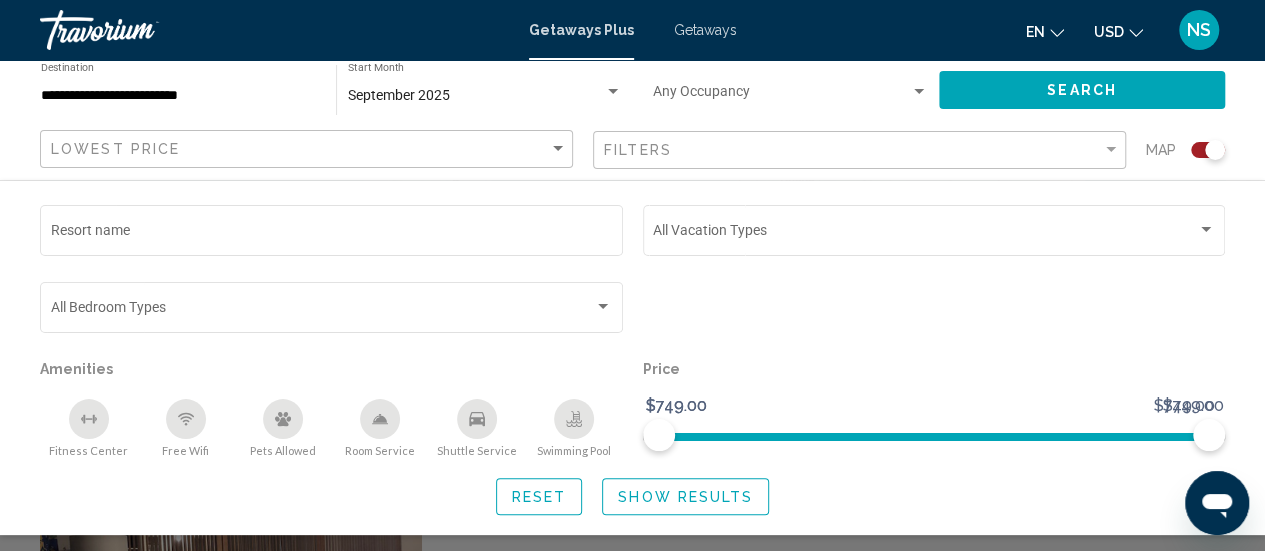scroll, scrollTop: 458, scrollLeft: 0, axis: vertical 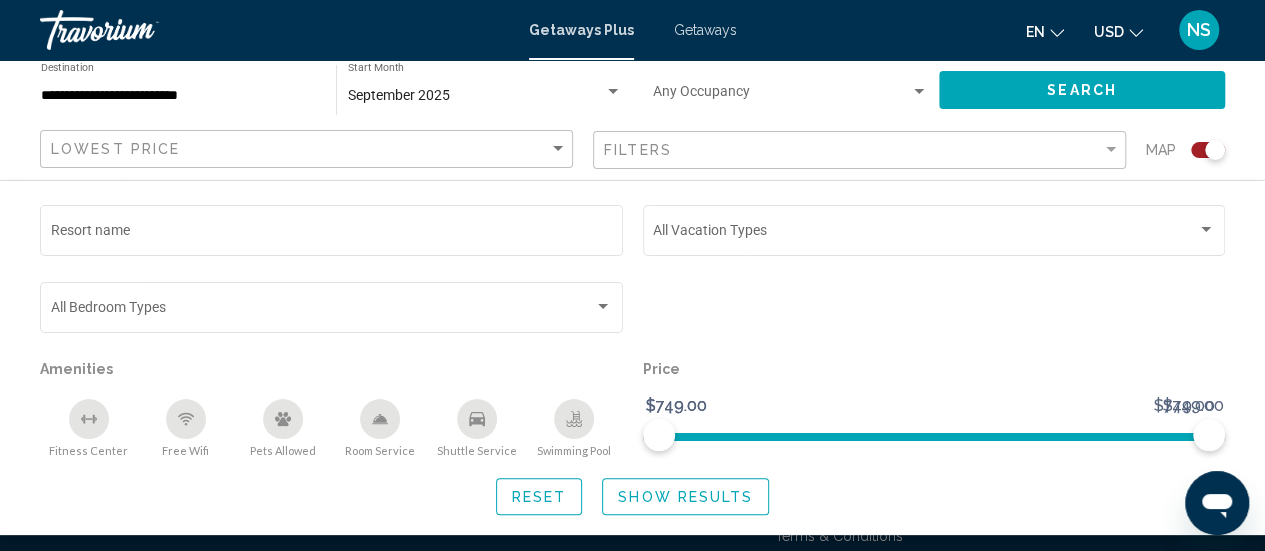 click on "Show Results" 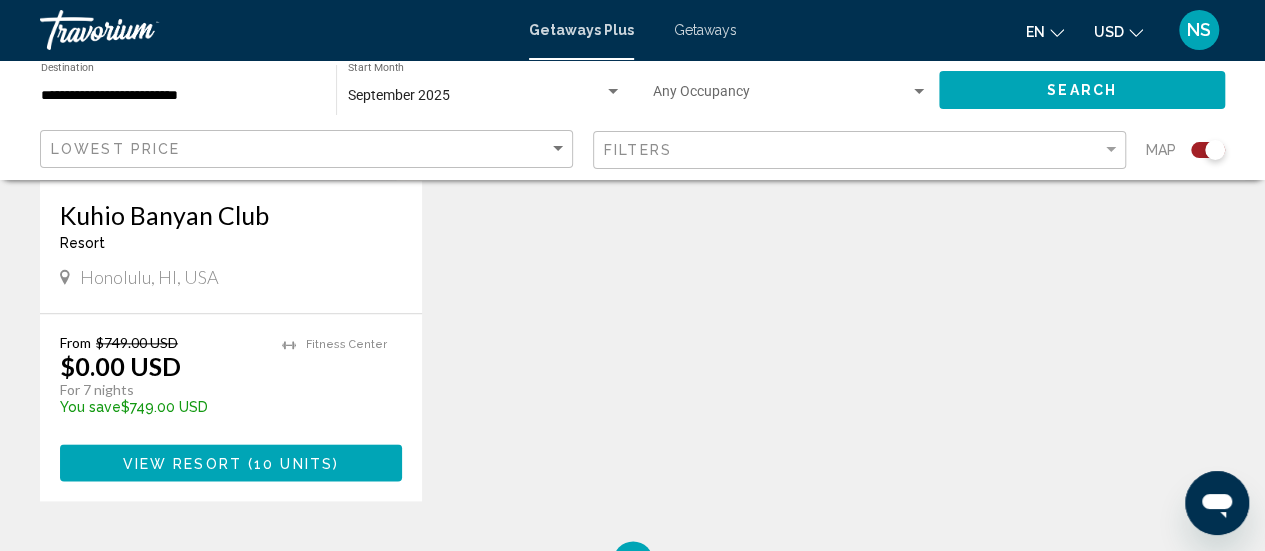 scroll, scrollTop: 1029, scrollLeft: 0, axis: vertical 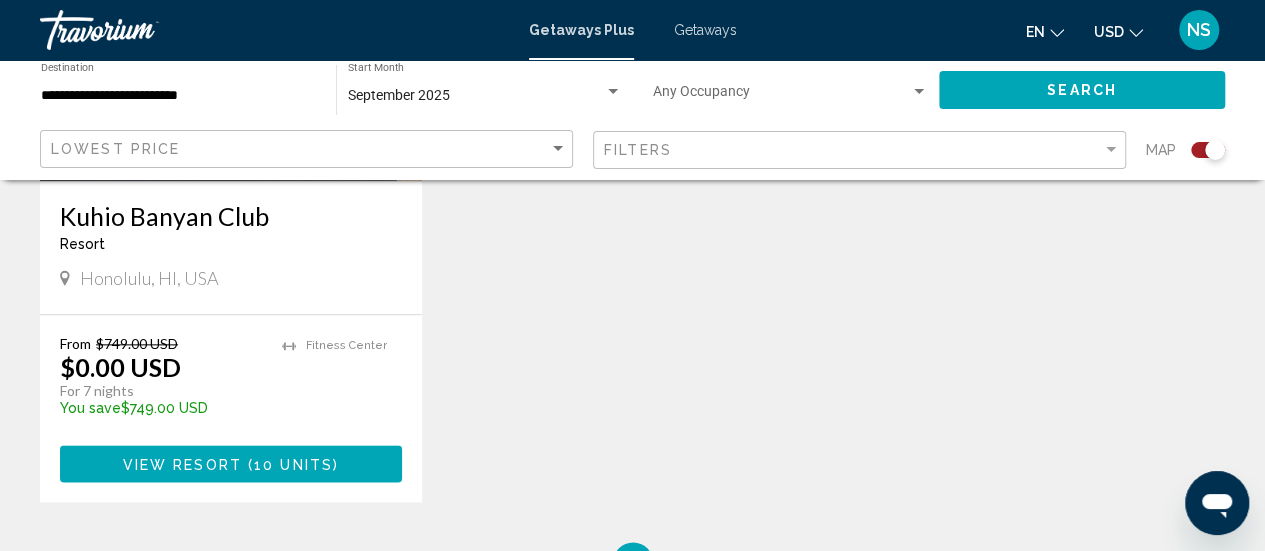click at bounding box center (245, 464) 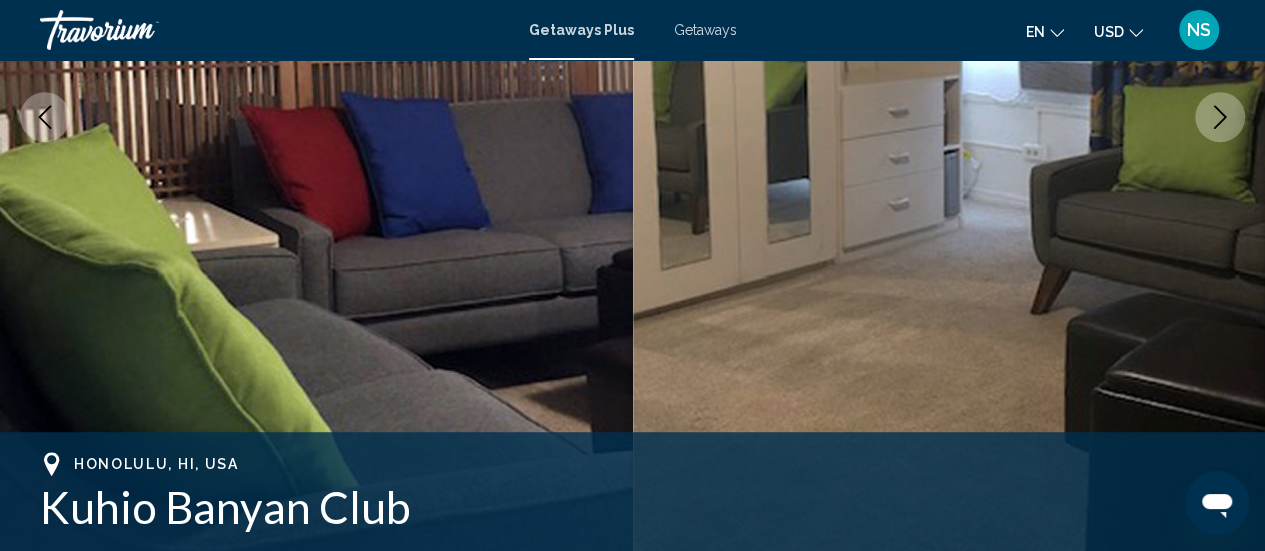 scroll, scrollTop: 410, scrollLeft: 0, axis: vertical 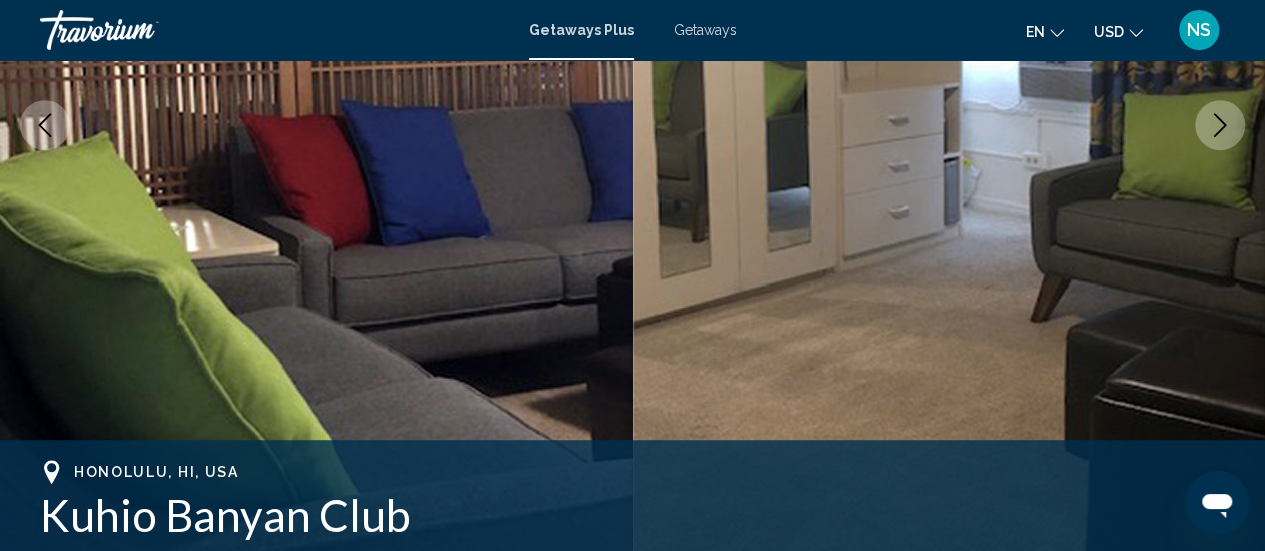 click 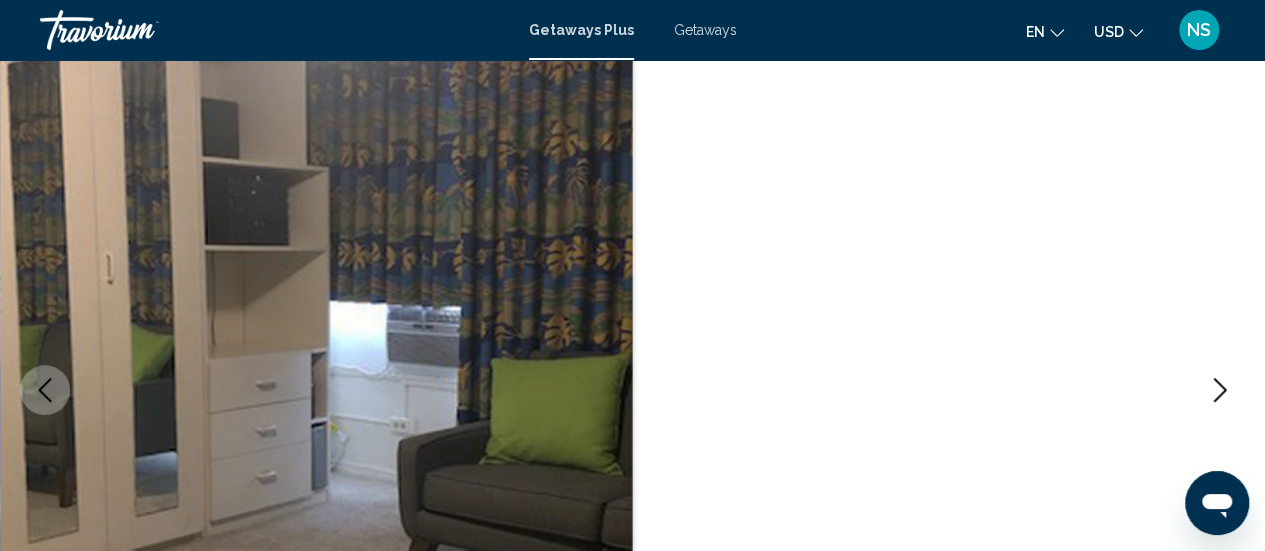 scroll, scrollTop: 182, scrollLeft: 0, axis: vertical 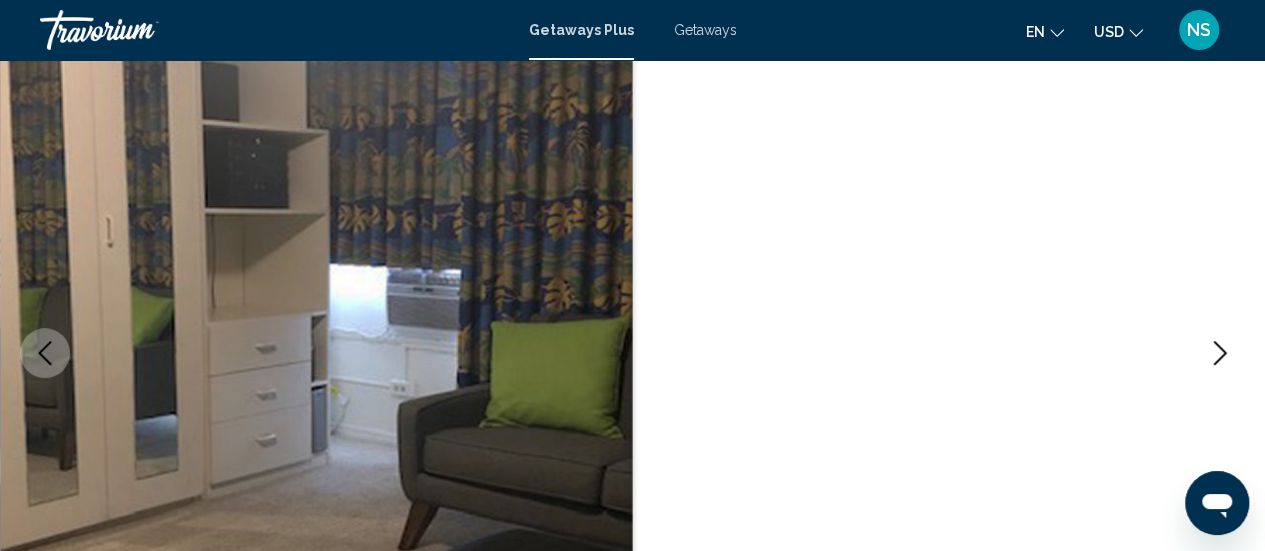 click at bounding box center (1220, 353) 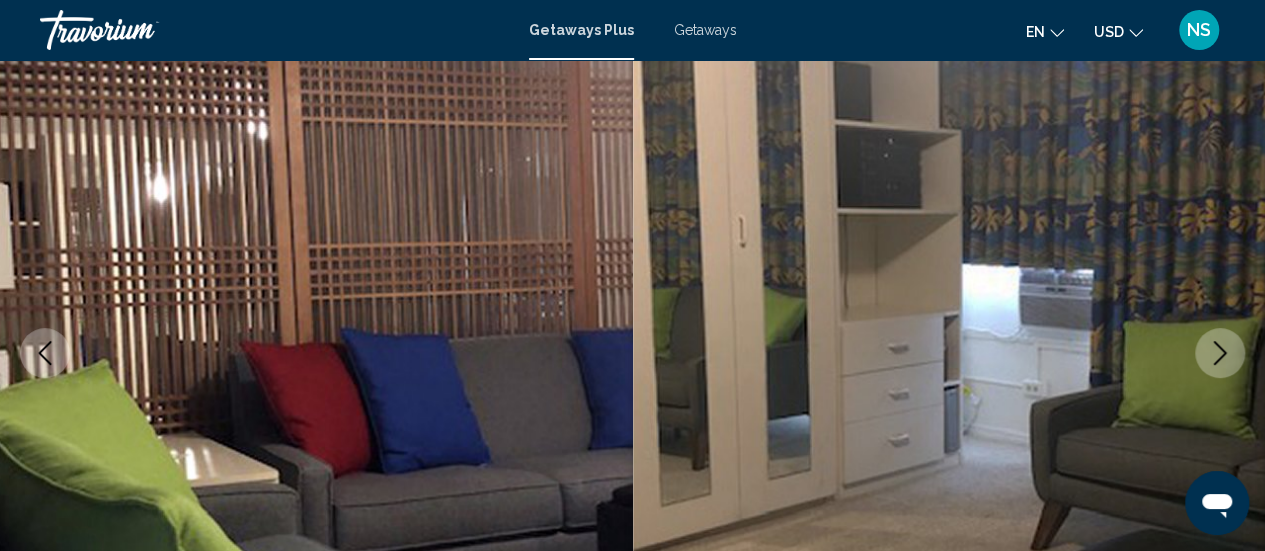 click 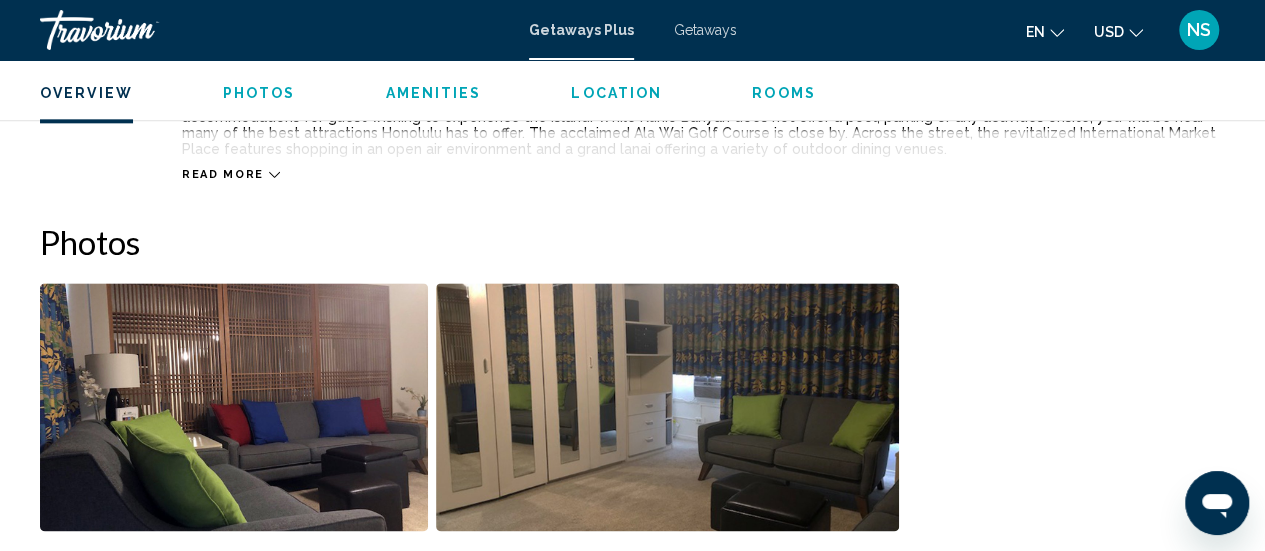 scroll, scrollTop: 1192, scrollLeft: 0, axis: vertical 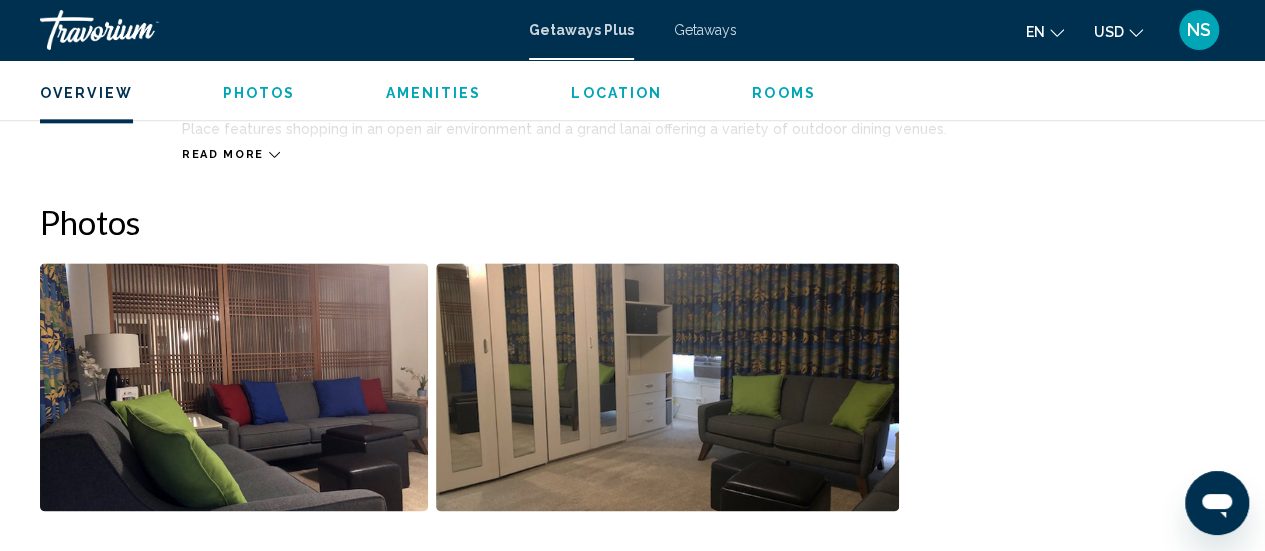 click 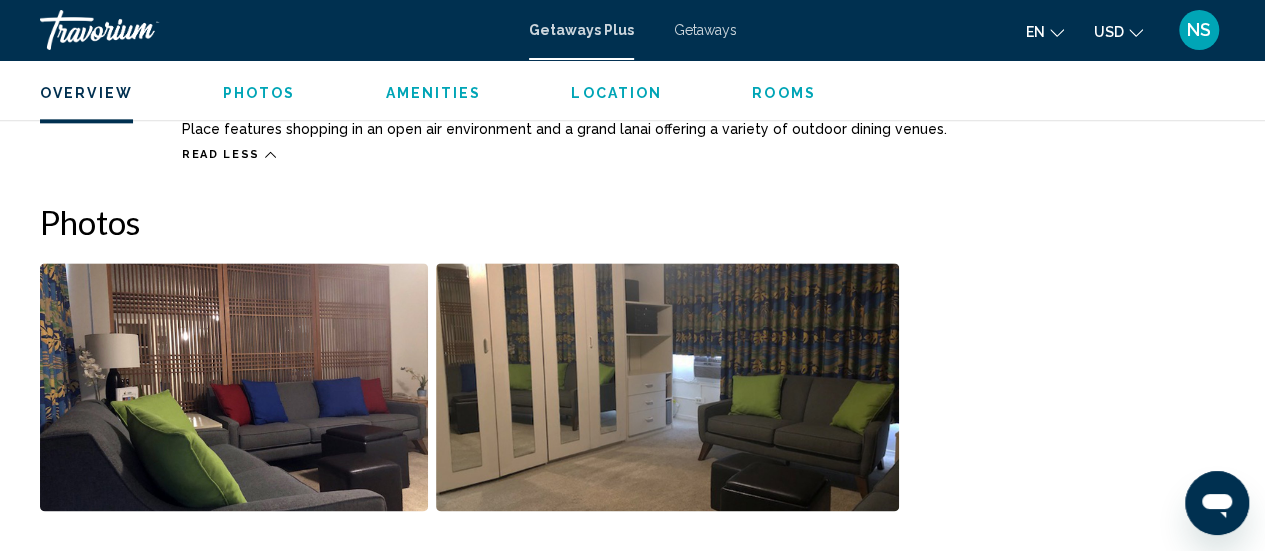 click 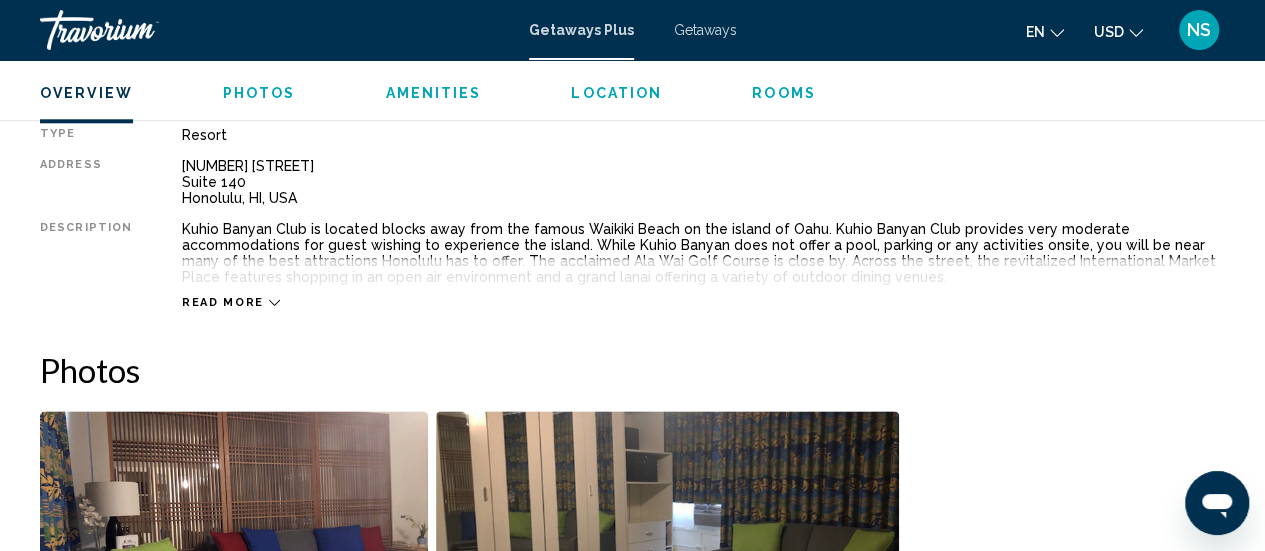 scroll, scrollTop: 1024, scrollLeft: 0, axis: vertical 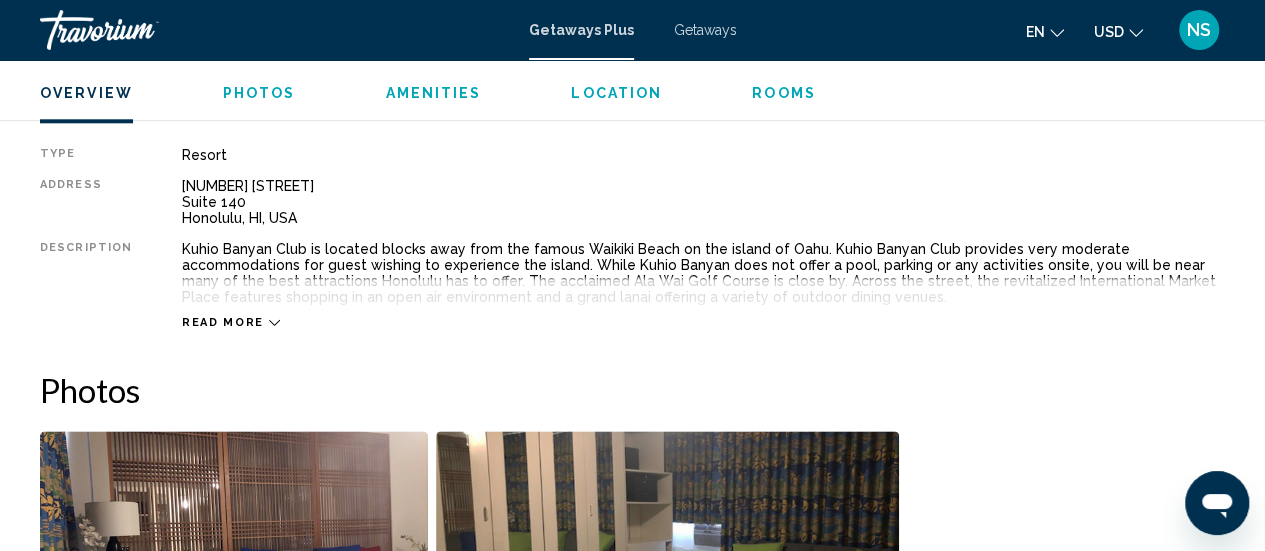 click on "Read more" at bounding box center [703, 302] 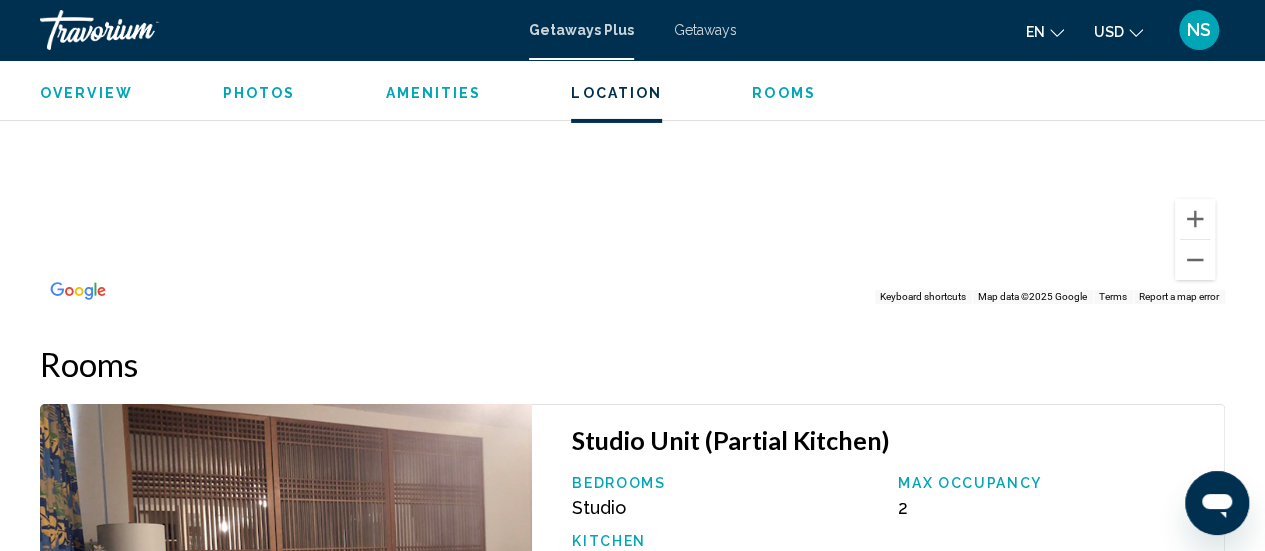 scroll, scrollTop: 3398, scrollLeft: 0, axis: vertical 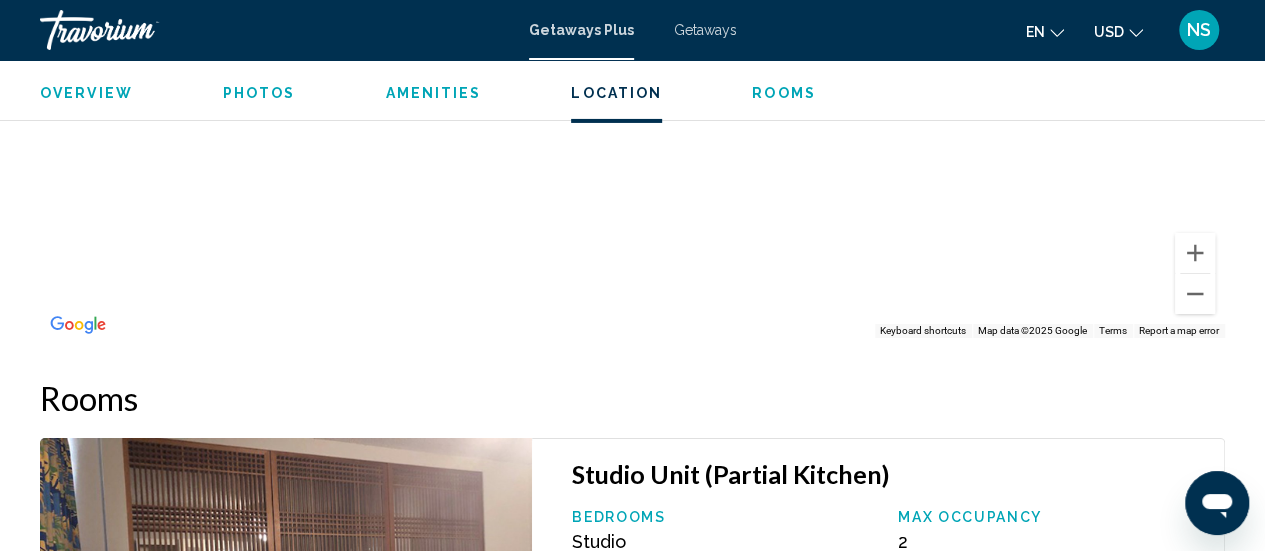 click on "Amenities" at bounding box center [433, 93] 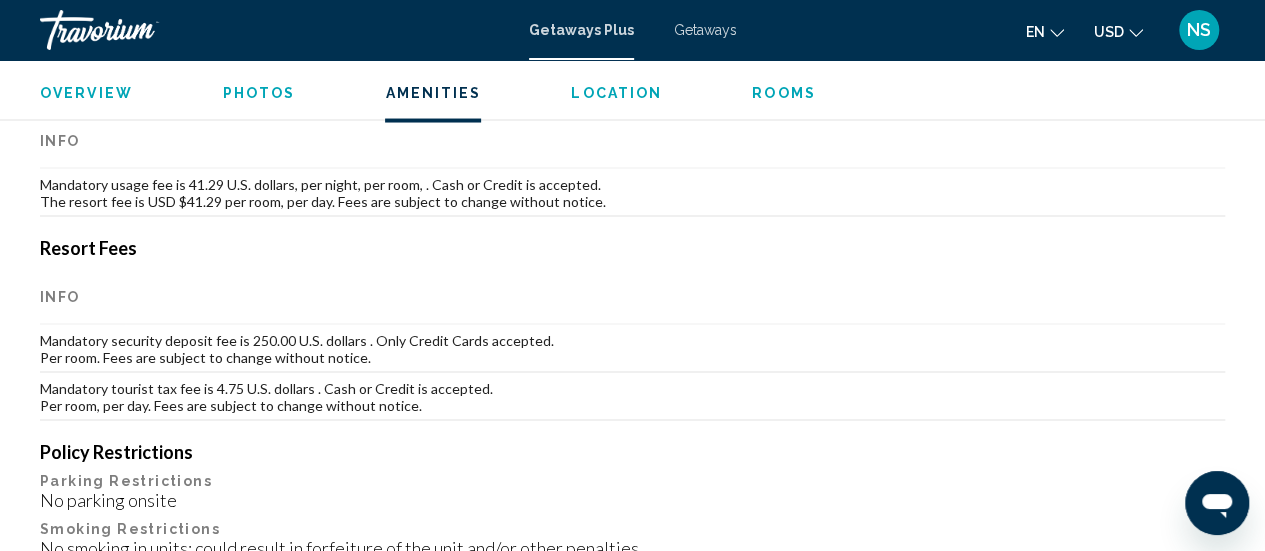 scroll, scrollTop: 1912, scrollLeft: 0, axis: vertical 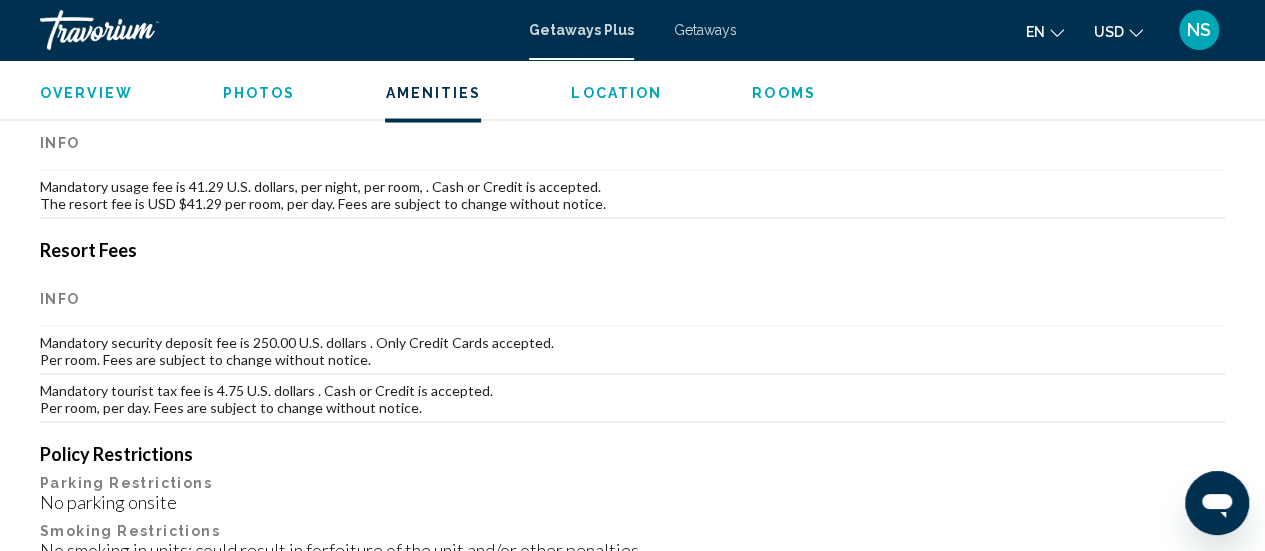 click on "Overview" at bounding box center (86, 93) 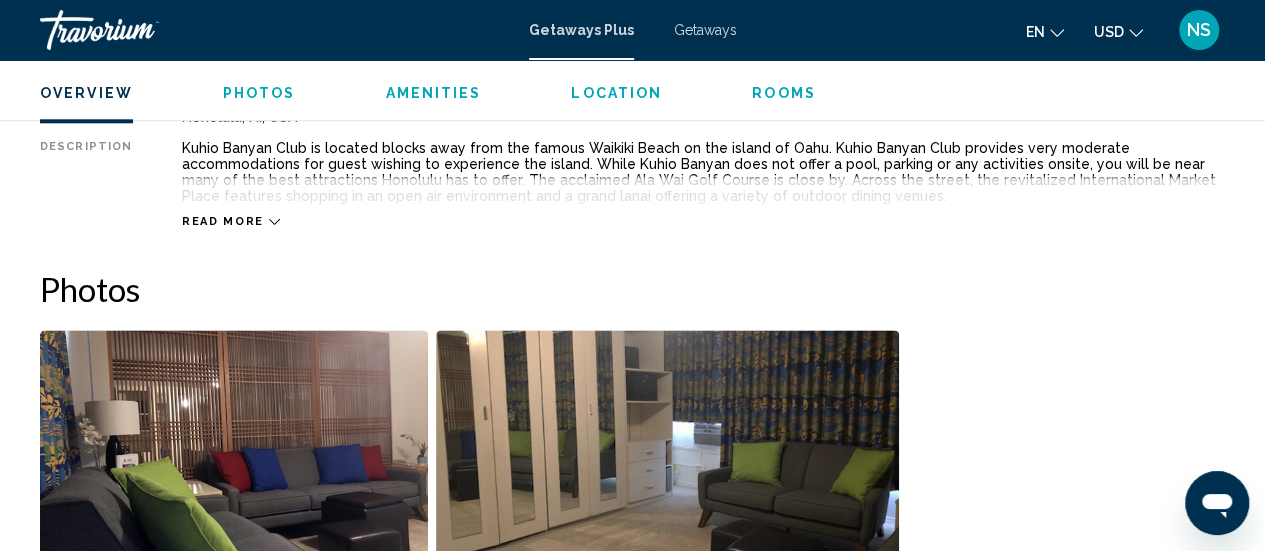 scroll, scrollTop: 1124, scrollLeft: 0, axis: vertical 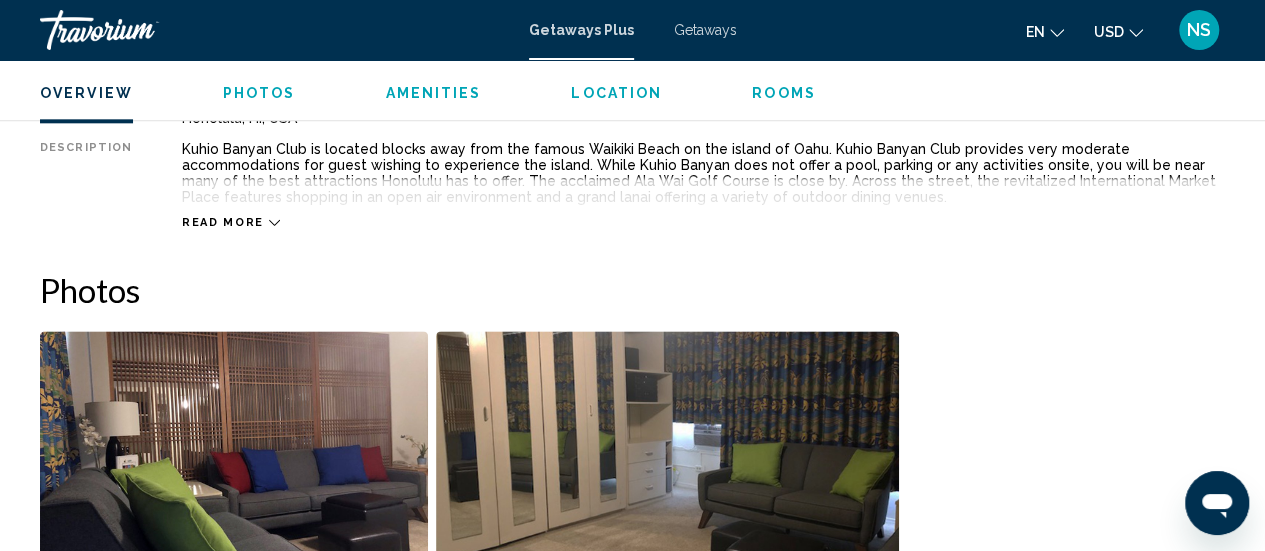click on "Overview
Photos
Amenities
Location
Rooms
Search" 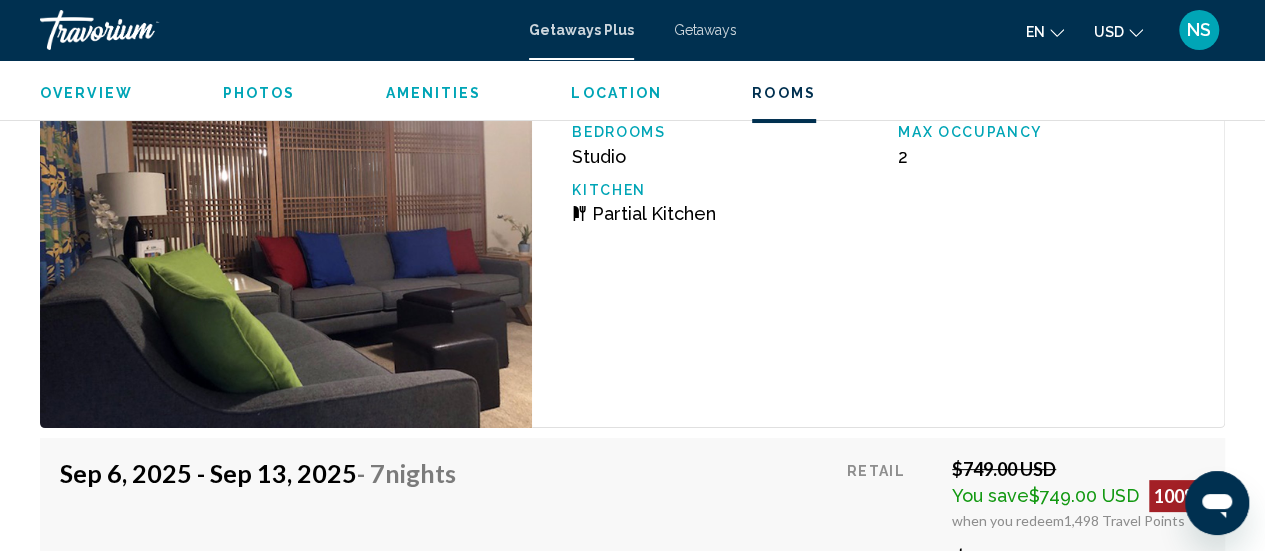 scroll, scrollTop: 3782, scrollLeft: 0, axis: vertical 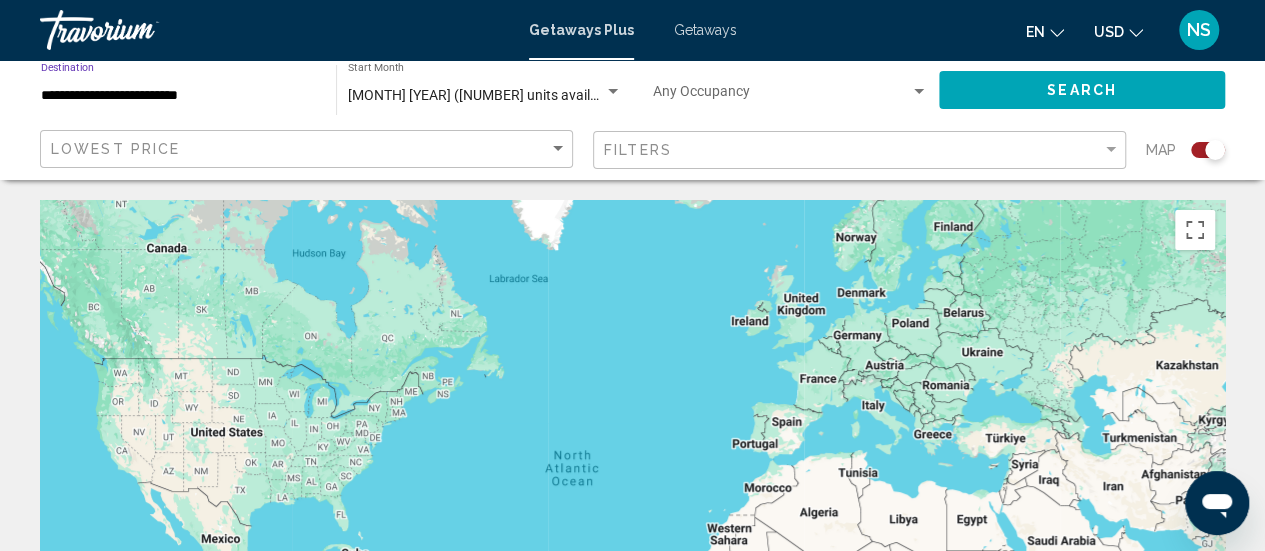 click on "**********" at bounding box center [178, 96] 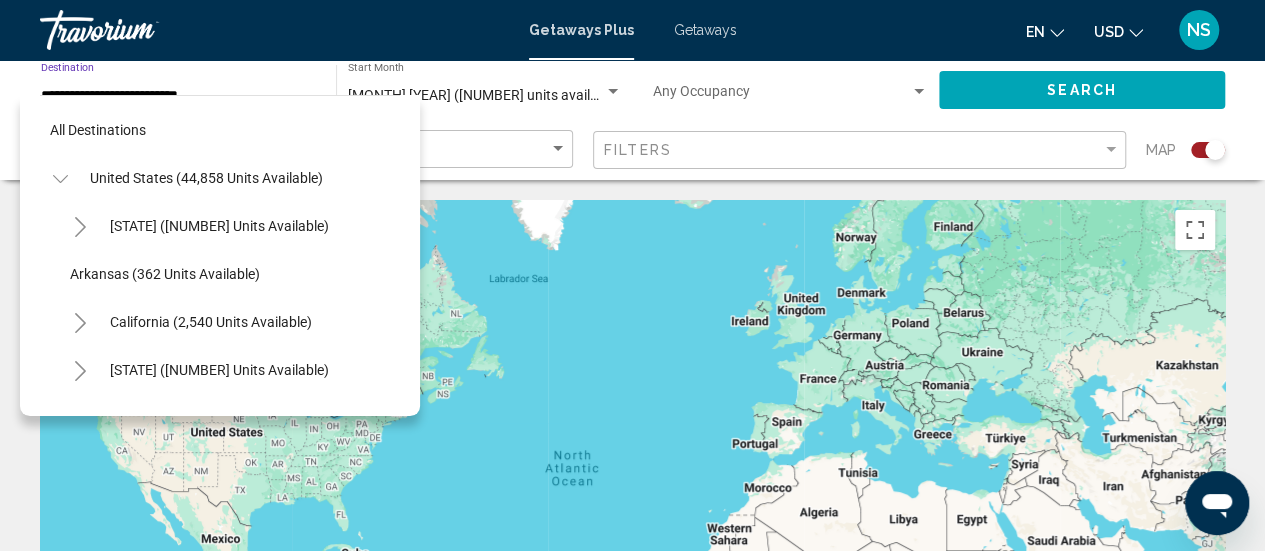 scroll, scrollTop: 318, scrollLeft: 0, axis: vertical 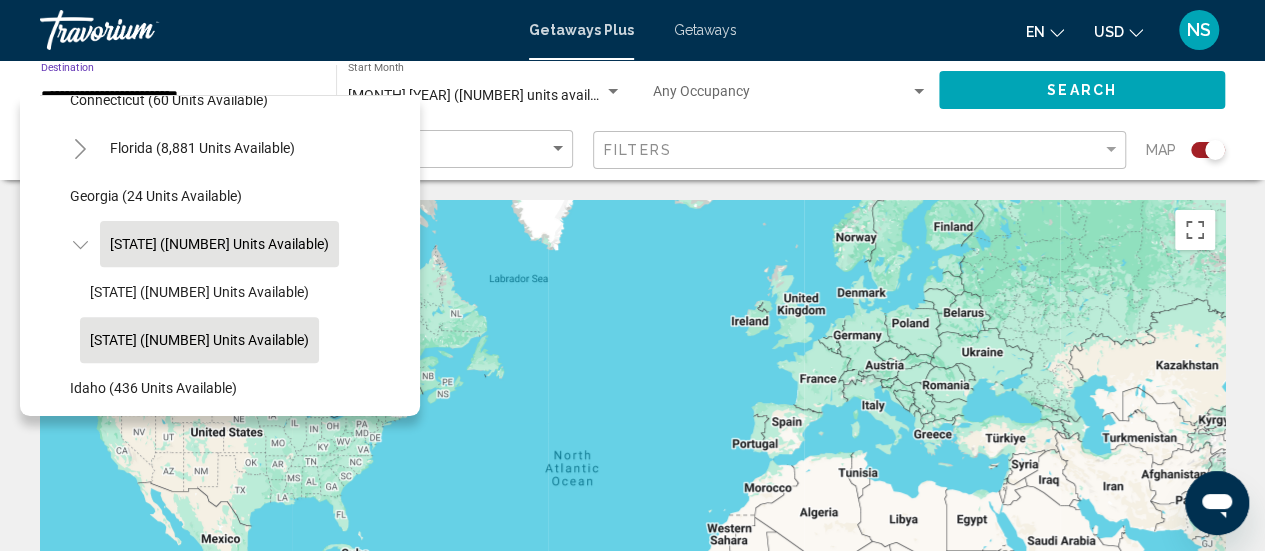 click on "Maui (20 units available)" 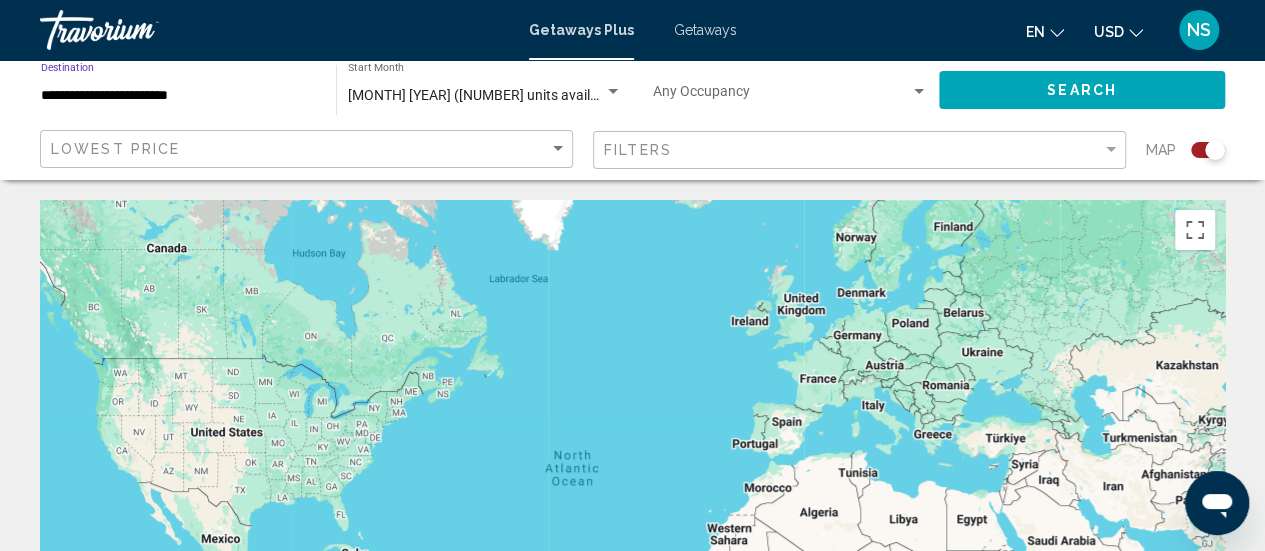 click on "Search" 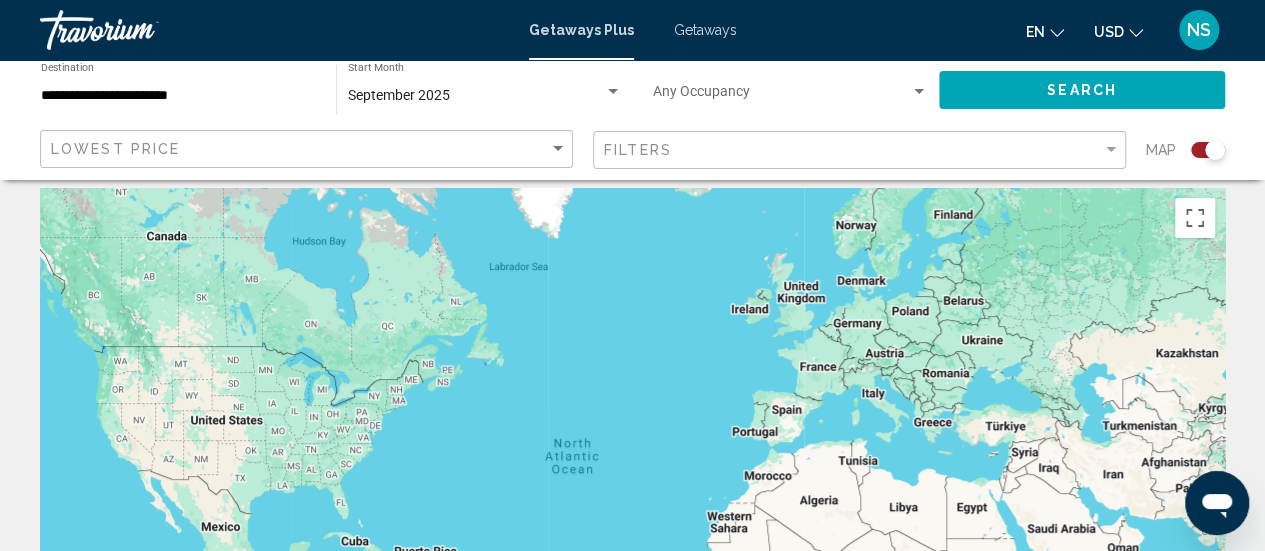 scroll, scrollTop: 0, scrollLeft: 0, axis: both 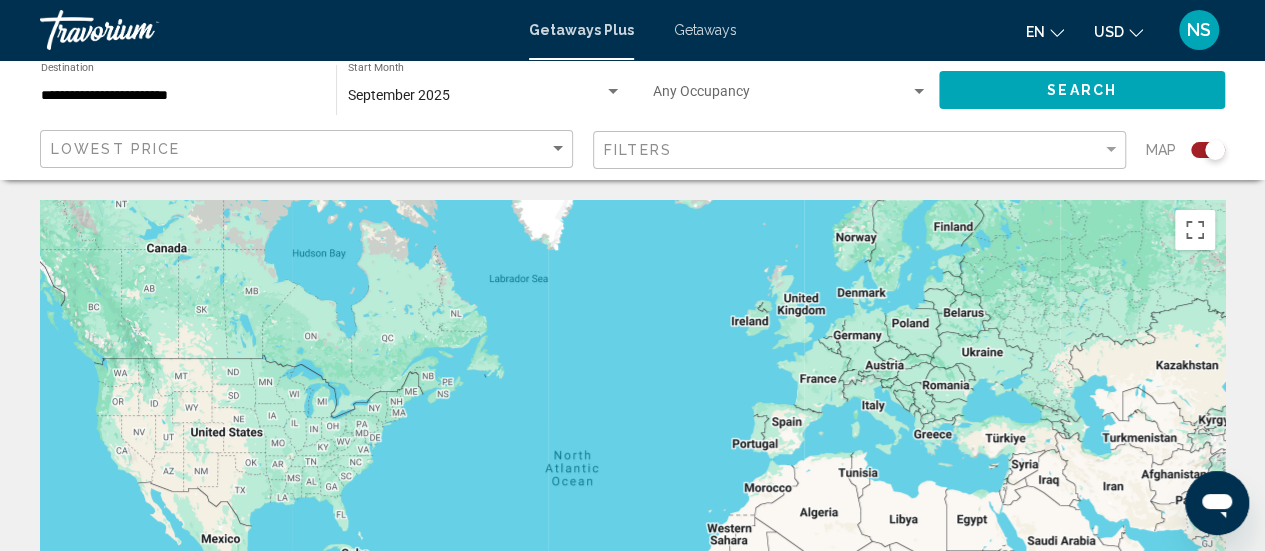 click on "September 2025" at bounding box center (476, 96) 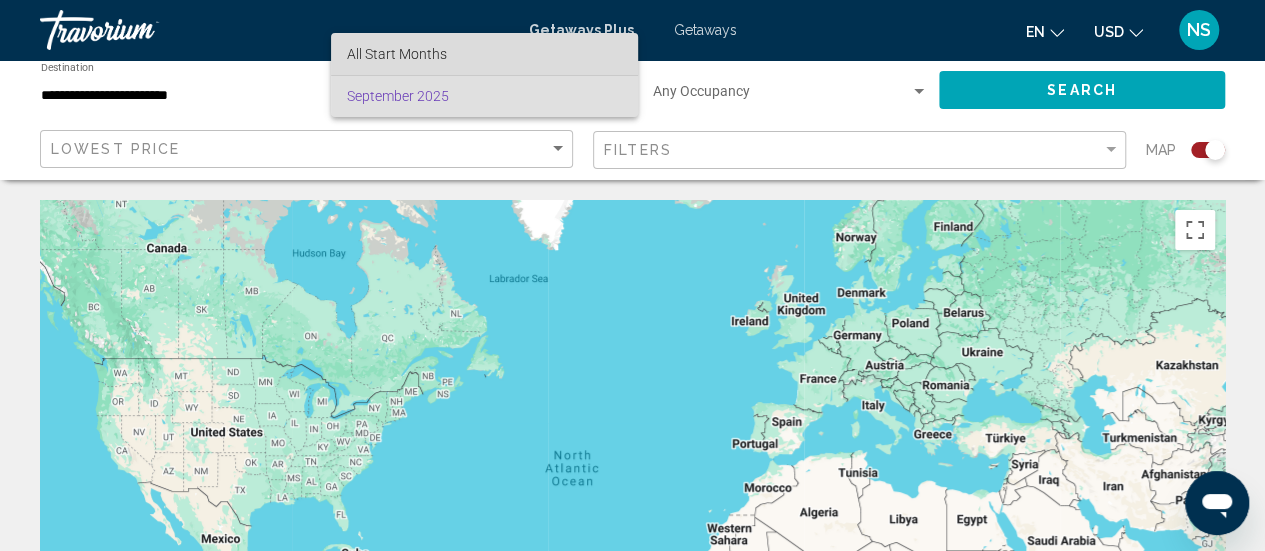 click on "All Start Months" at bounding box center (484, 54) 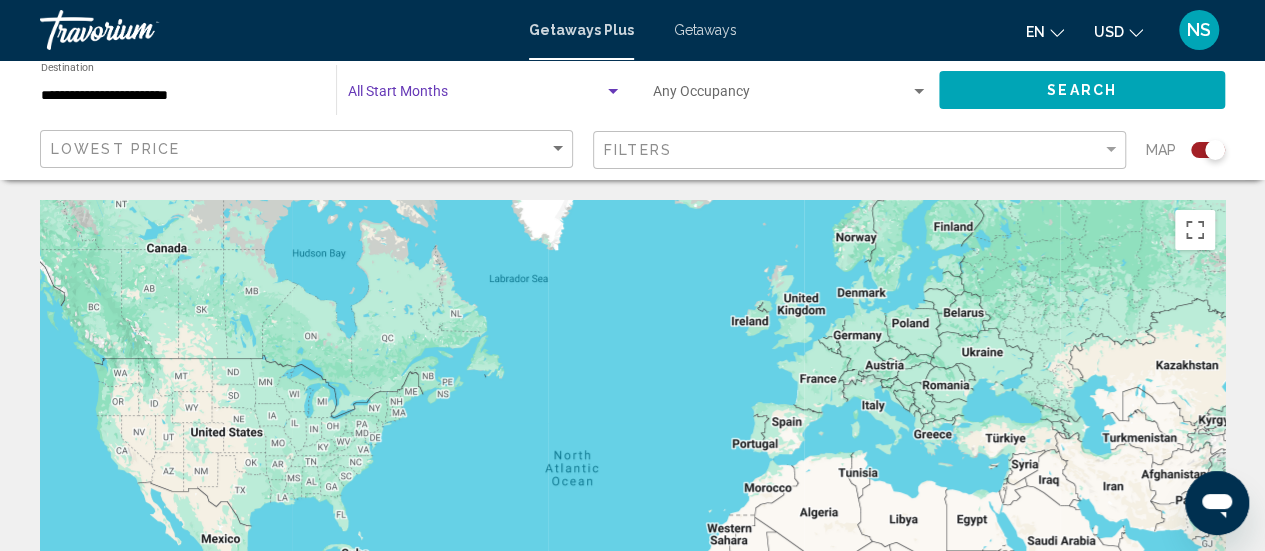 click on "Search" 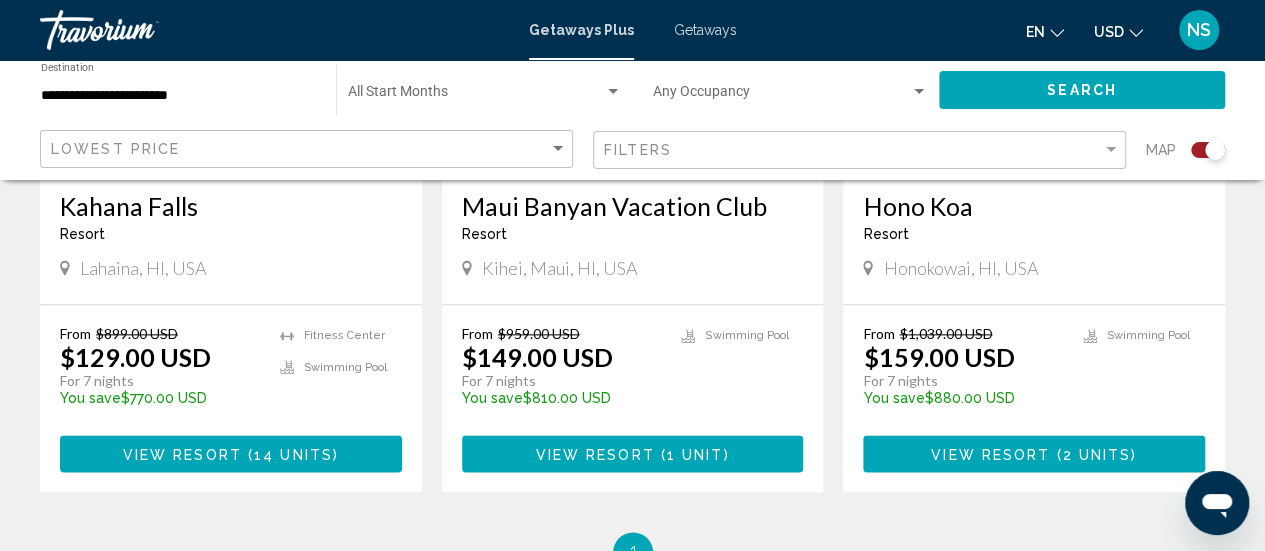scroll, scrollTop: 1040, scrollLeft: 0, axis: vertical 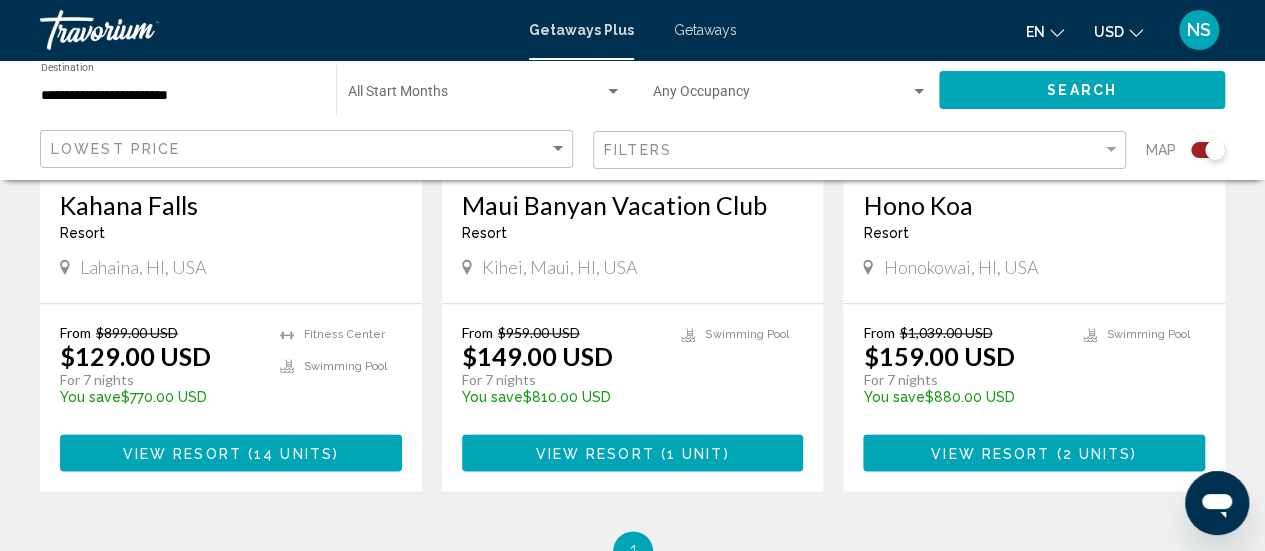 click on "1 unit" at bounding box center (695, 453) 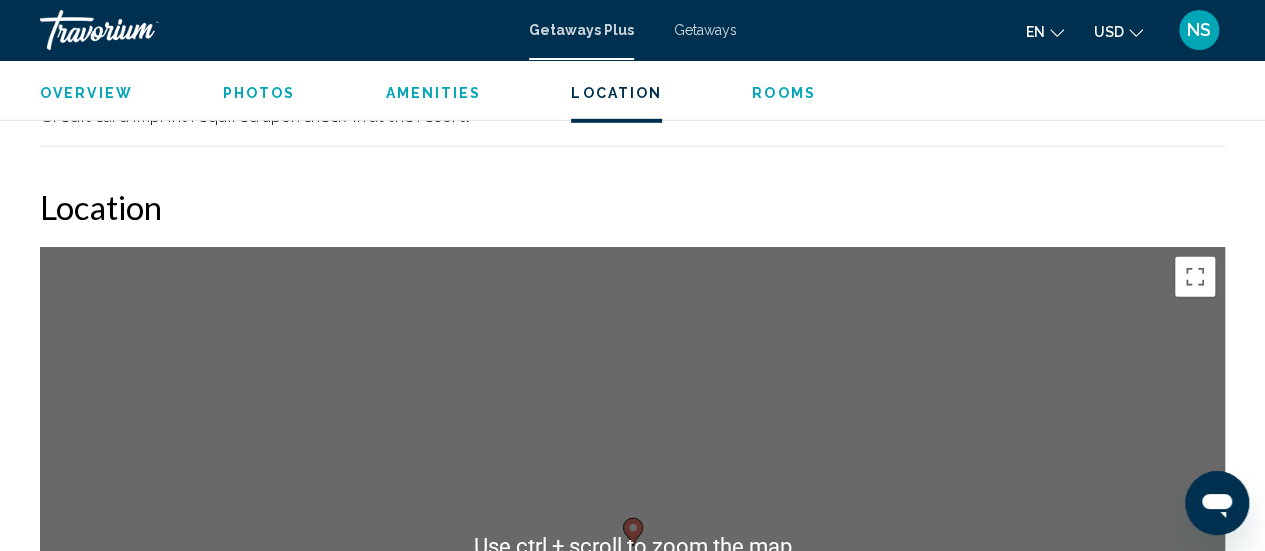 scroll, scrollTop: 3051, scrollLeft: 0, axis: vertical 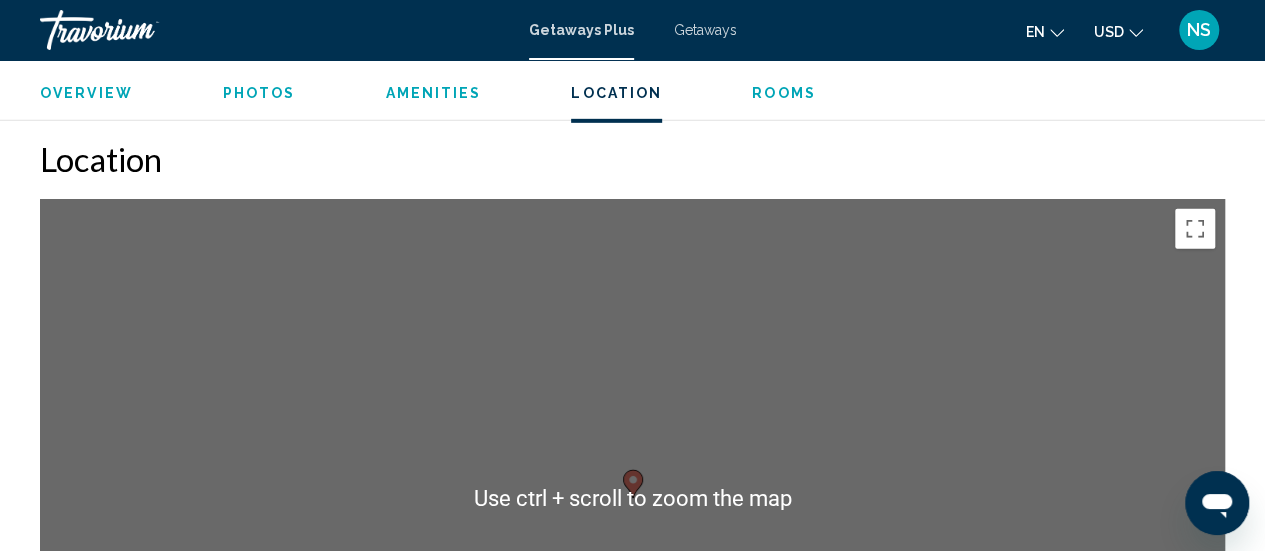 click on "To activate drag with keyboard, press Alt + Enter. Once in keyboard drag state, use the arrow keys to move the marker. To complete the drag, press the Enter key. To cancel, press Escape." at bounding box center [632, 499] 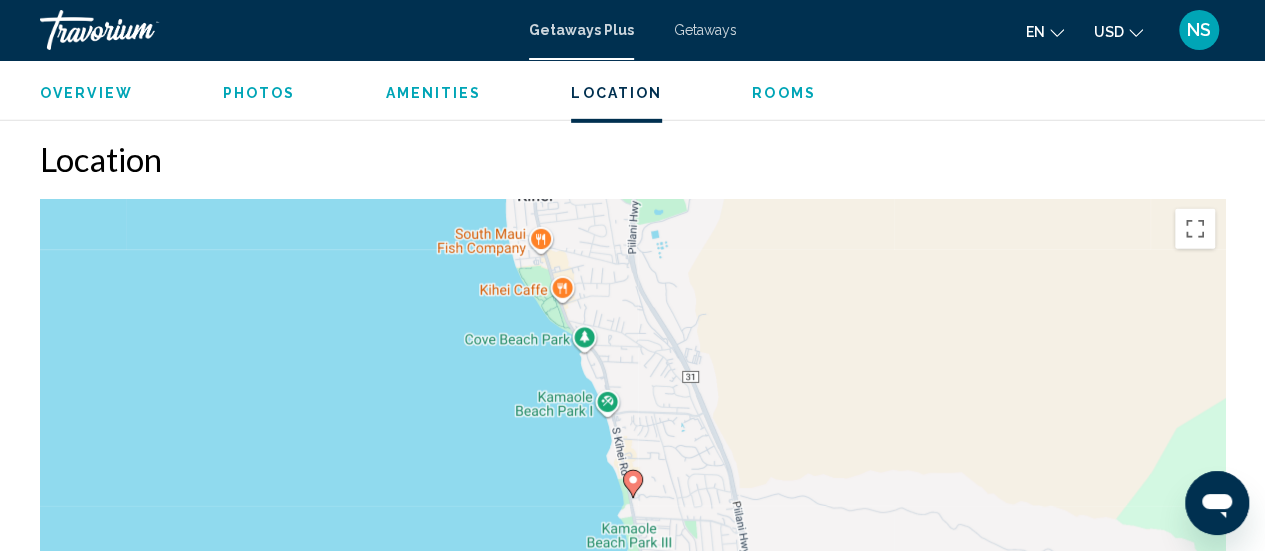 click on "To activate drag with keyboard, press Alt + Enter. Once in keyboard drag state, use the arrow keys to move the marker. To complete the drag, press the Enter key. To cancel, press Escape." at bounding box center (632, 499) 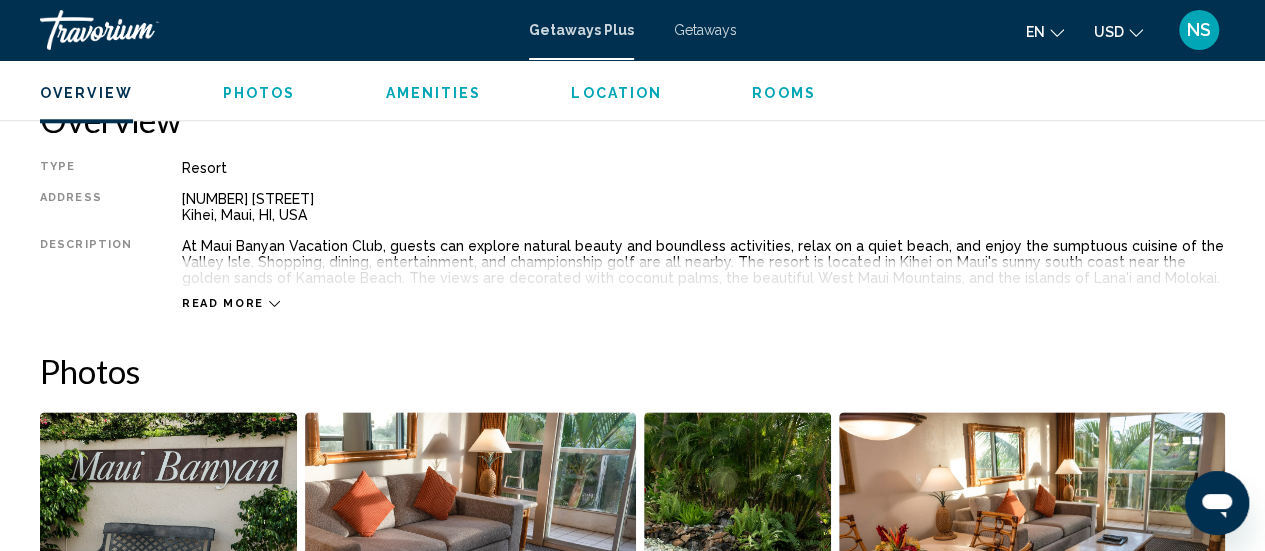 scroll, scrollTop: 997, scrollLeft: 0, axis: vertical 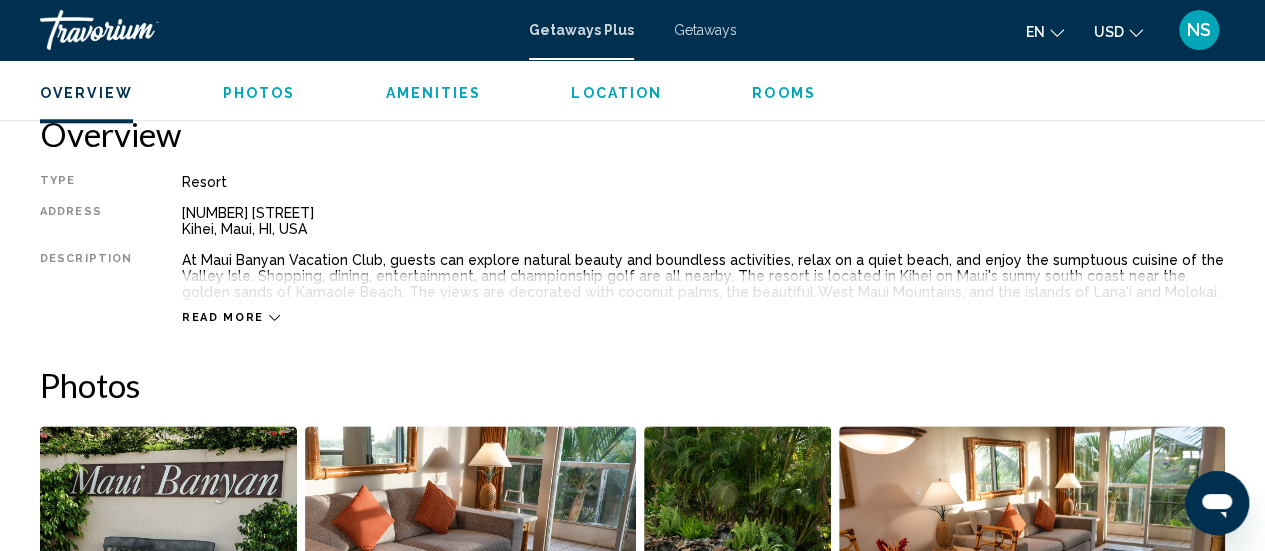 click on "Read more" at bounding box center [231, 317] 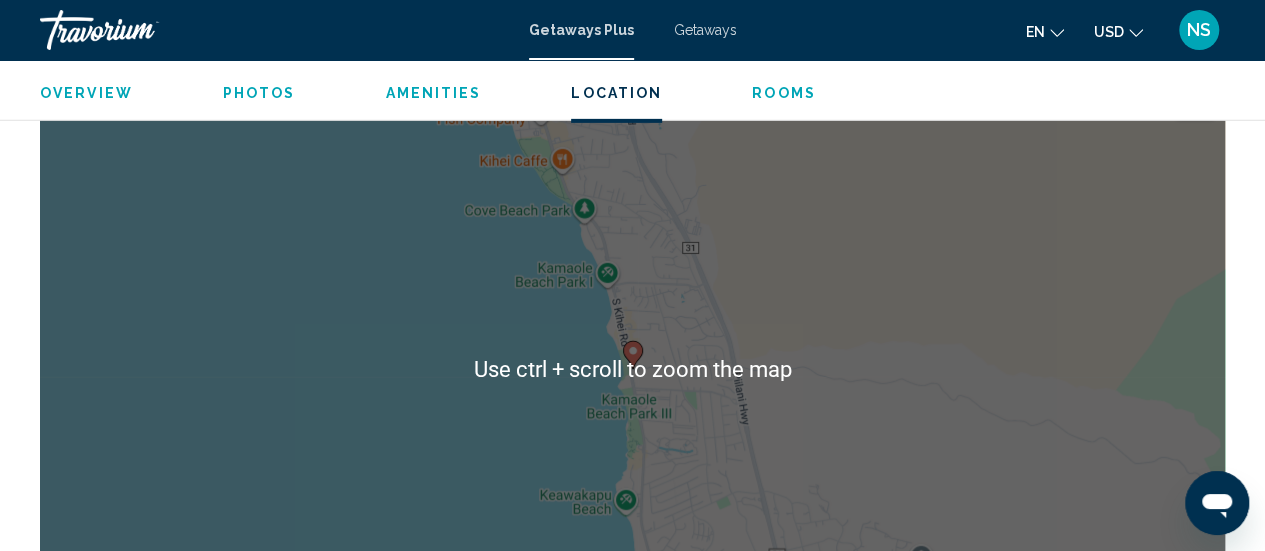 scroll, scrollTop: 3194, scrollLeft: 0, axis: vertical 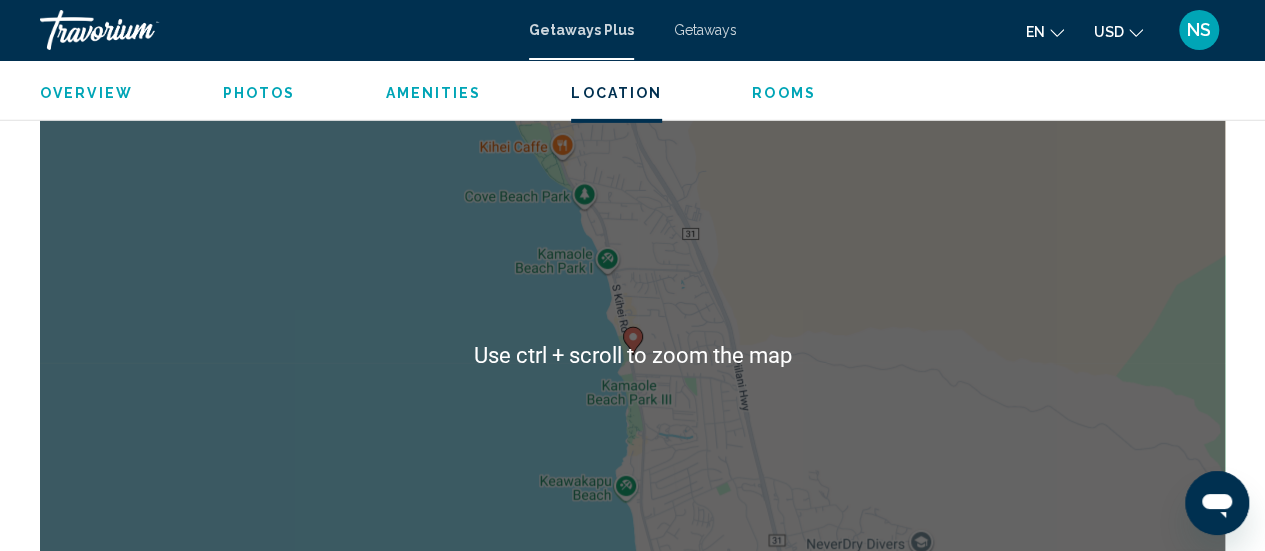 click on "To activate drag with keyboard, press Alt + Enter. Once in keyboard drag state, use the arrow keys to move the marker. To complete the drag, press the Enter key. To cancel, press Escape." at bounding box center [632, 356] 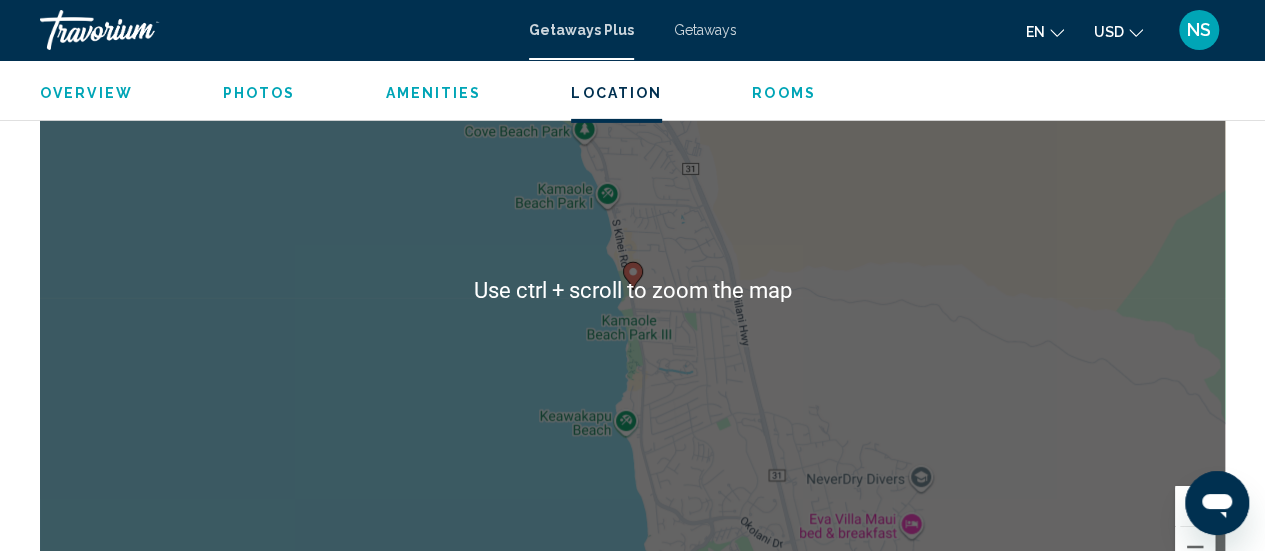 scroll, scrollTop: 3252, scrollLeft: 0, axis: vertical 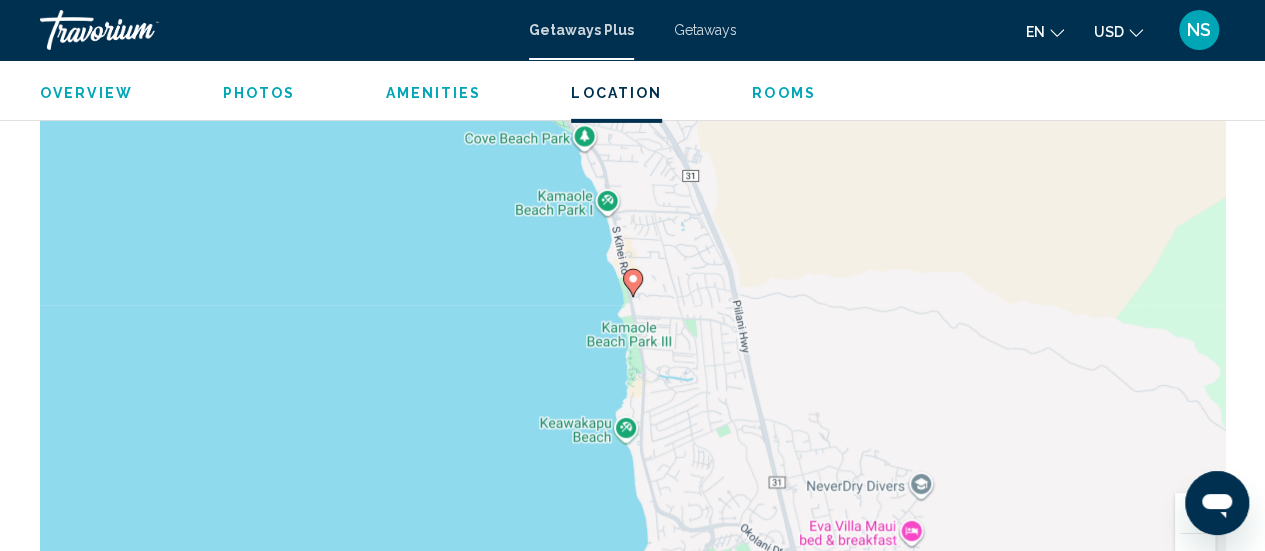 click on "To activate drag with keyboard, press Alt + Enter. Once in keyboard drag state, use the arrow keys to move the marker. To complete the drag, press the Enter key. To cancel, press Escape." at bounding box center (632, 298) 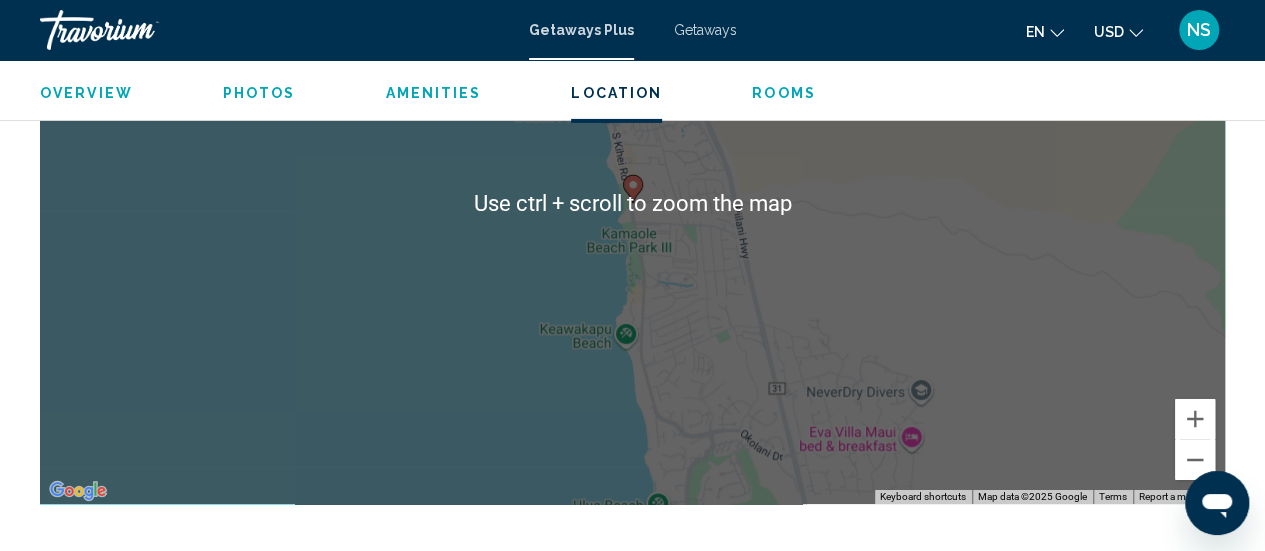 scroll, scrollTop: 3330, scrollLeft: 0, axis: vertical 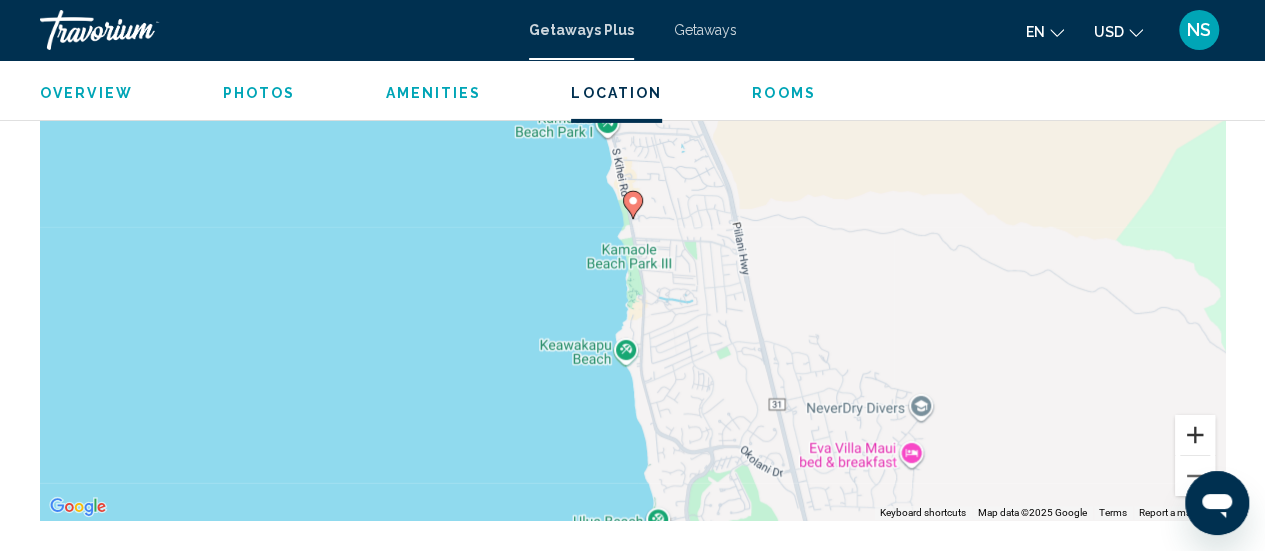 click at bounding box center (1195, 435) 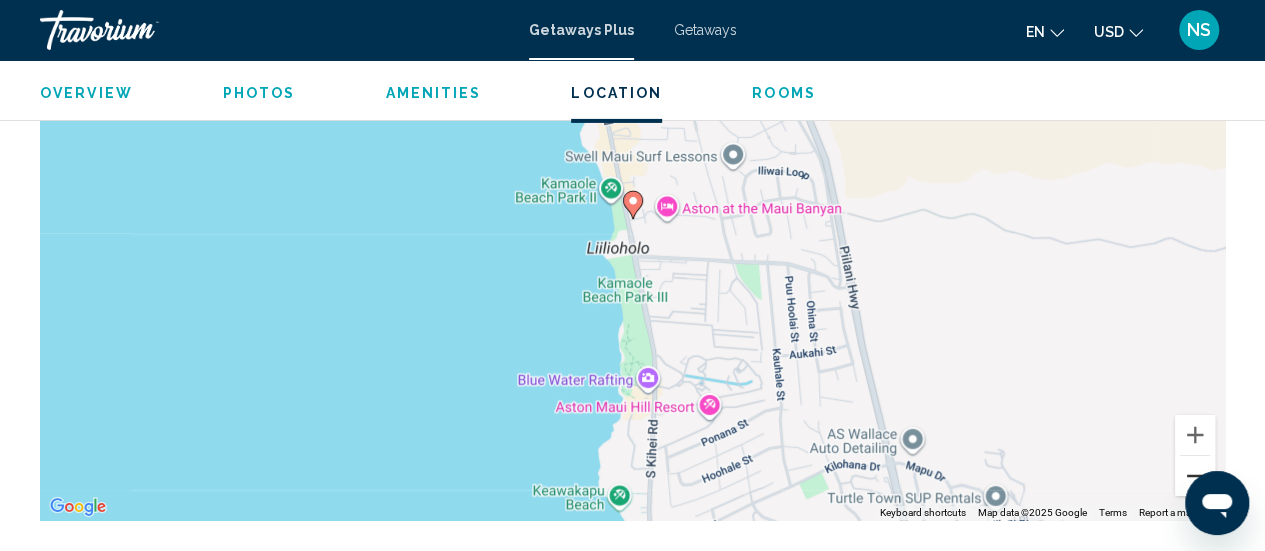 click at bounding box center (1195, 476) 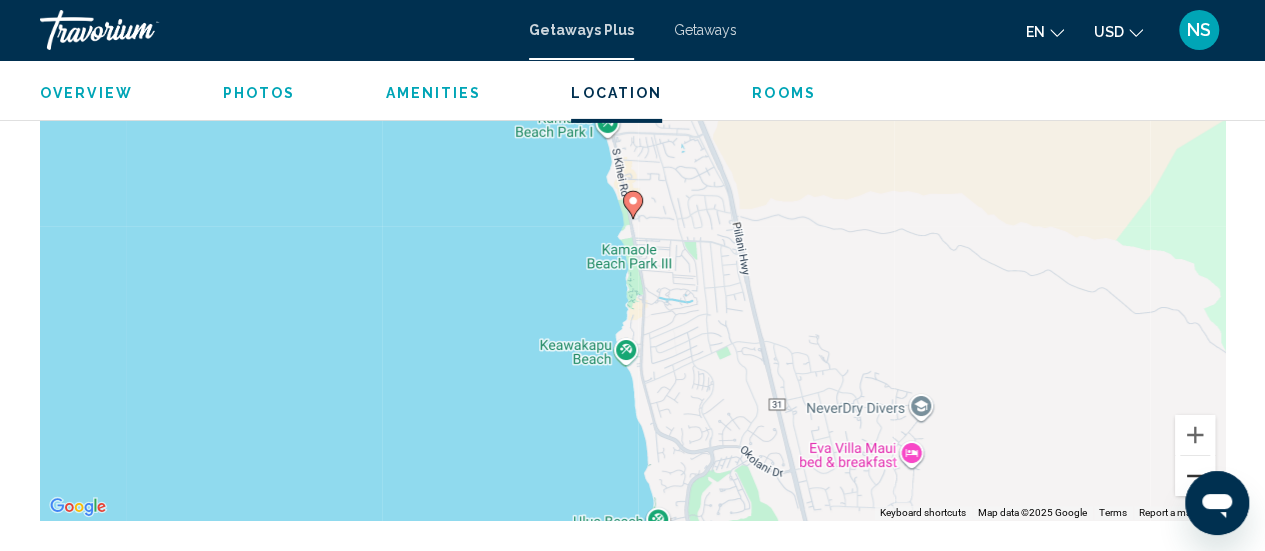 click at bounding box center [1195, 476] 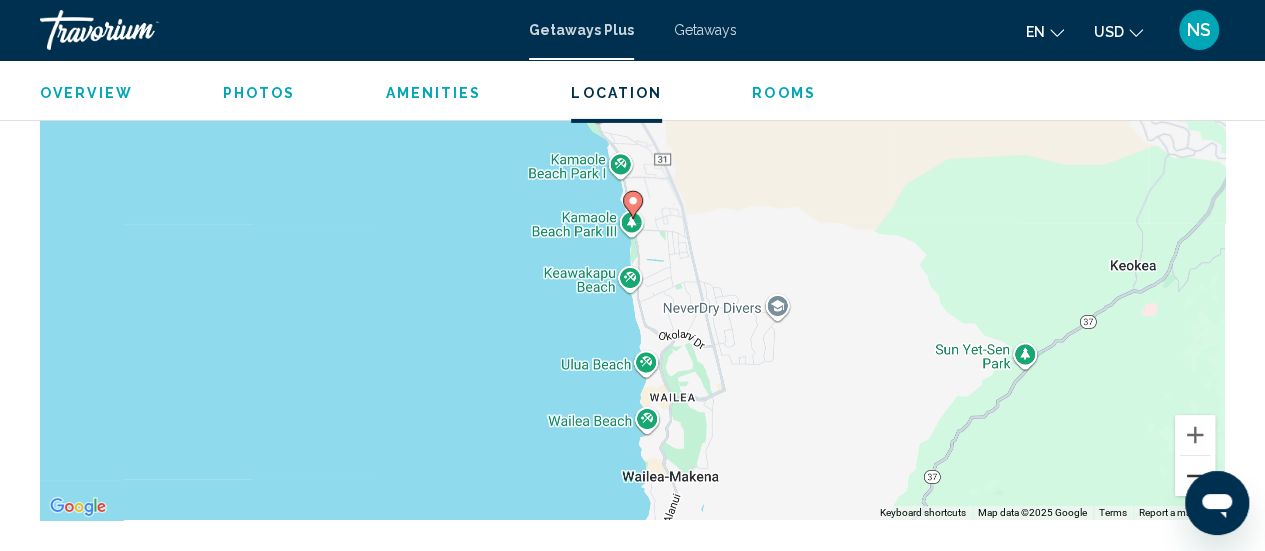 click at bounding box center (1195, 476) 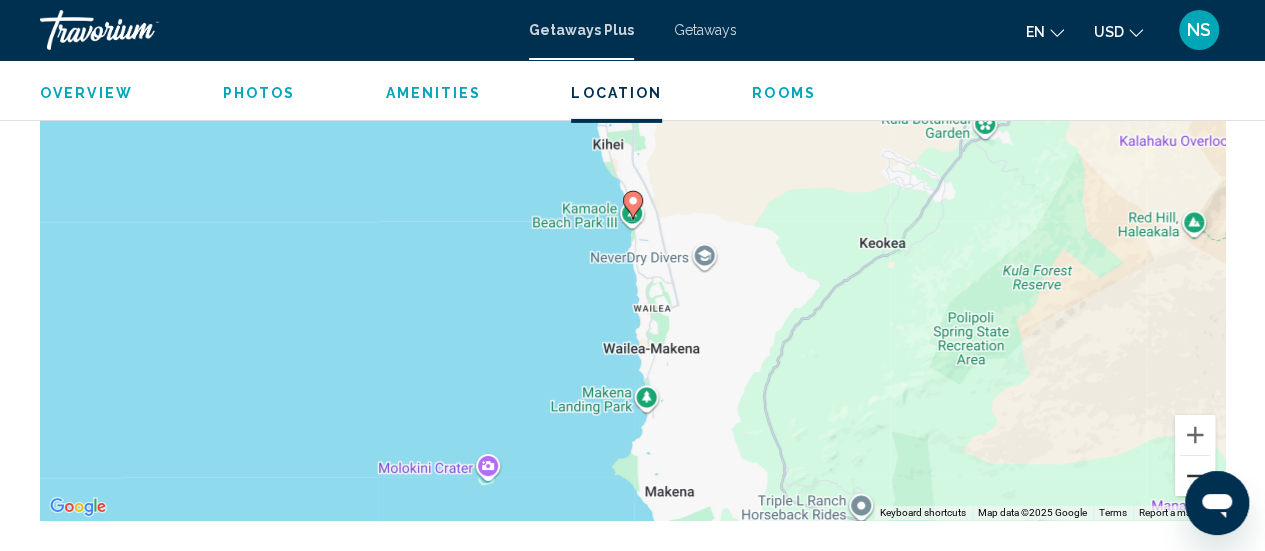 click at bounding box center [1195, 476] 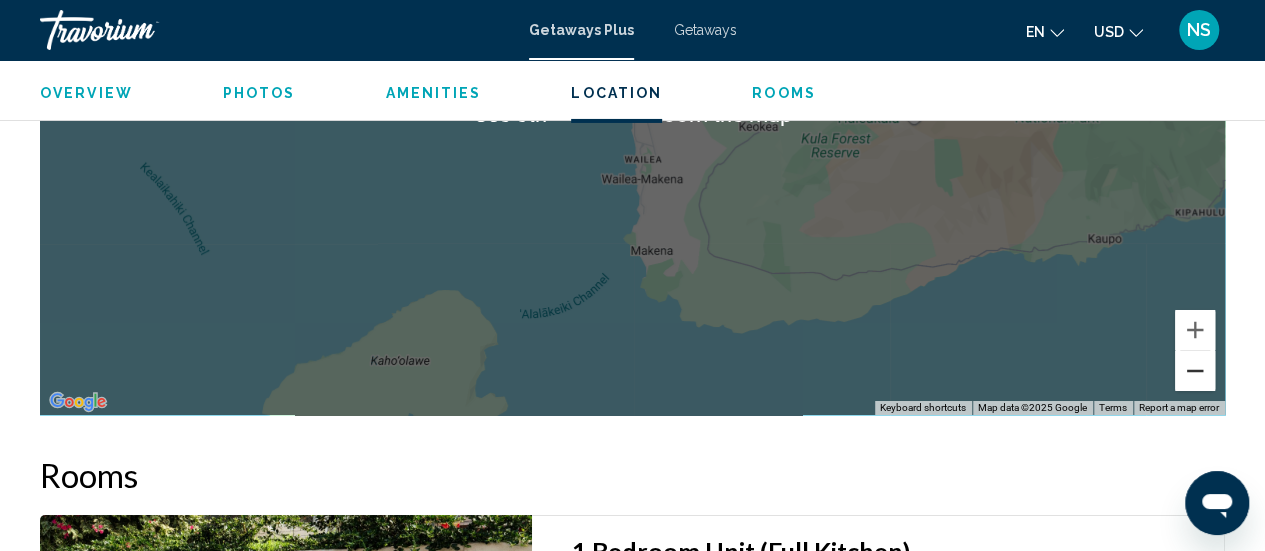 scroll, scrollTop: 3439, scrollLeft: 0, axis: vertical 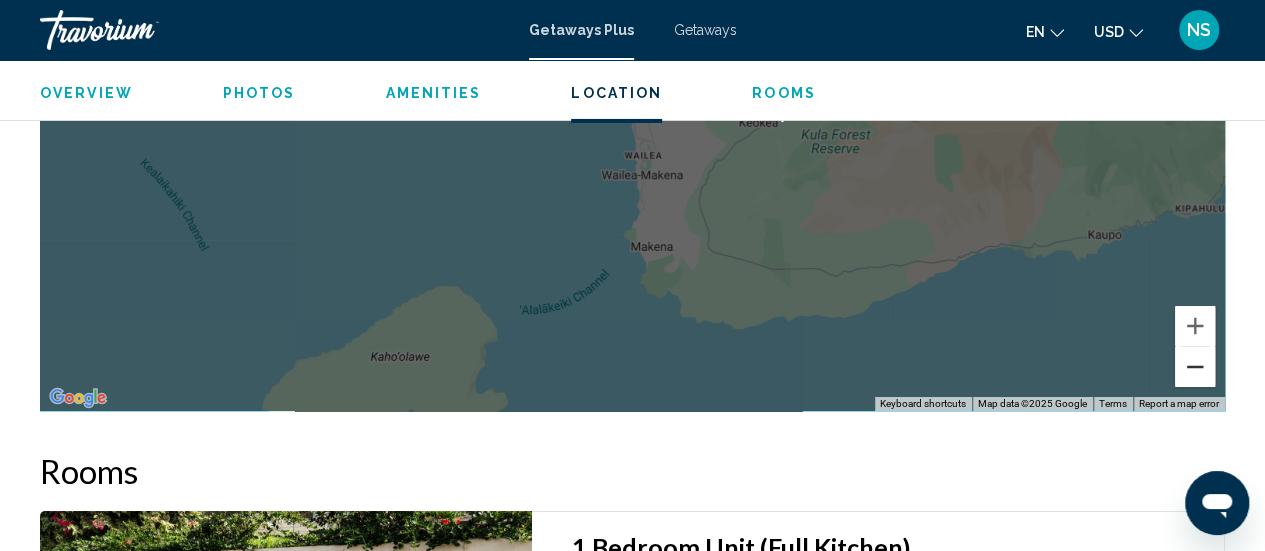 click at bounding box center [1195, 367] 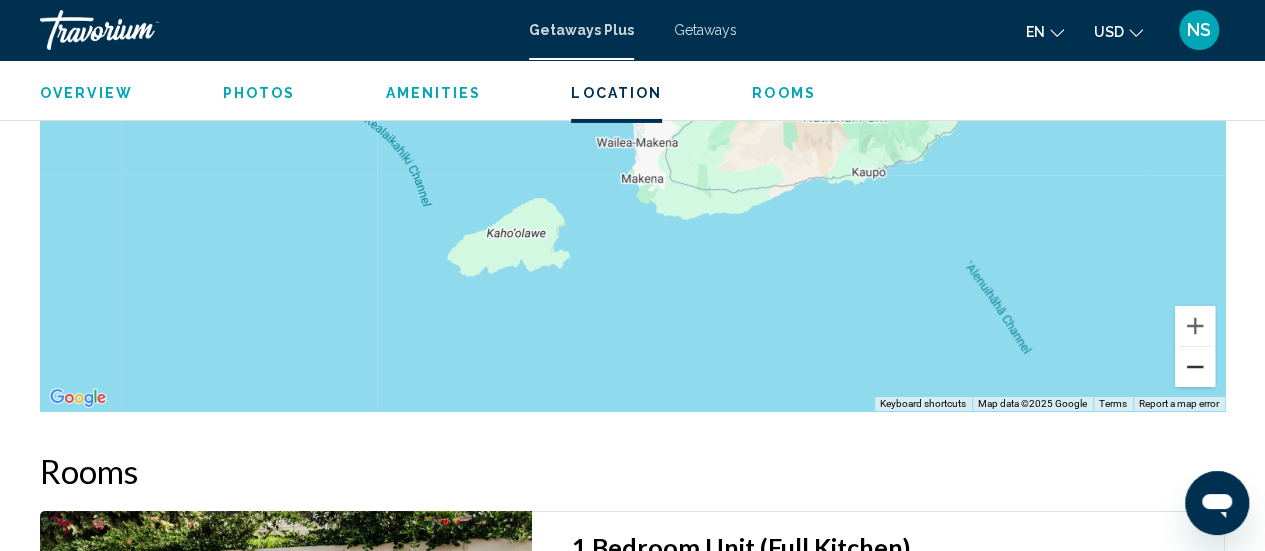 click at bounding box center [1195, 367] 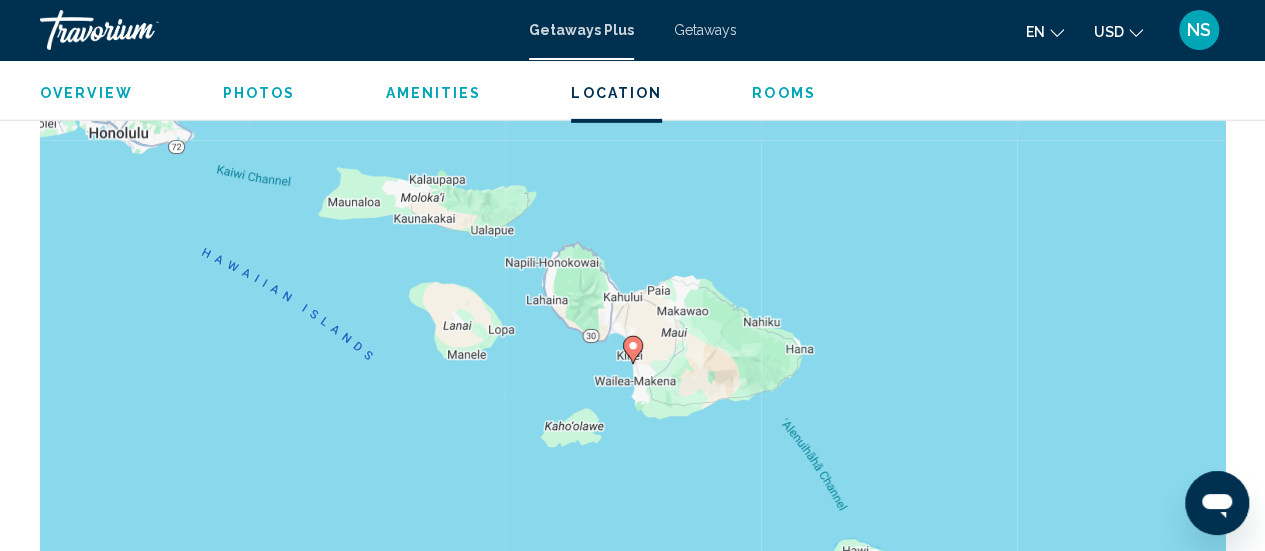 scroll, scrollTop: 3186, scrollLeft: 0, axis: vertical 